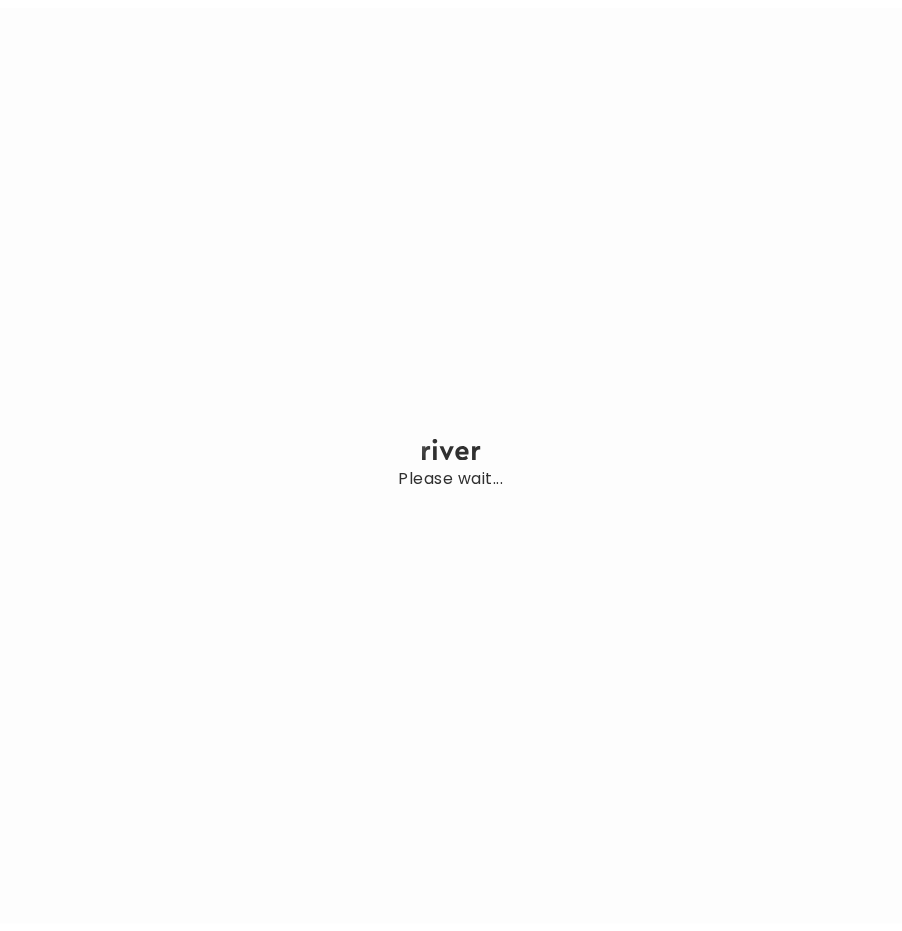 scroll, scrollTop: 0, scrollLeft: 0, axis: both 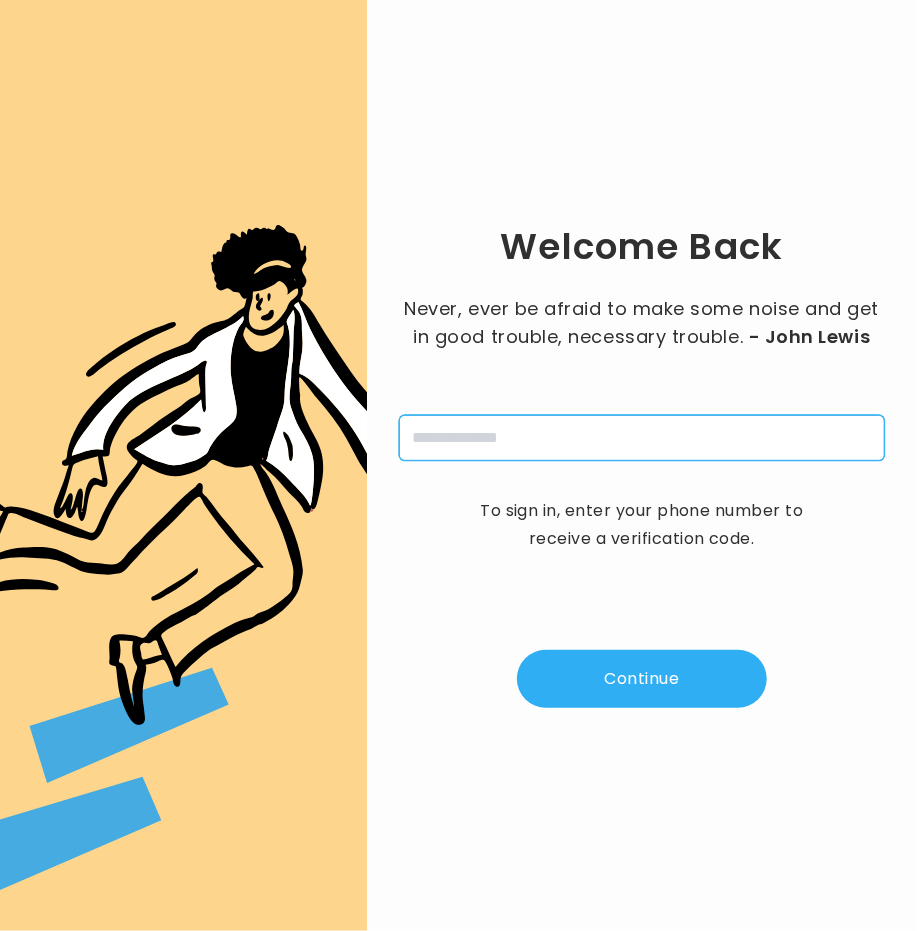 click at bounding box center [642, 438] 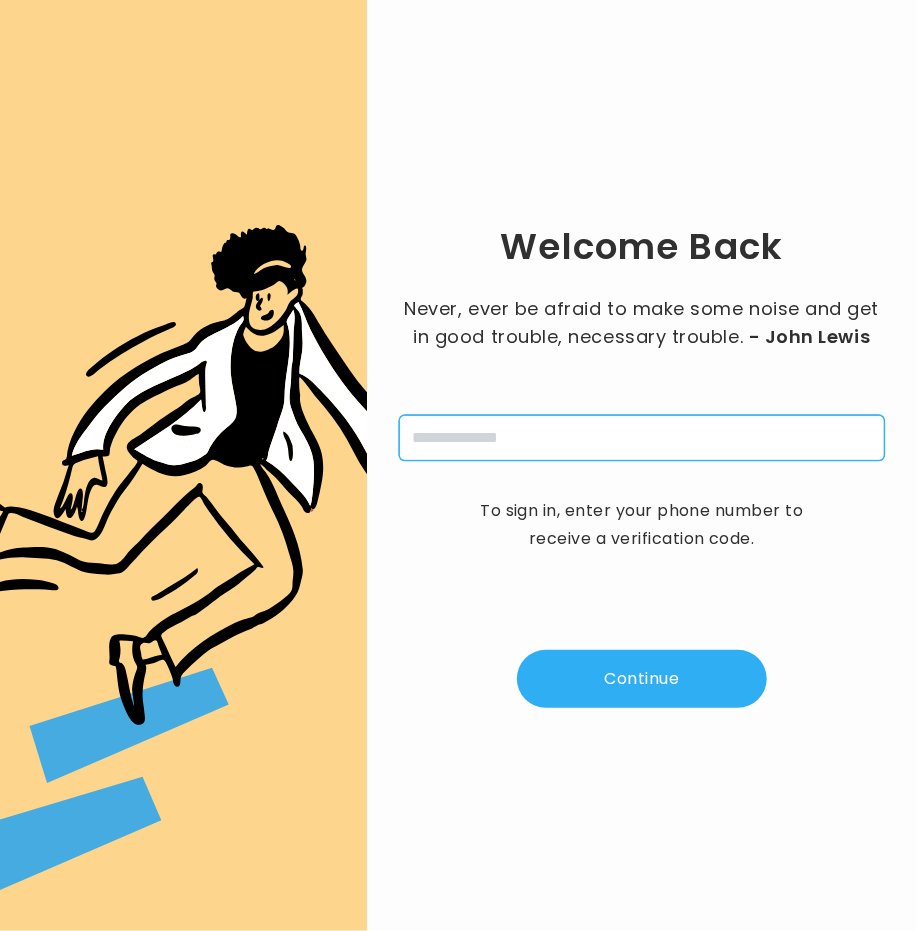 type on "**********" 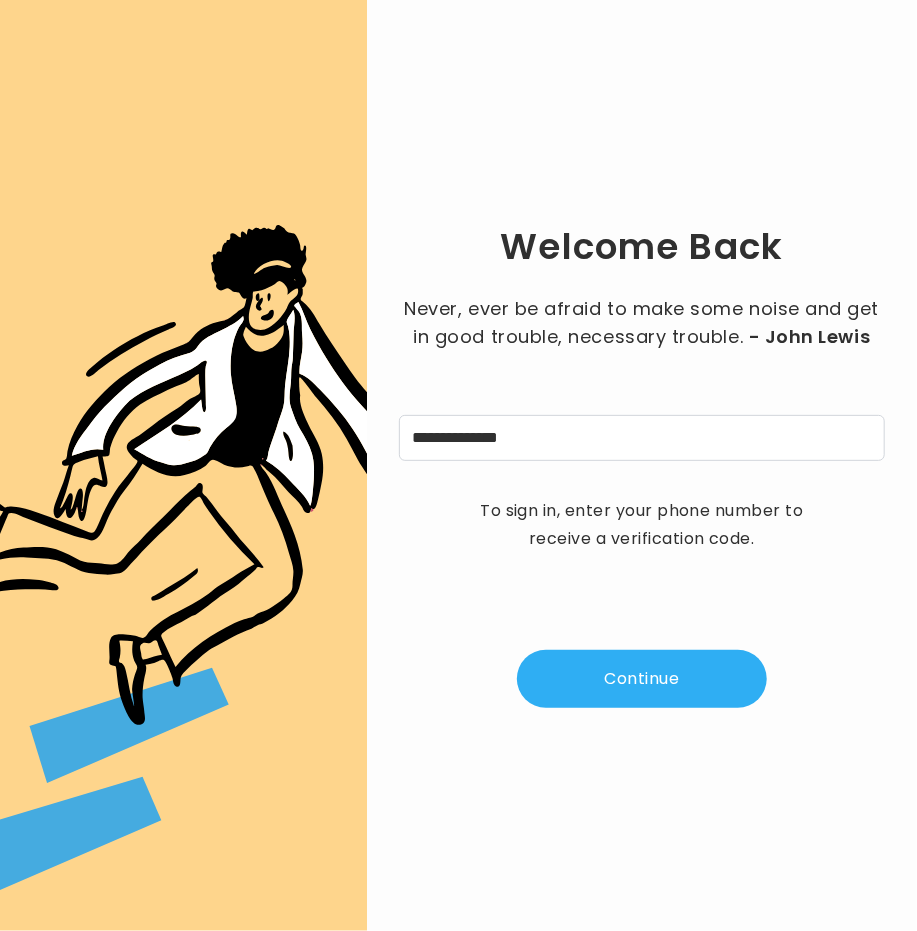 click on "Continue" at bounding box center [642, 679] 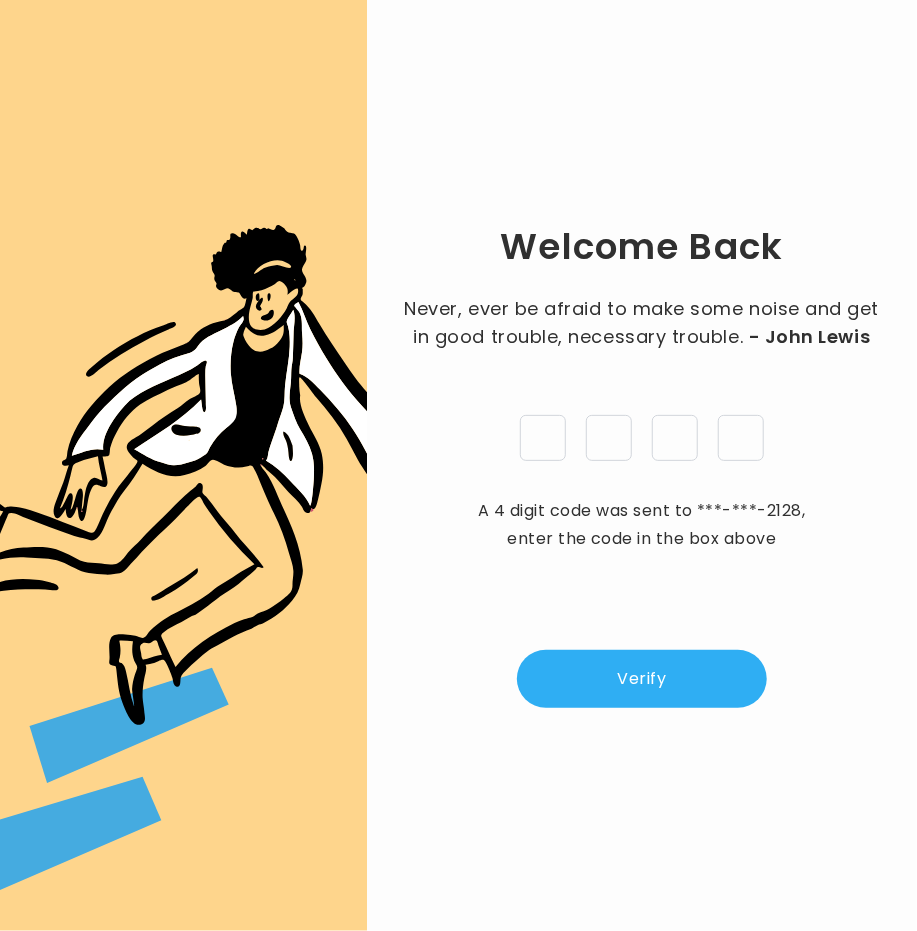 type on "*" 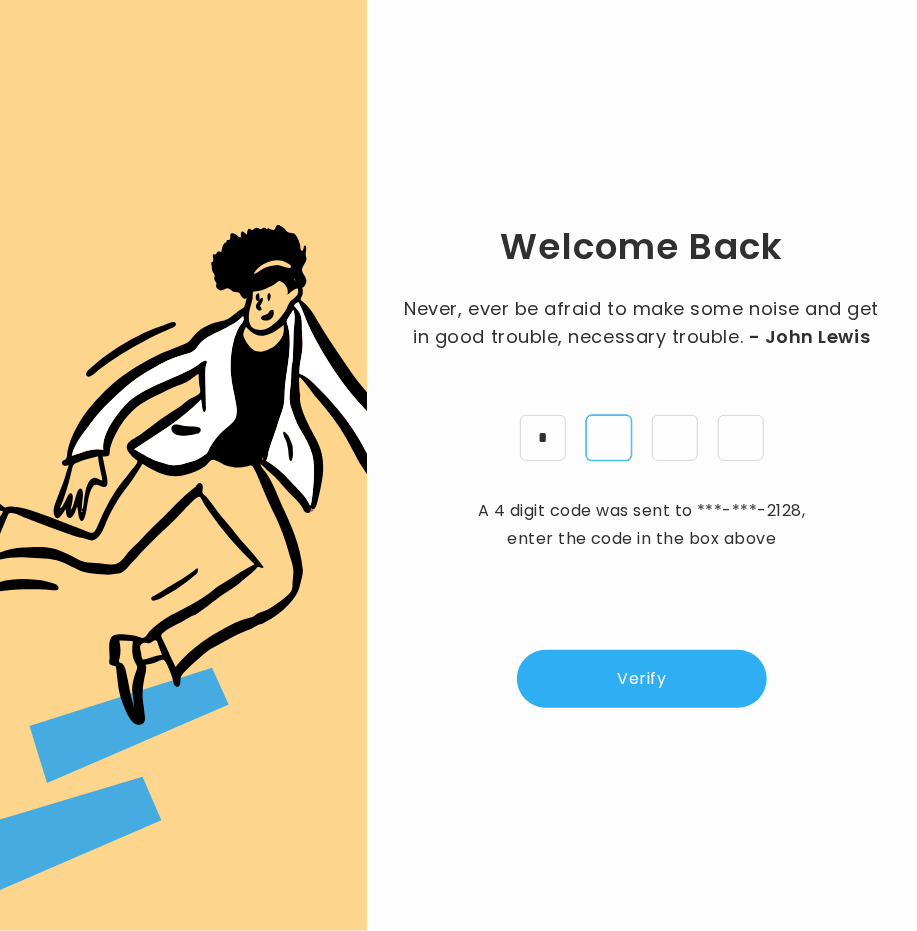 type on "*" 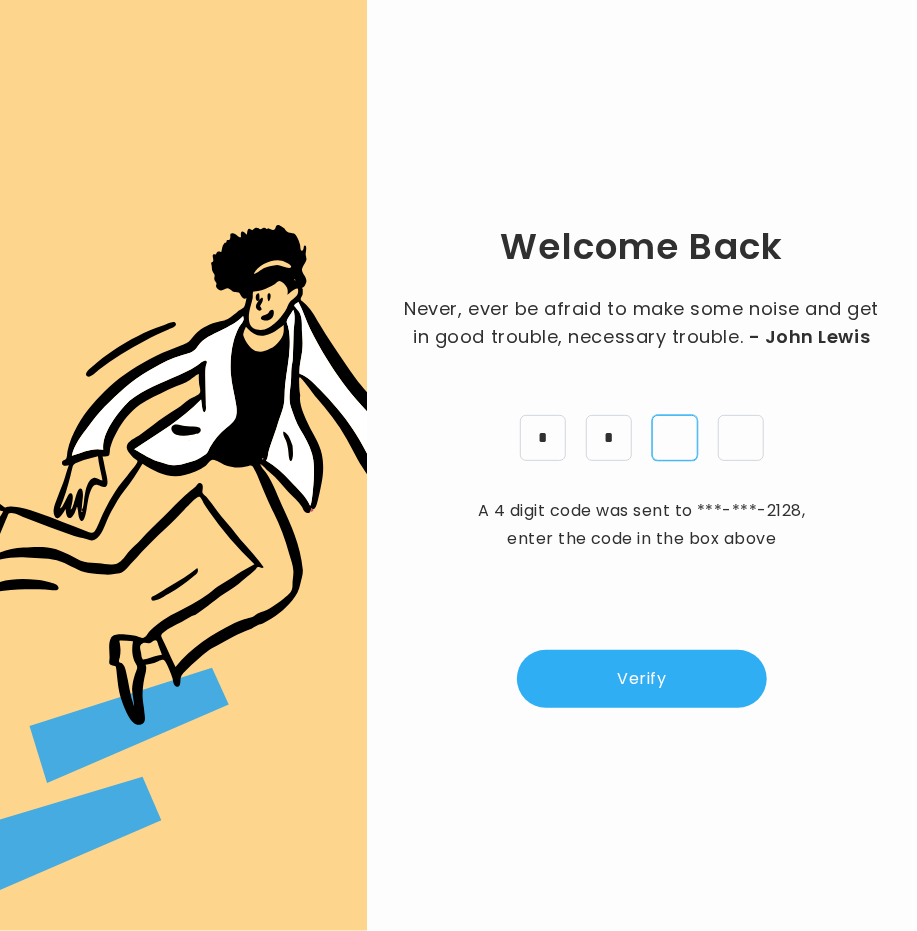 type on "*" 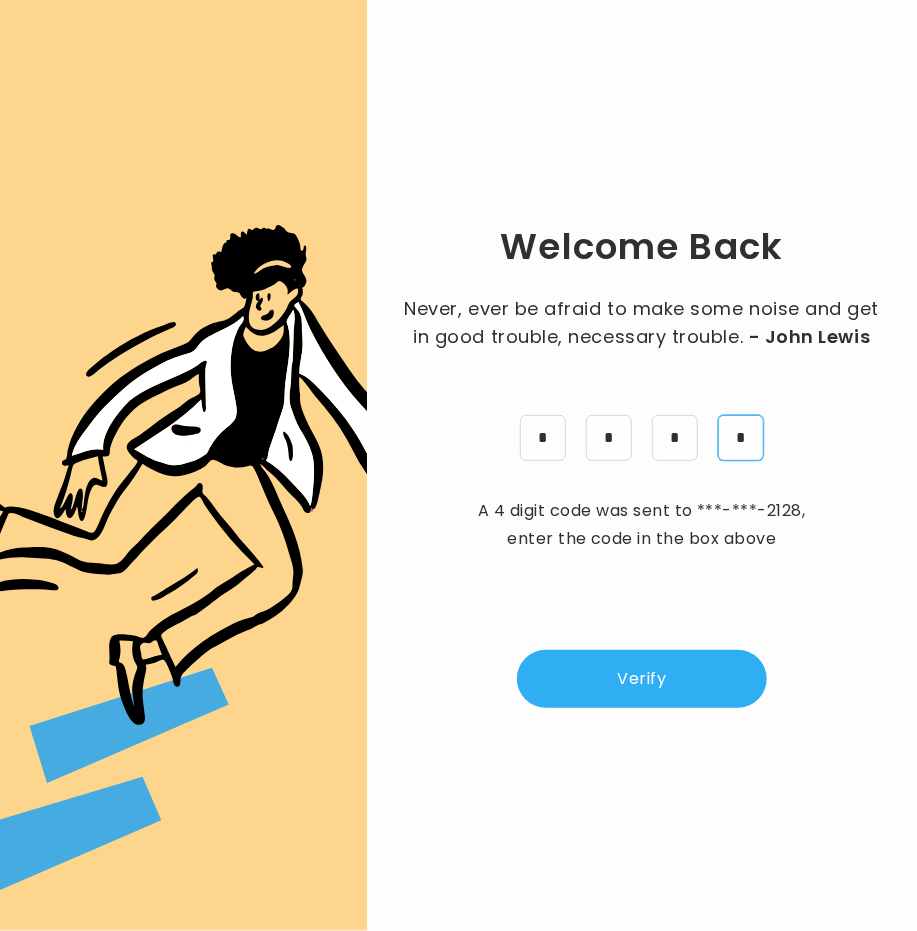 type on "*" 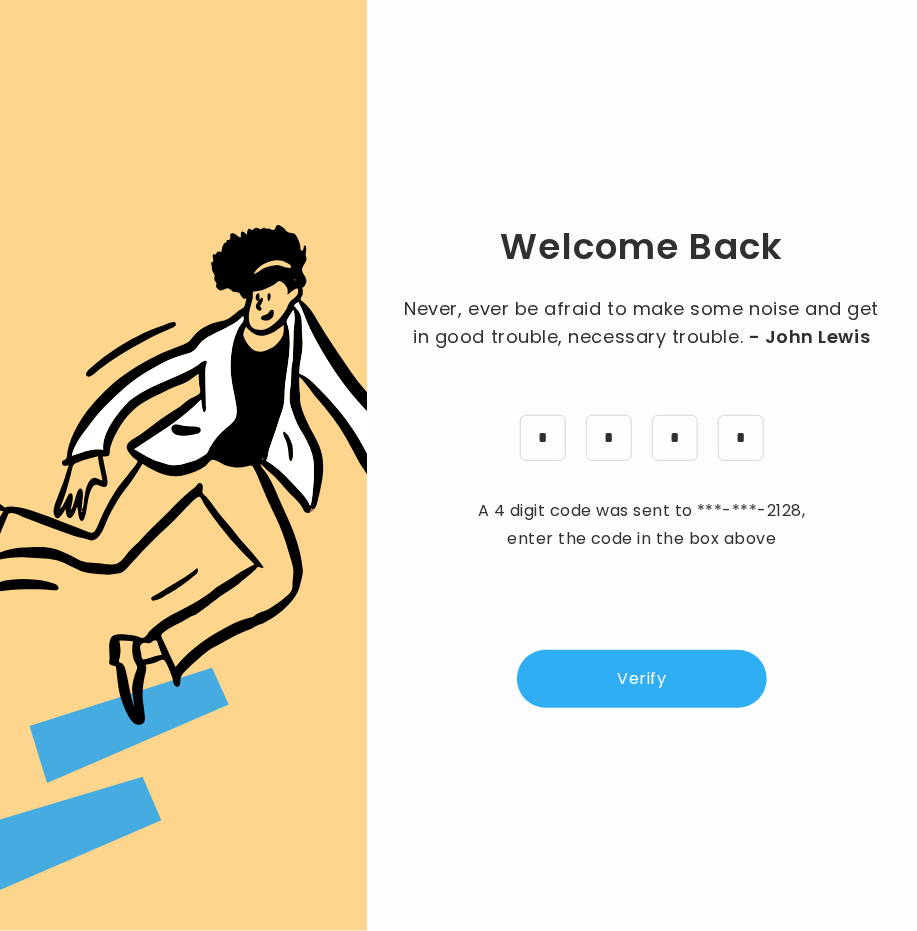 click on "Verify" at bounding box center [642, 679] 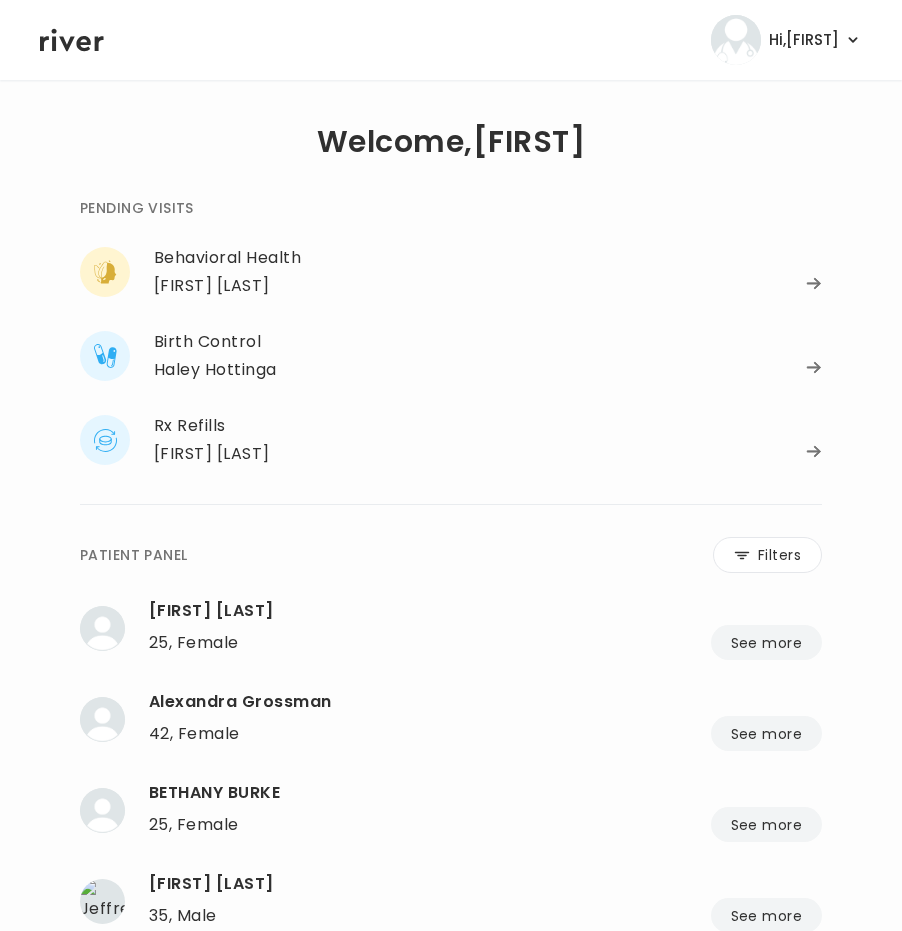 click on "**********" at bounding box center [451, 648] 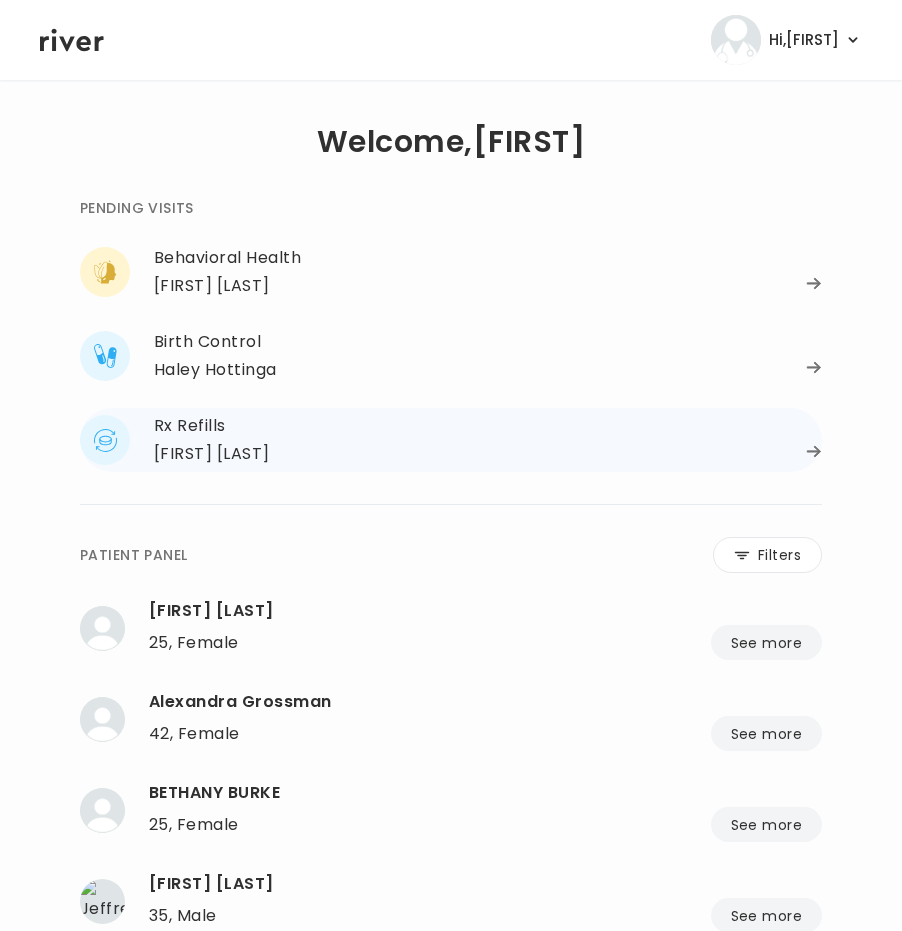 click 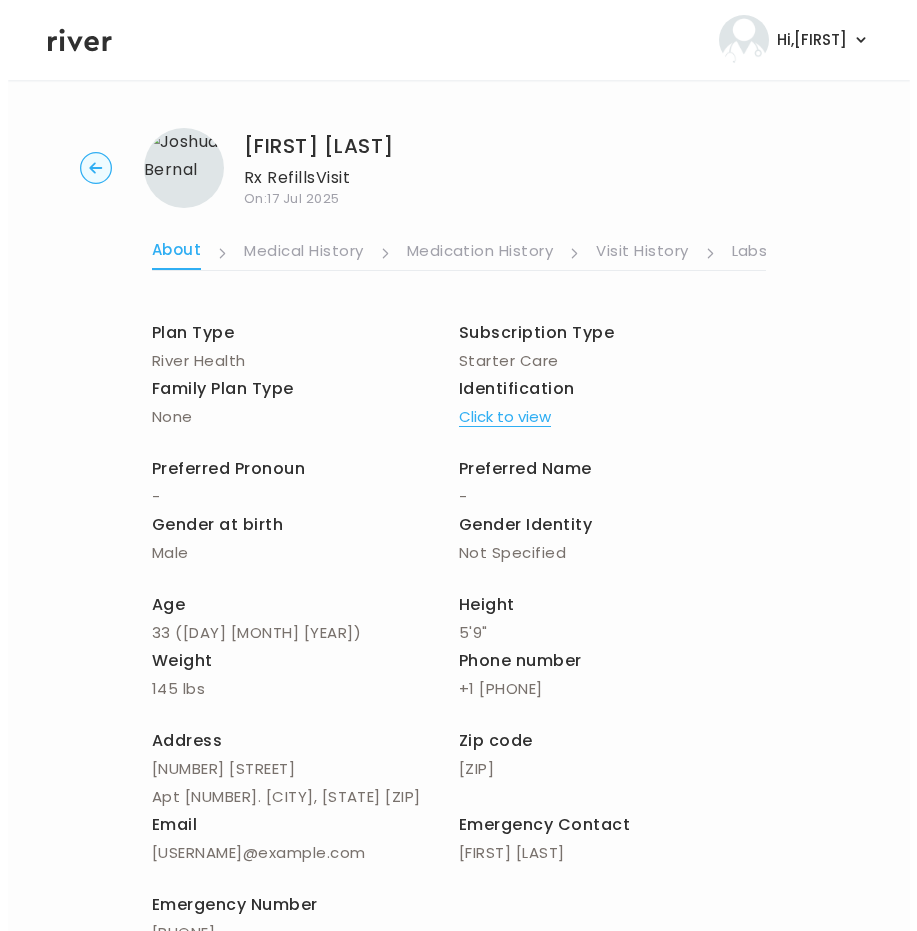 scroll, scrollTop: 0, scrollLeft: 465, axis: horizontal 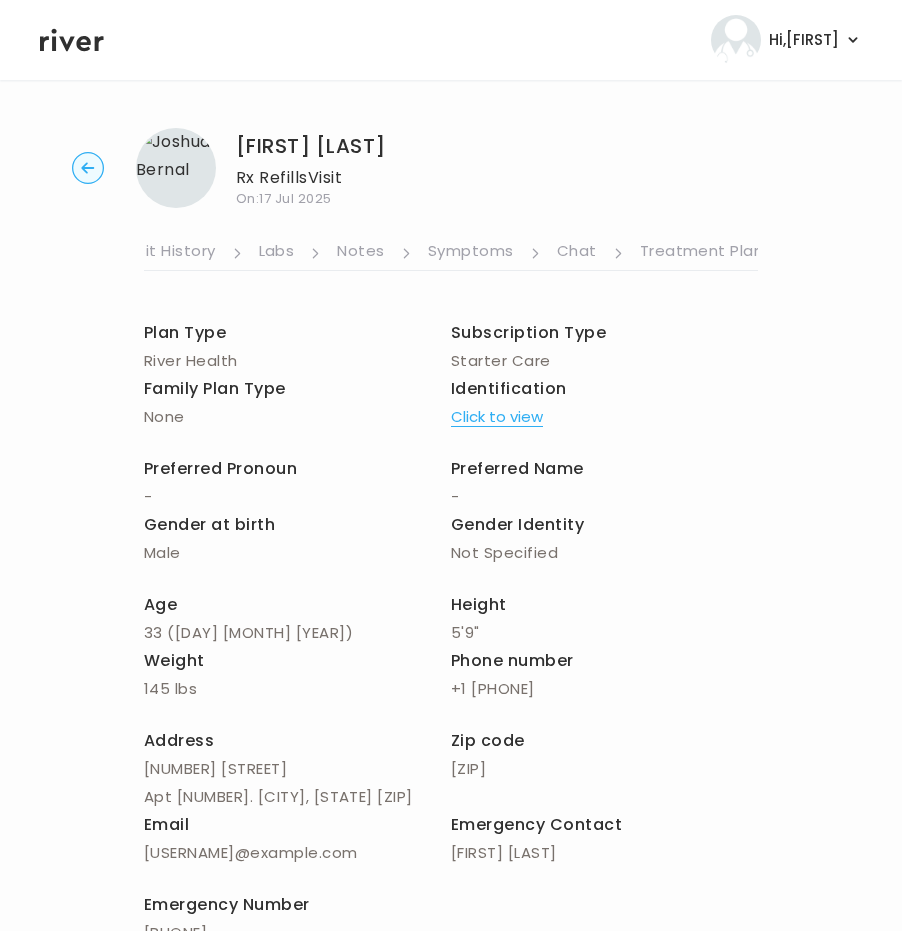 click on "Treatment Plan" at bounding box center [702, 253] 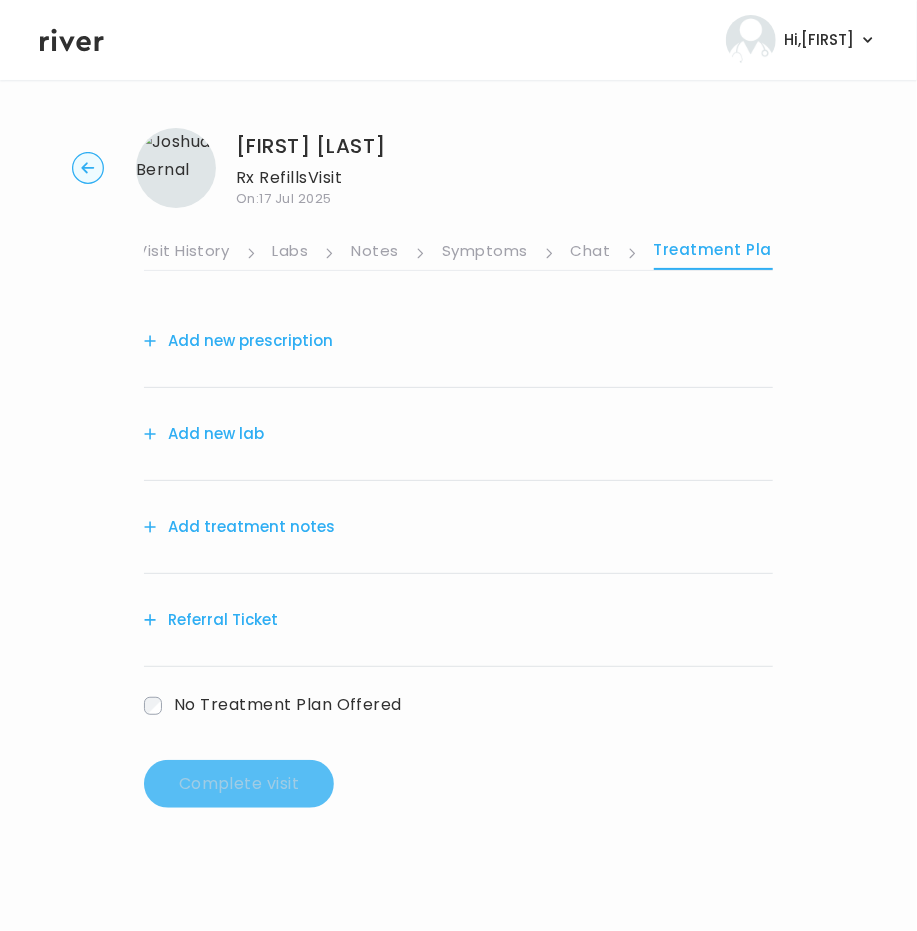 click on "Chat" at bounding box center [591, 253] 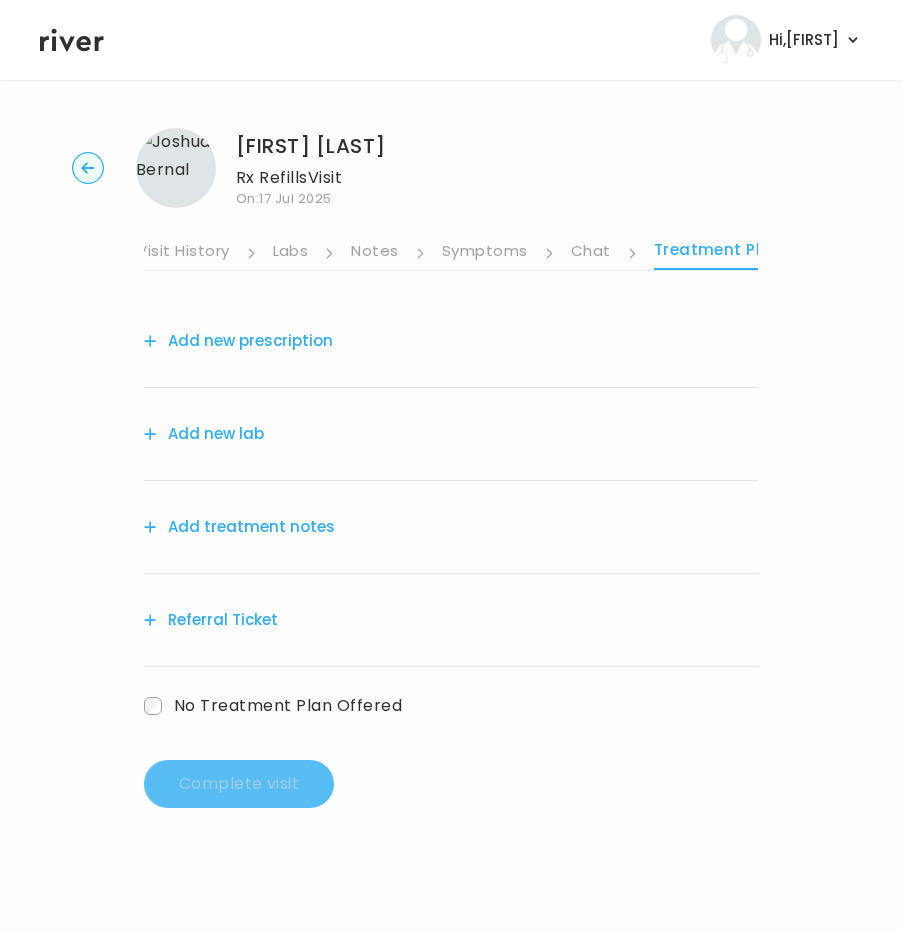 scroll, scrollTop: 0, scrollLeft: 449, axis: horizontal 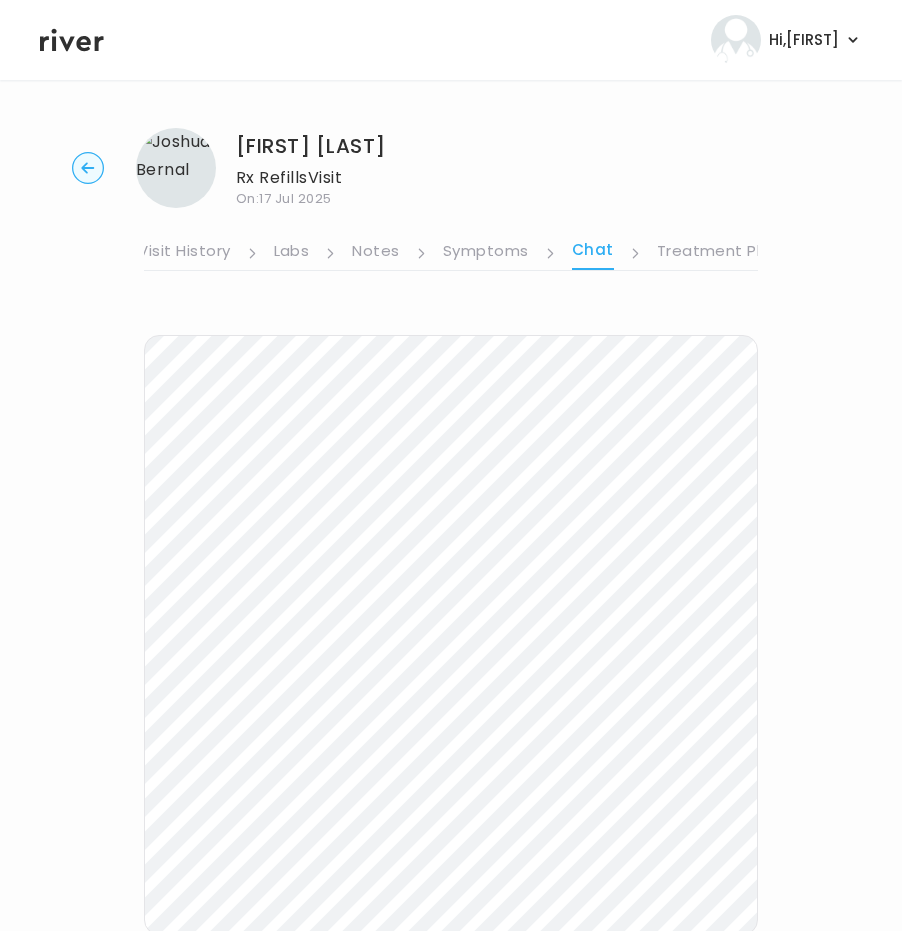 click on "Symptoms" at bounding box center (486, 253) 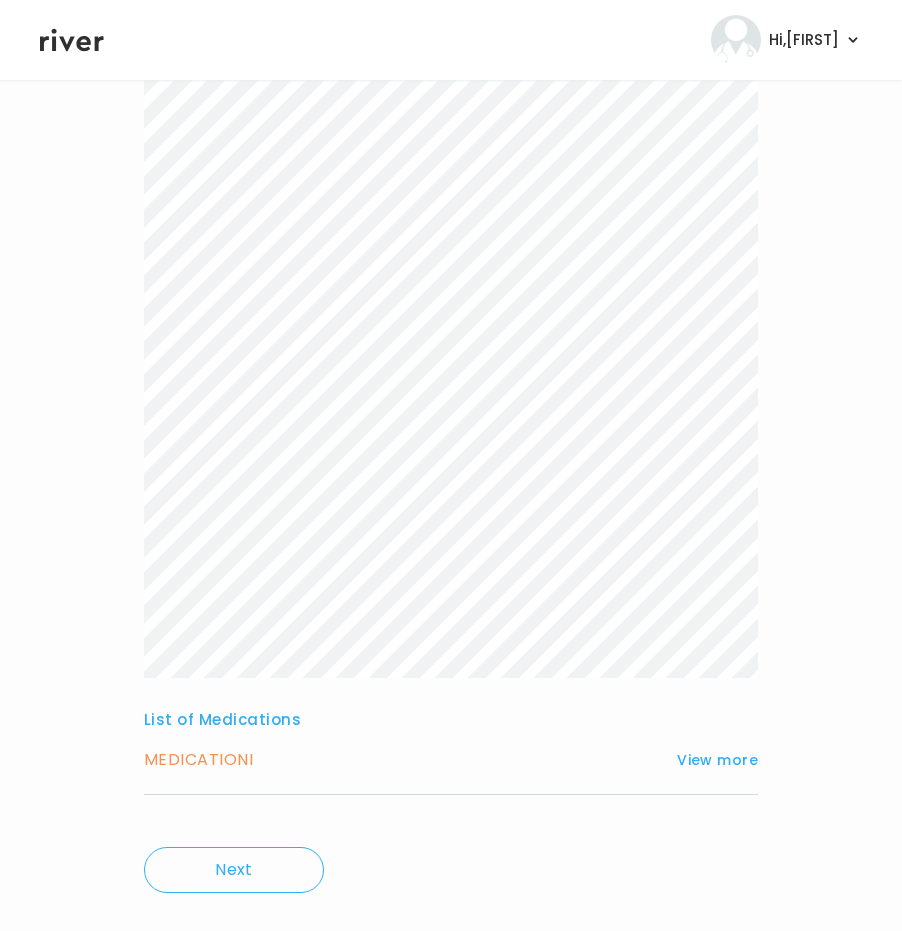 scroll, scrollTop: 342, scrollLeft: 0, axis: vertical 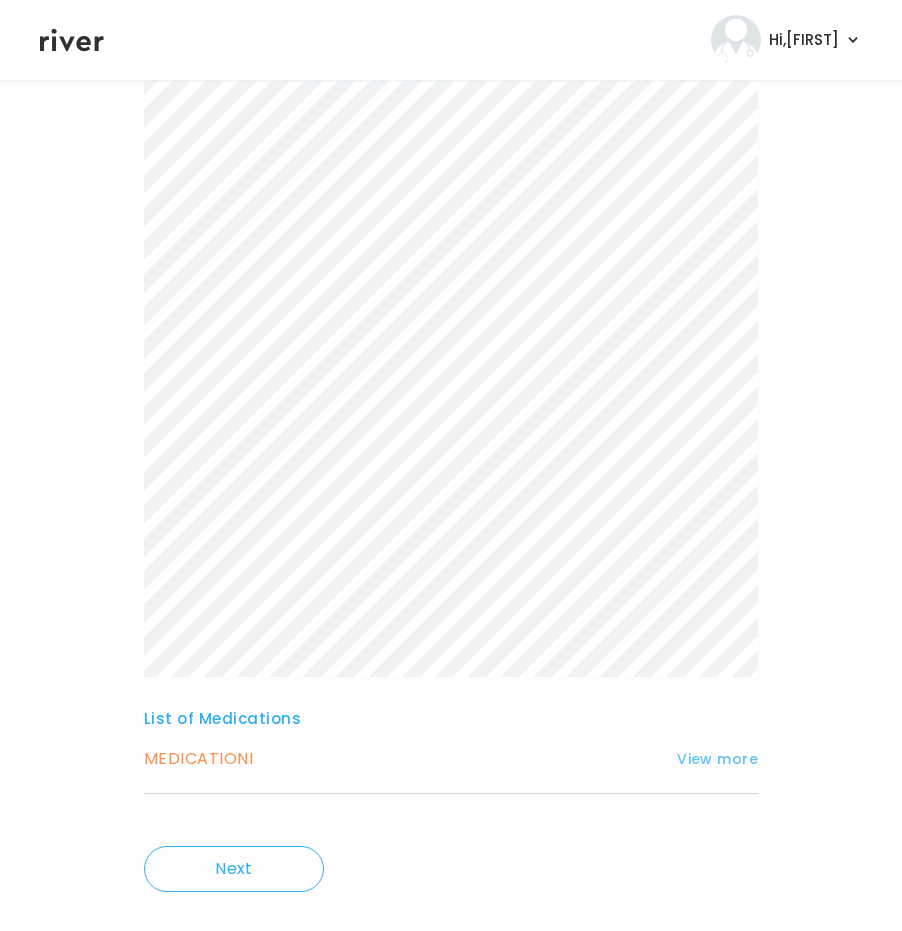 click on "View more" at bounding box center [717, 759] 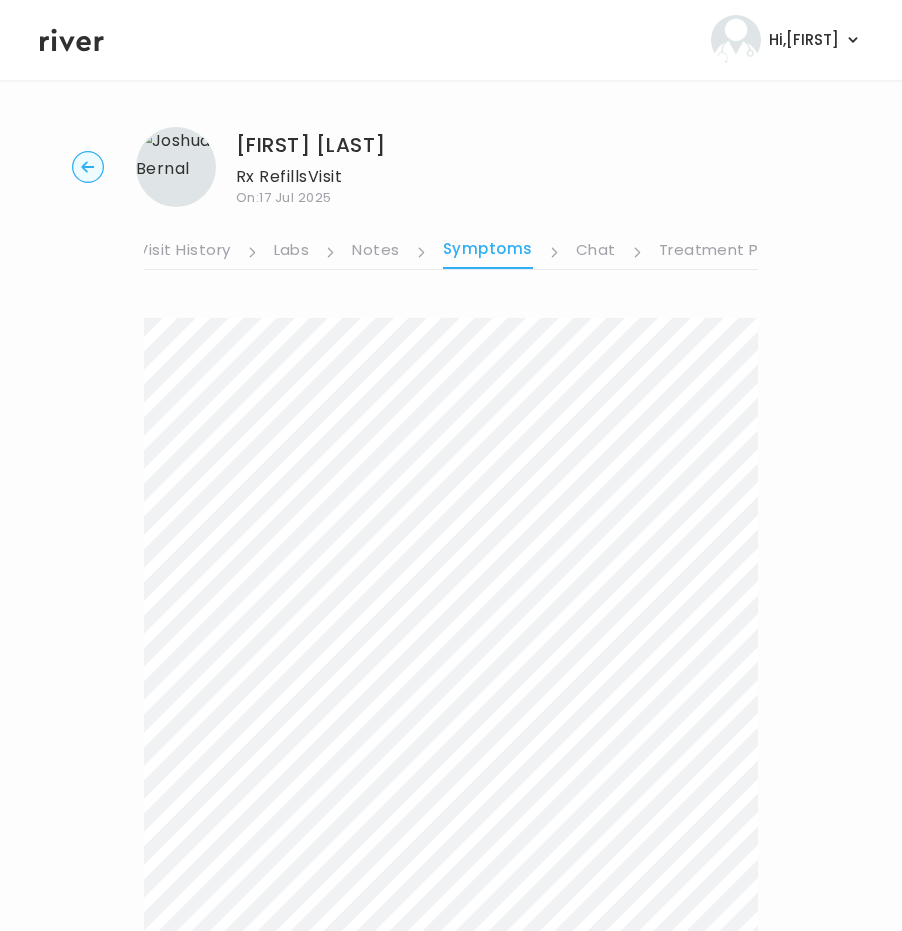 scroll, scrollTop: 0, scrollLeft: 0, axis: both 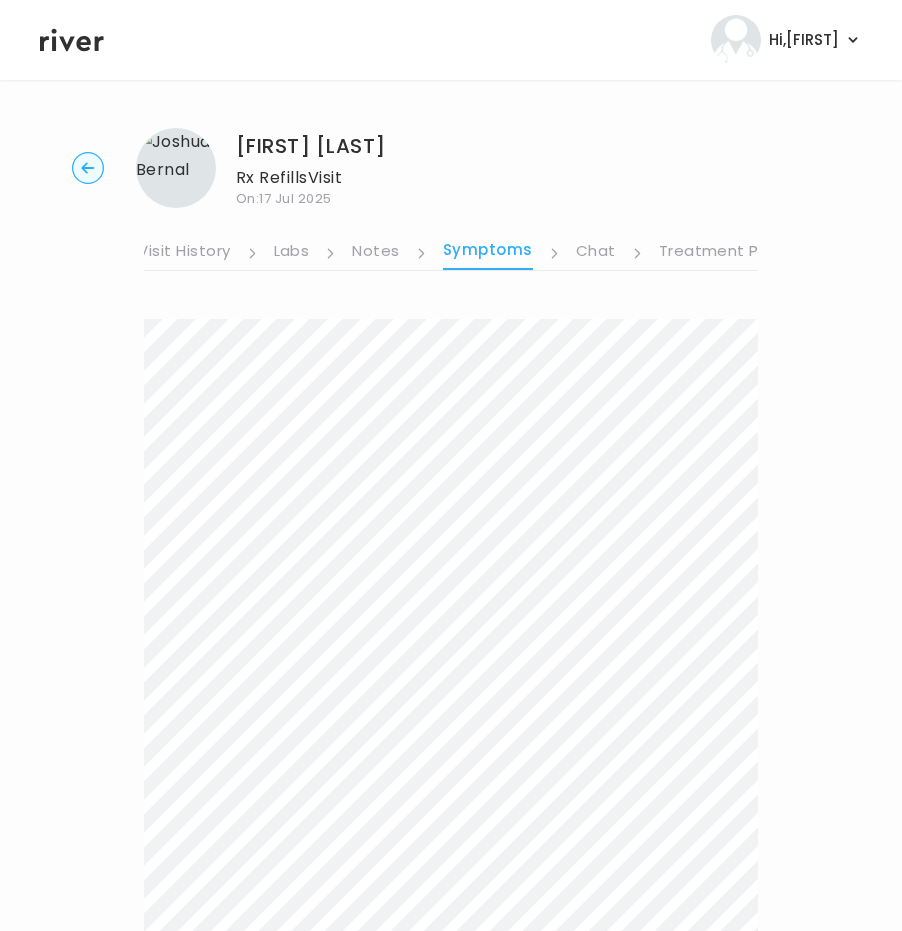 click on "Notes" at bounding box center [375, 253] 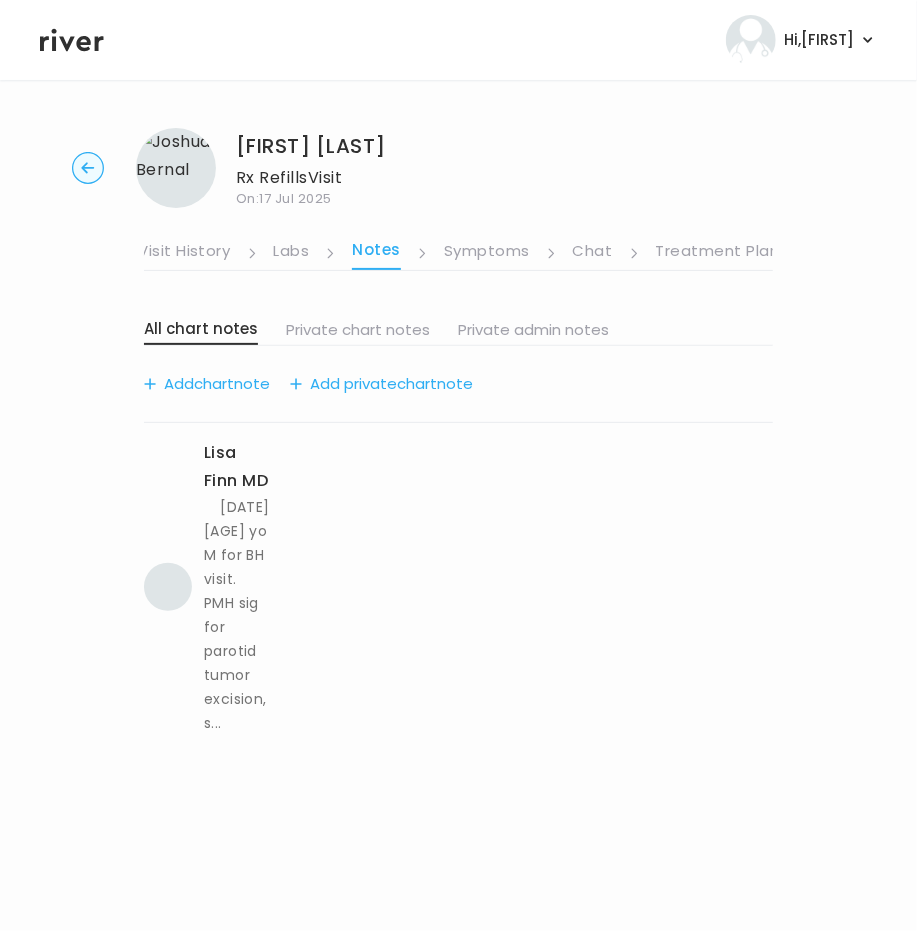 click on "Labs" at bounding box center (292, 253) 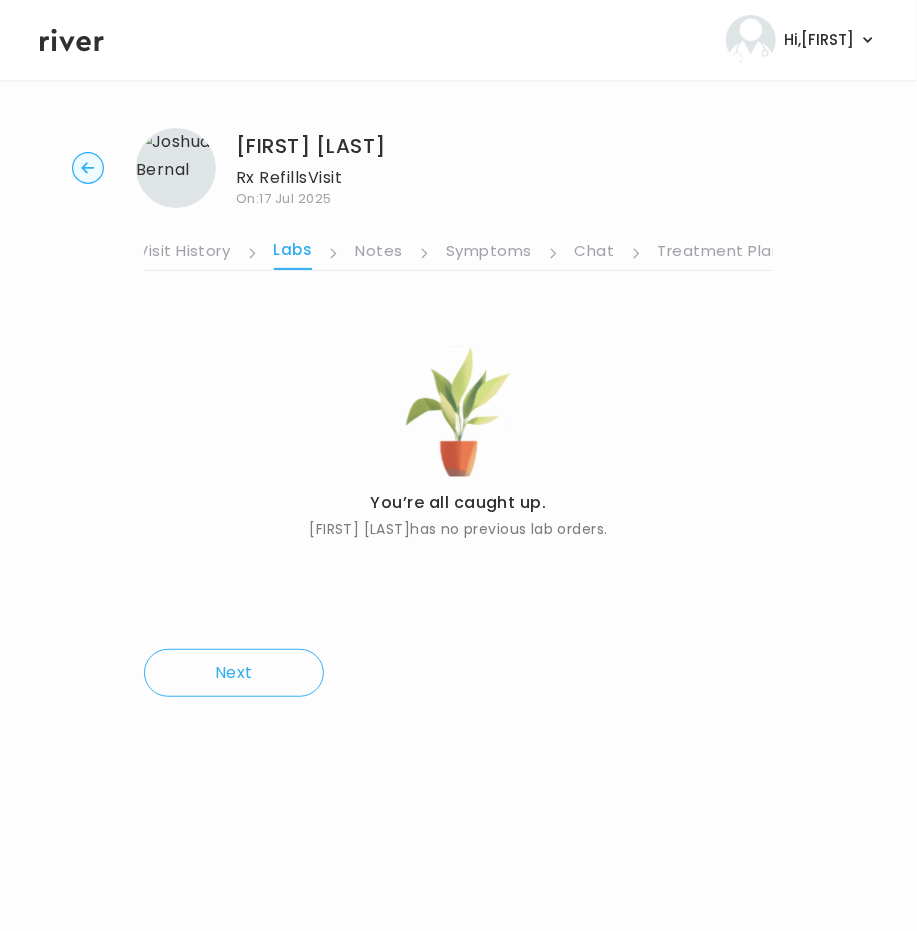 click on "Visit History" at bounding box center [184, 253] 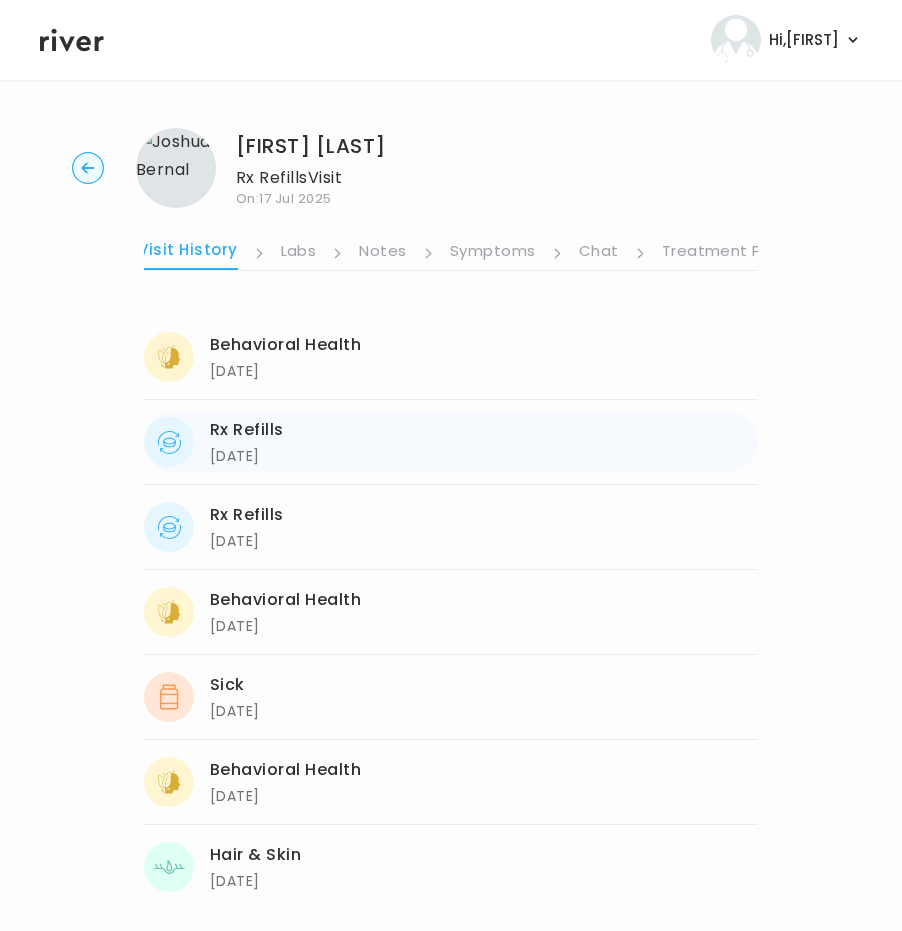 click on "Rx Refills 06/09/2025 06/09/2025" at bounding box center (451, 442) 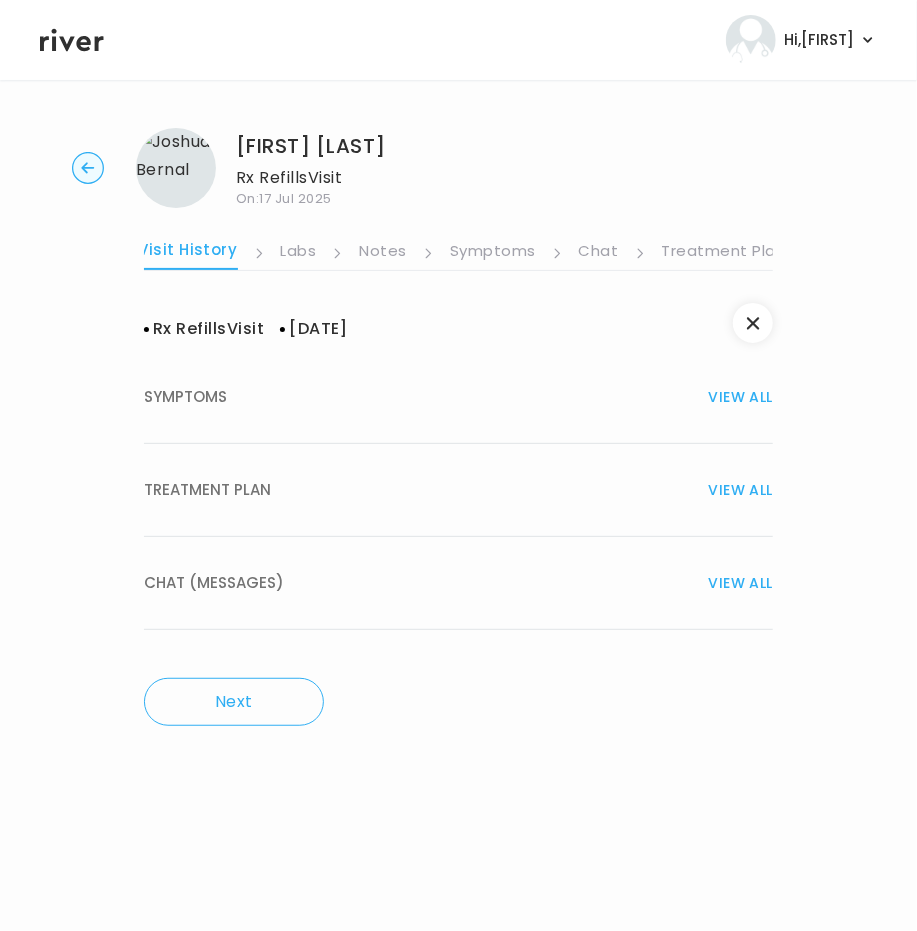 click on "TREATMENT PLAN VIEW ALL" at bounding box center (458, 490) 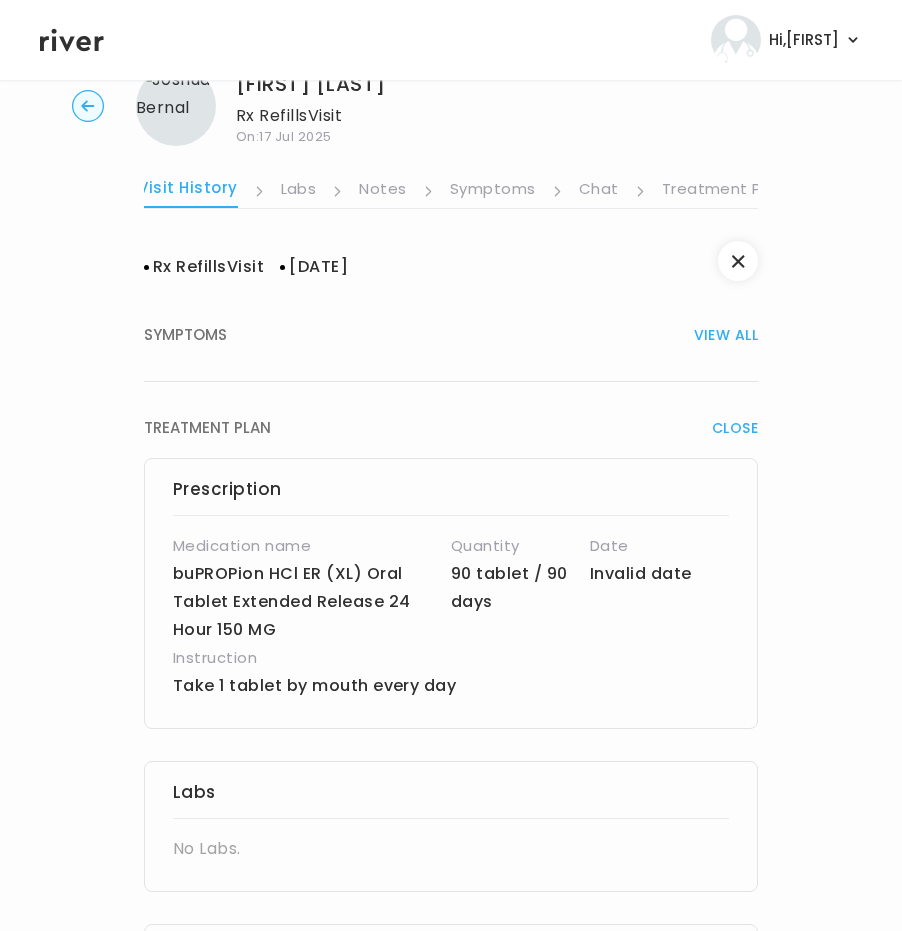 scroll, scrollTop: 0, scrollLeft: 0, axis: both 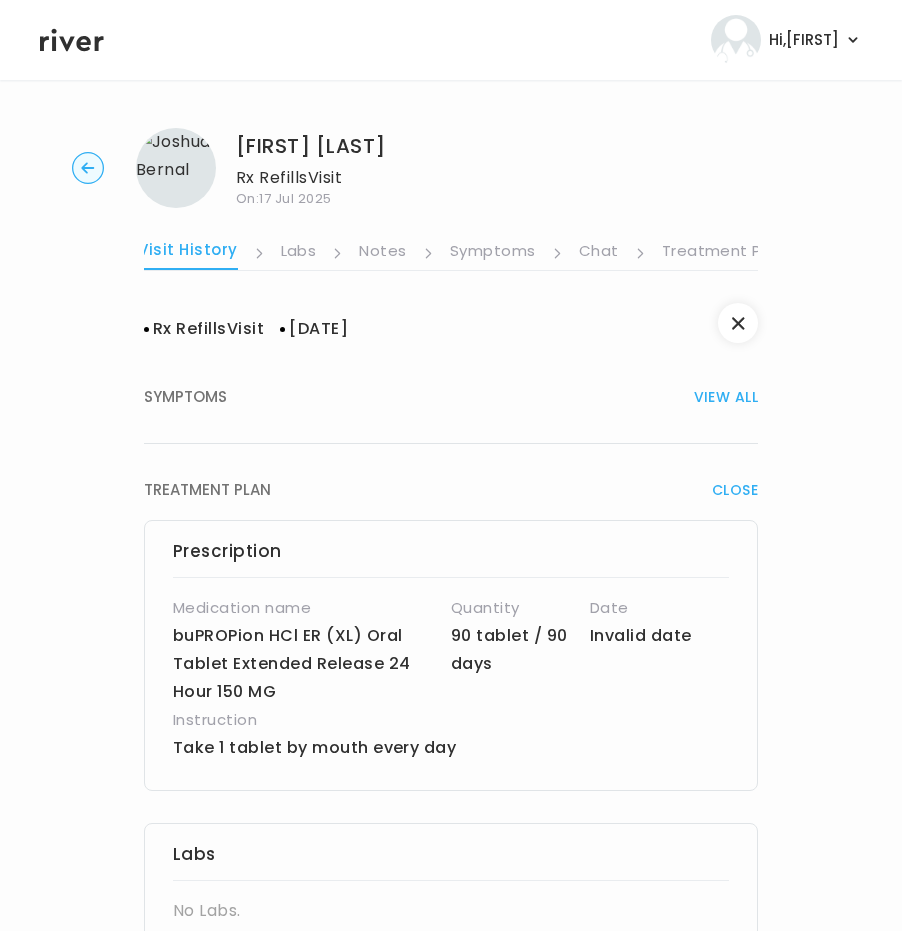 click on "Symptoms" at bounding box center (493, 253) 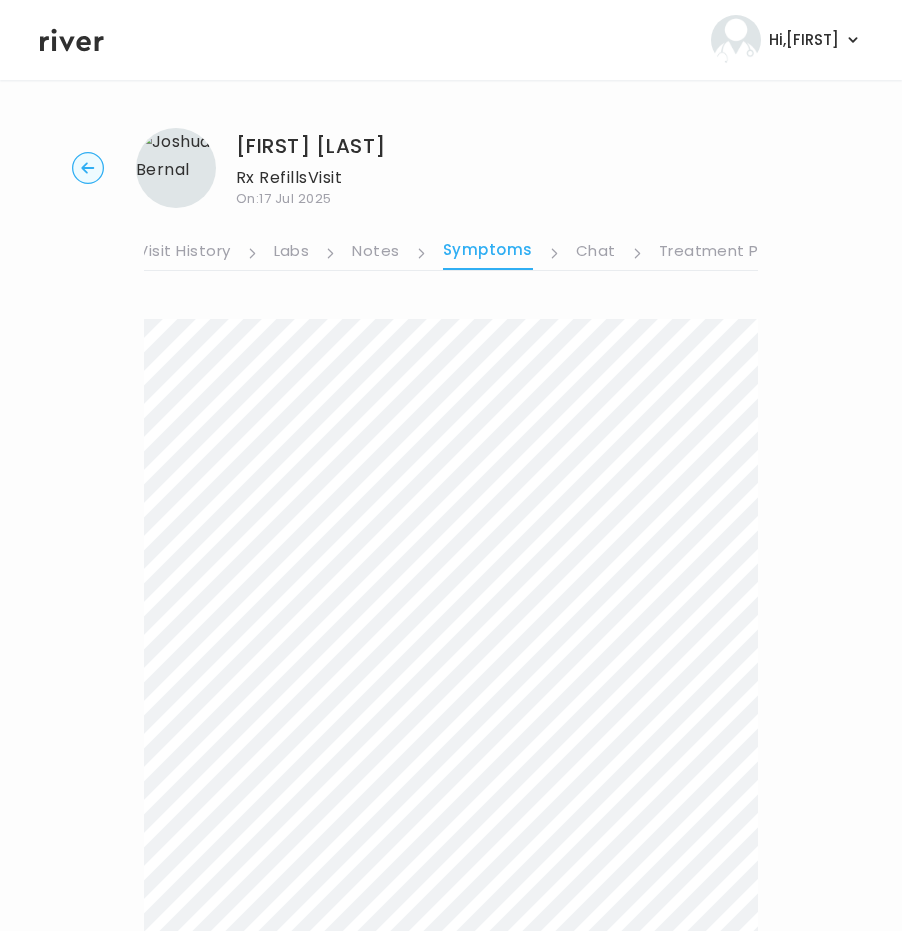 click on "About Medical History Medication History Visit History Labs Notes Symptoms Chat Treatment Plan" at bounding box center (451, 239) 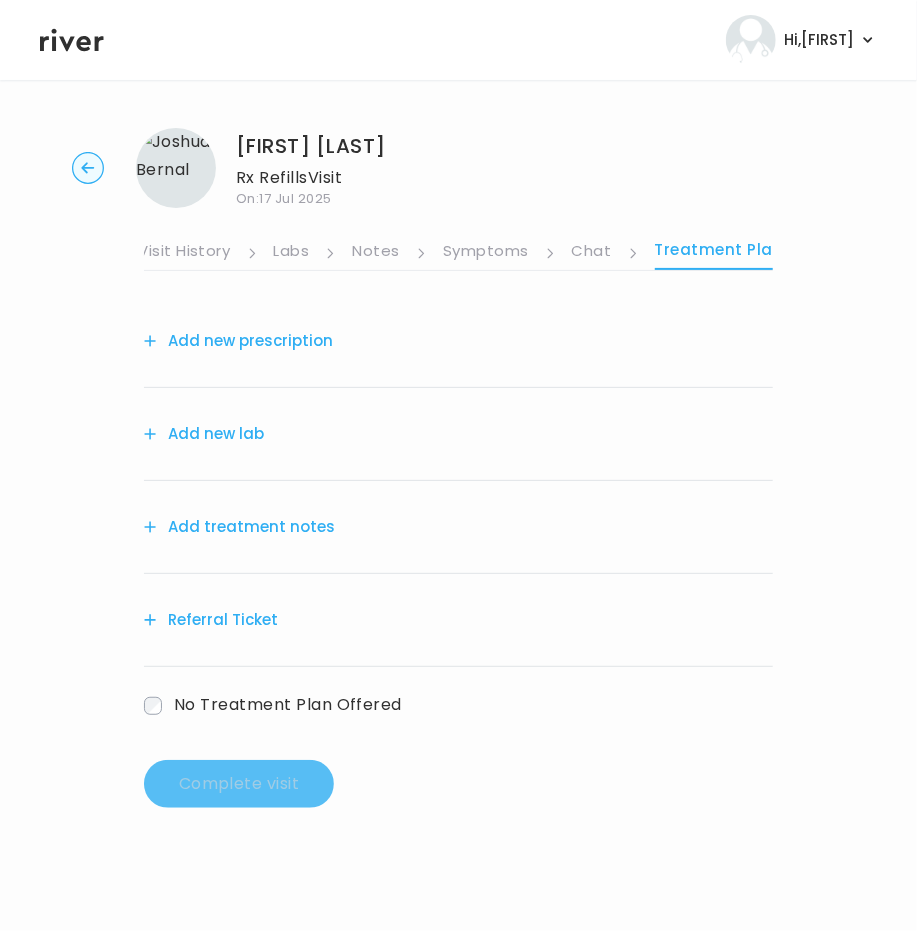 click on "Add new lab" at bounding box center [204, 434] 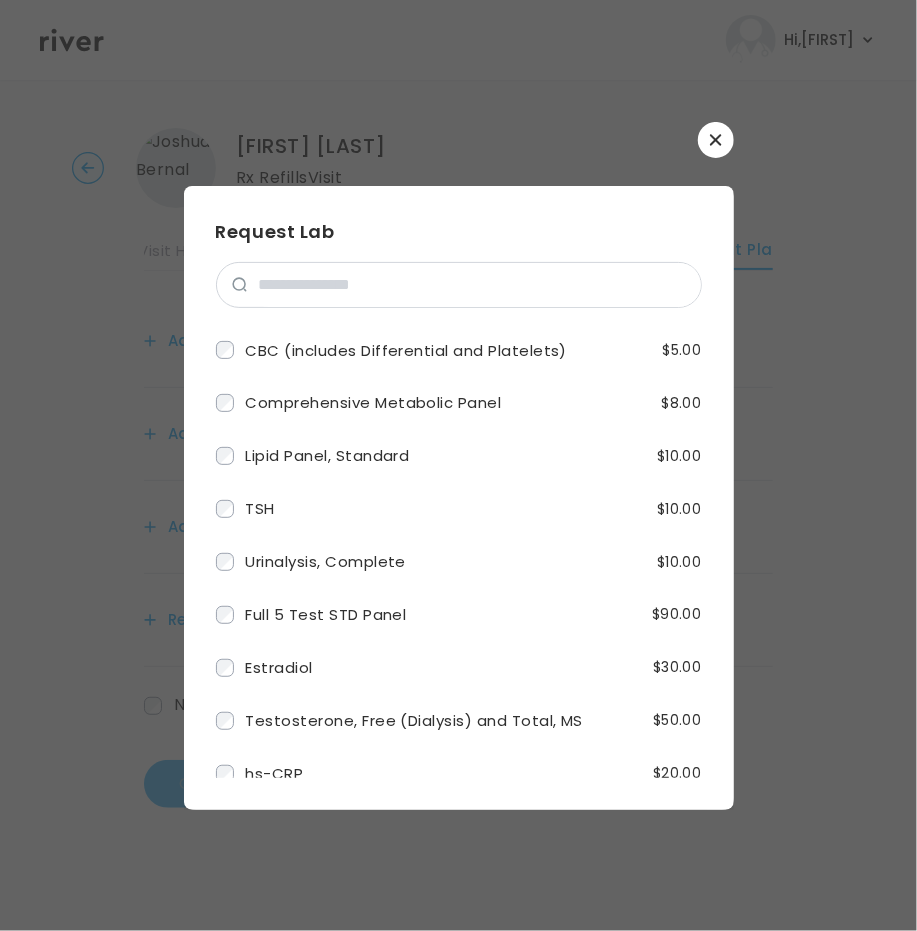 click at bounding box center [716, 140] 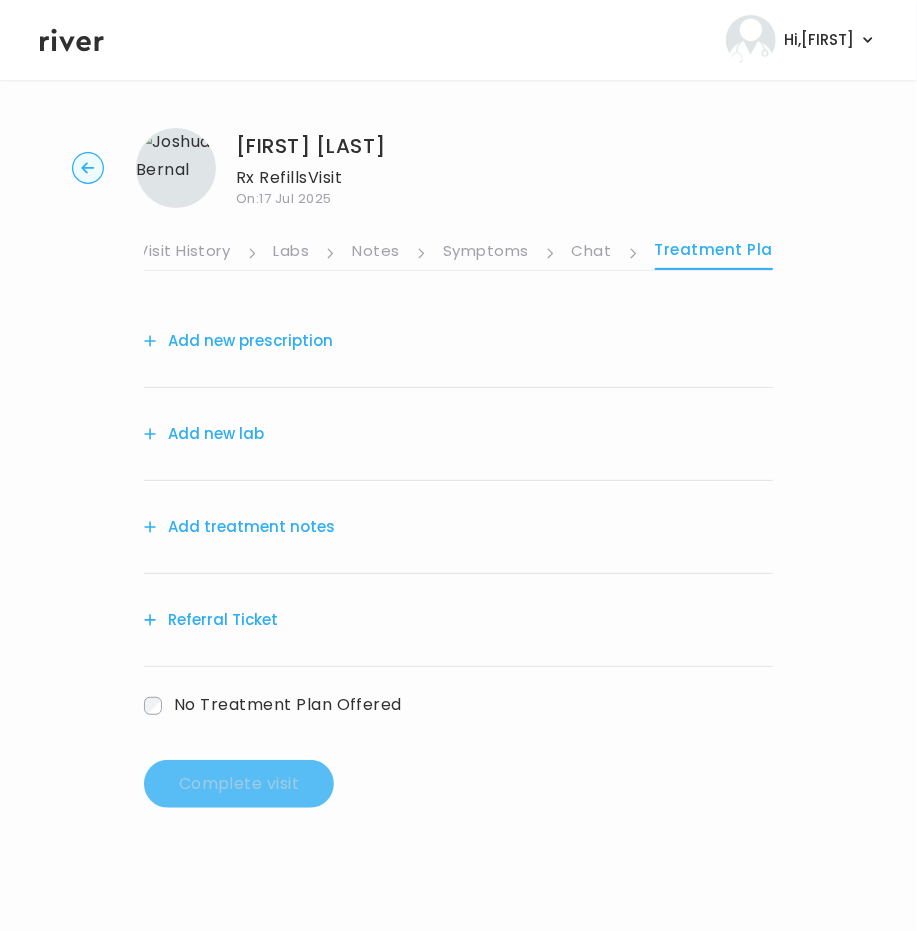 click on "Add treatment notes" at bounding box center (239, 527) 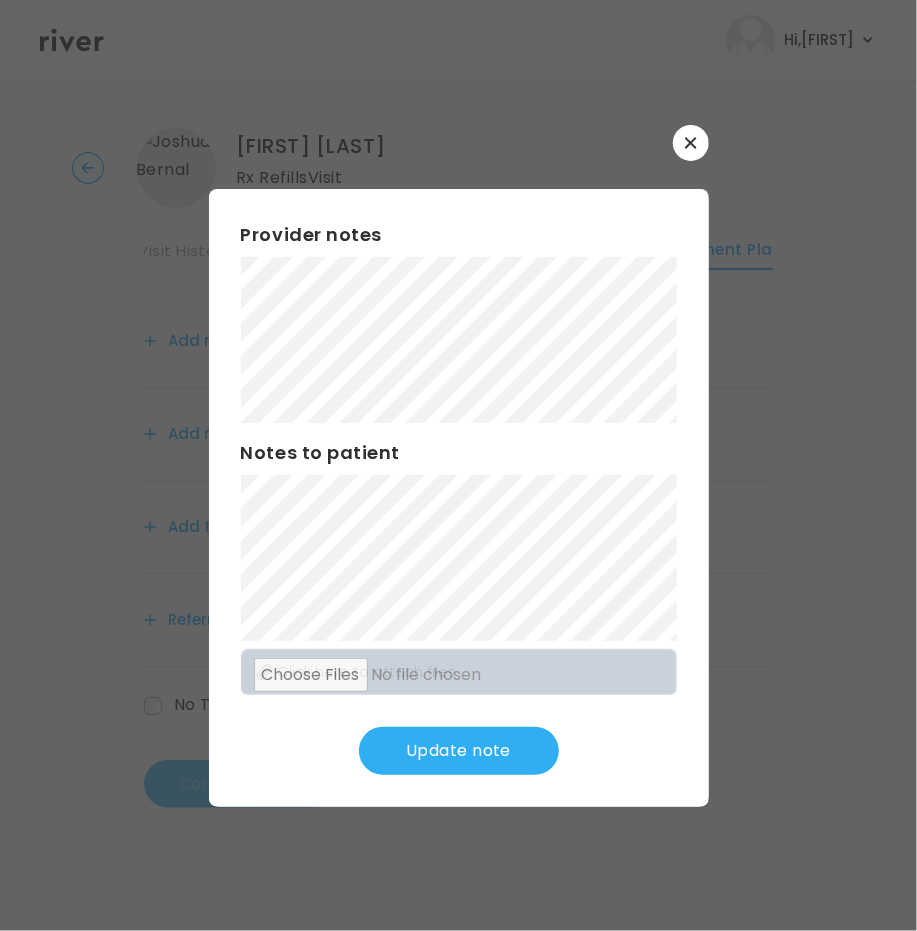 click on "Update note" at bounding box center [459, 751] 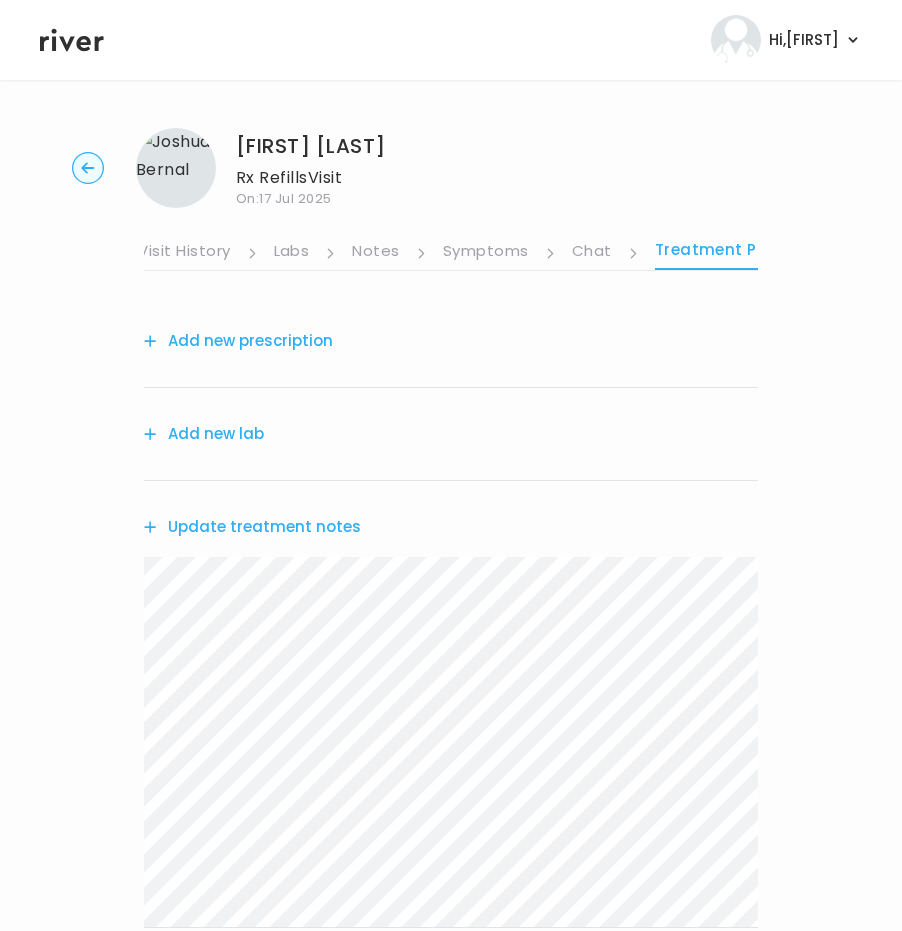 click on "Add new prescription" at bounding box center (238, 341) 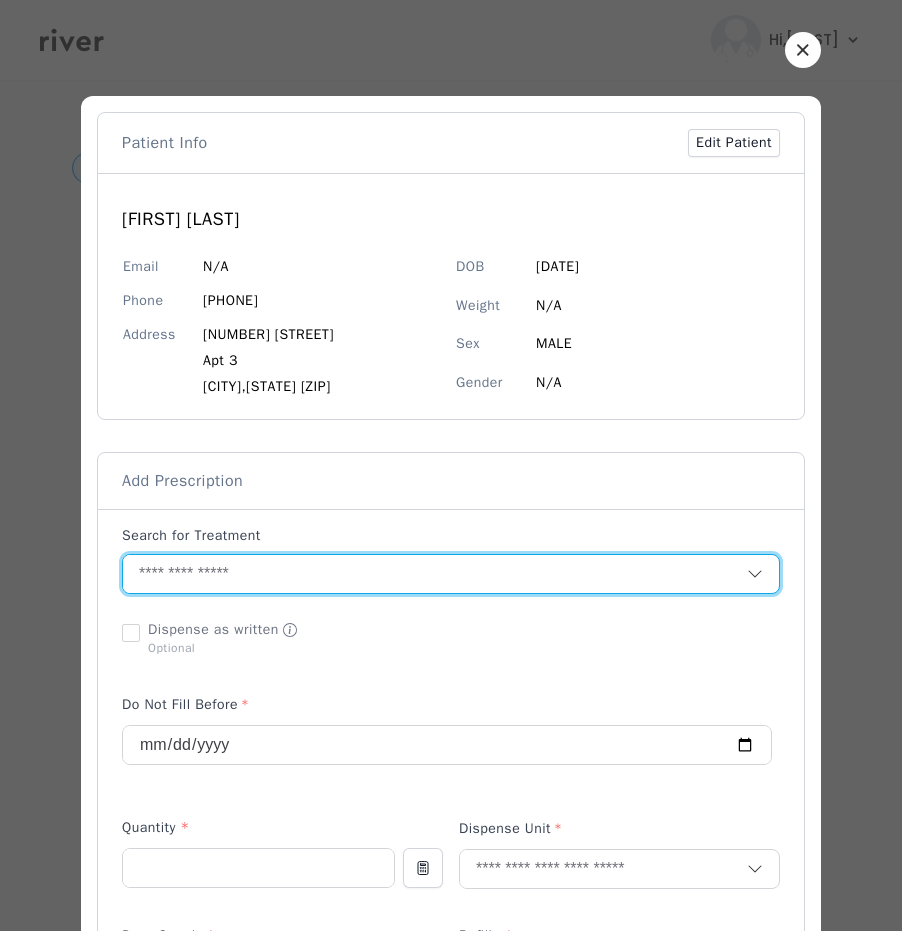 click at bounding box center [435, 574] 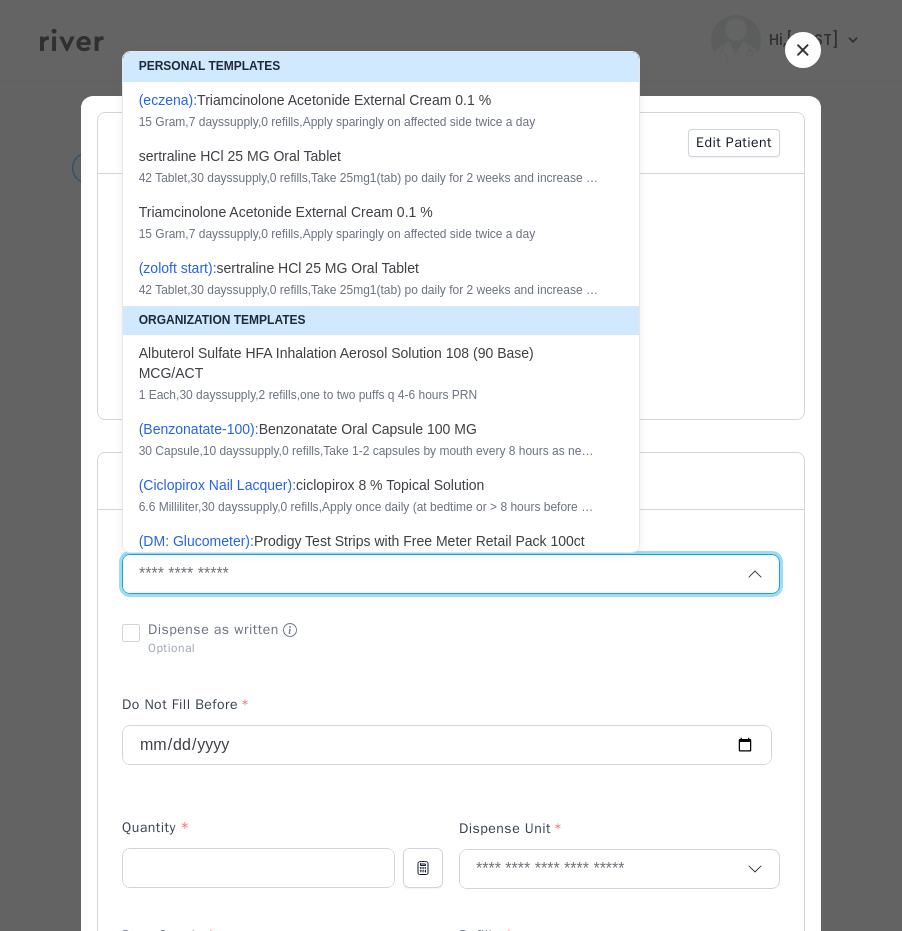 click at bounding box center (435, 574) 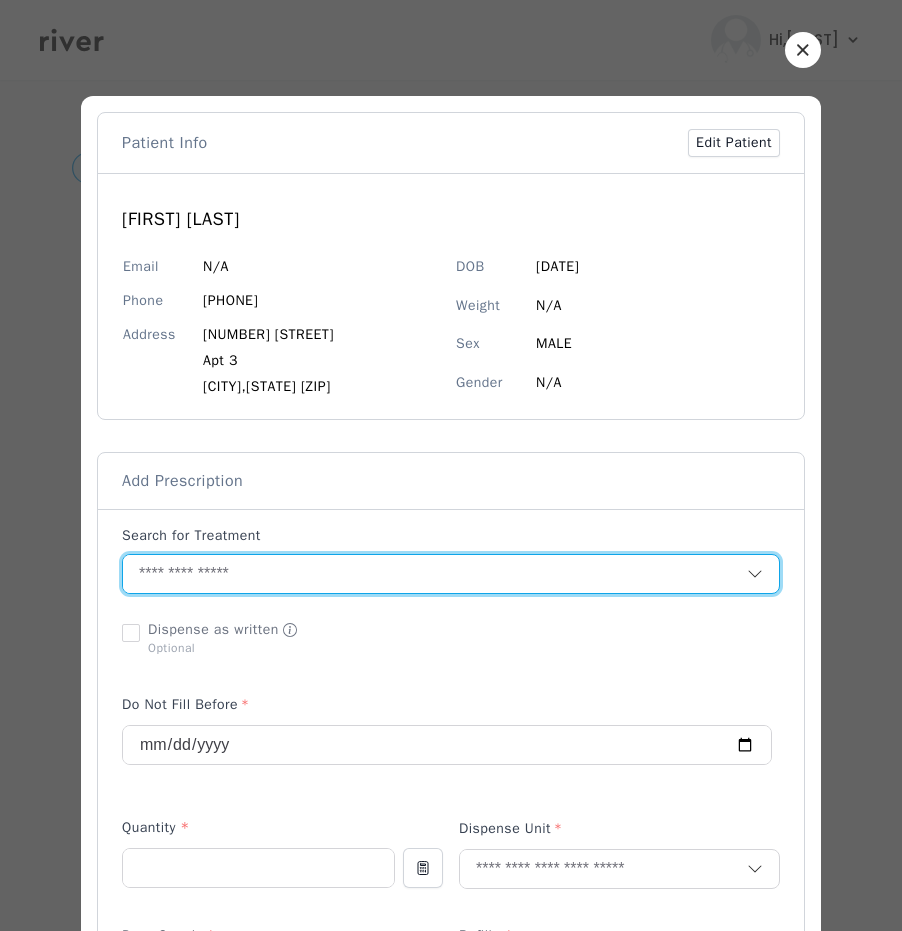 paste on "**********" 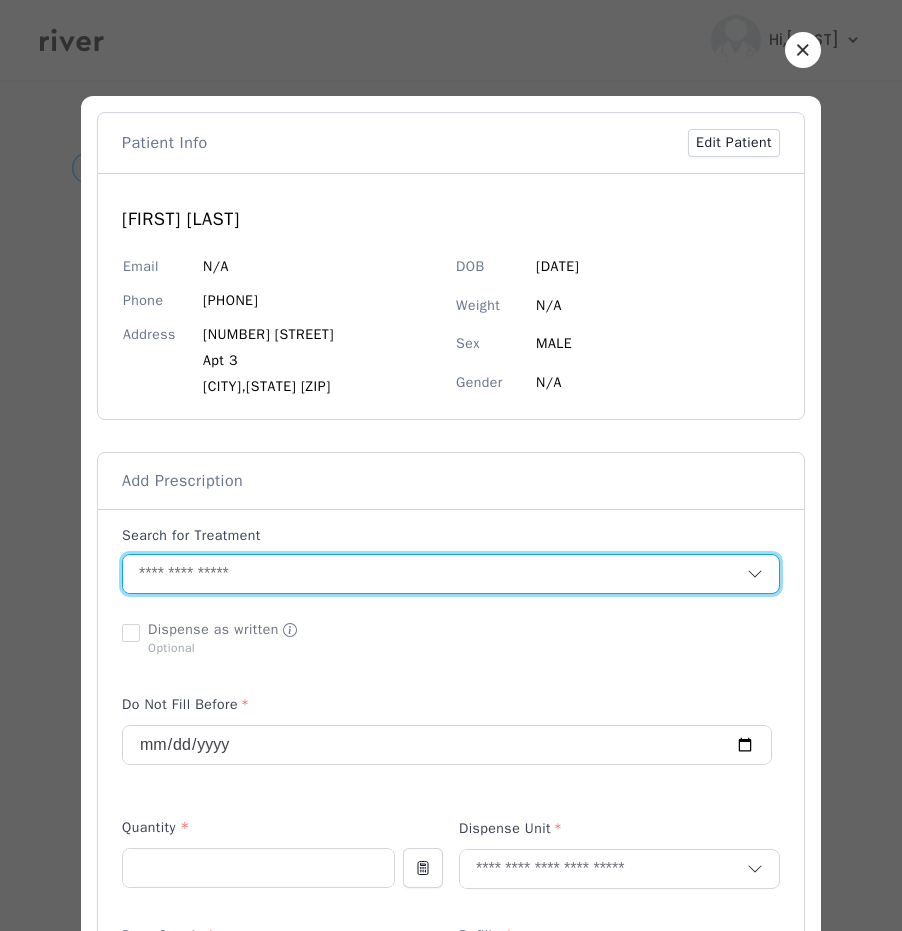 type on "**********" 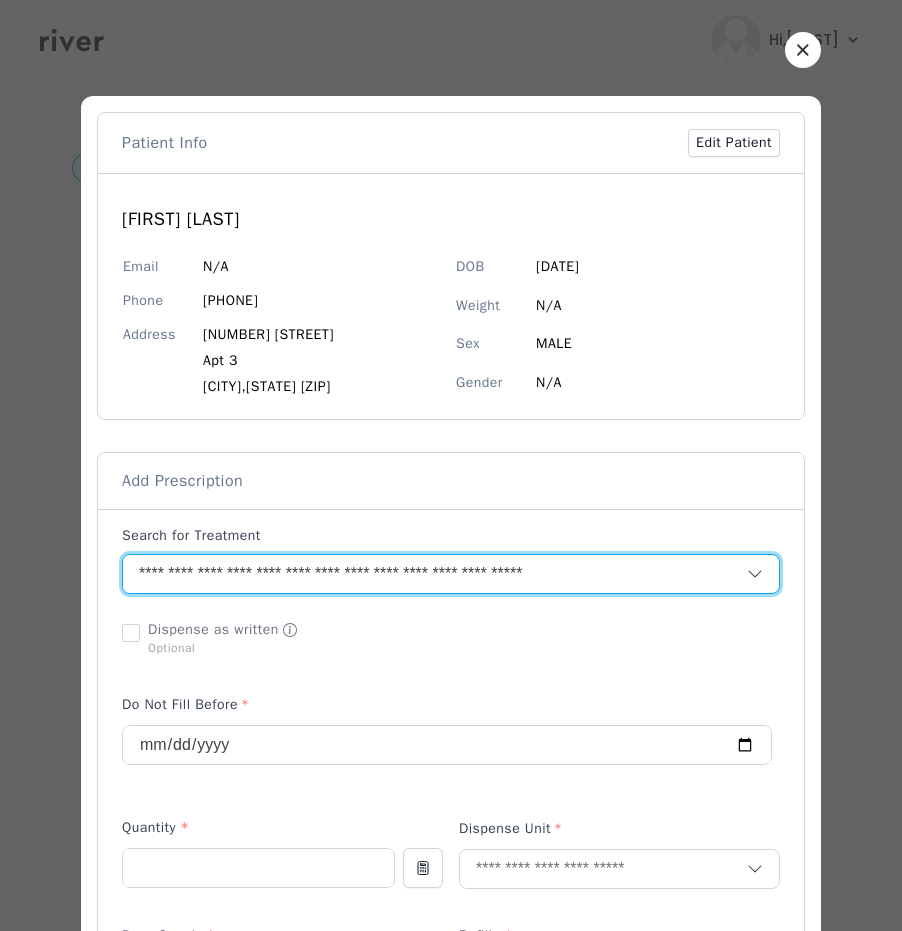 click on "**********" at bounding box center [435, 574] 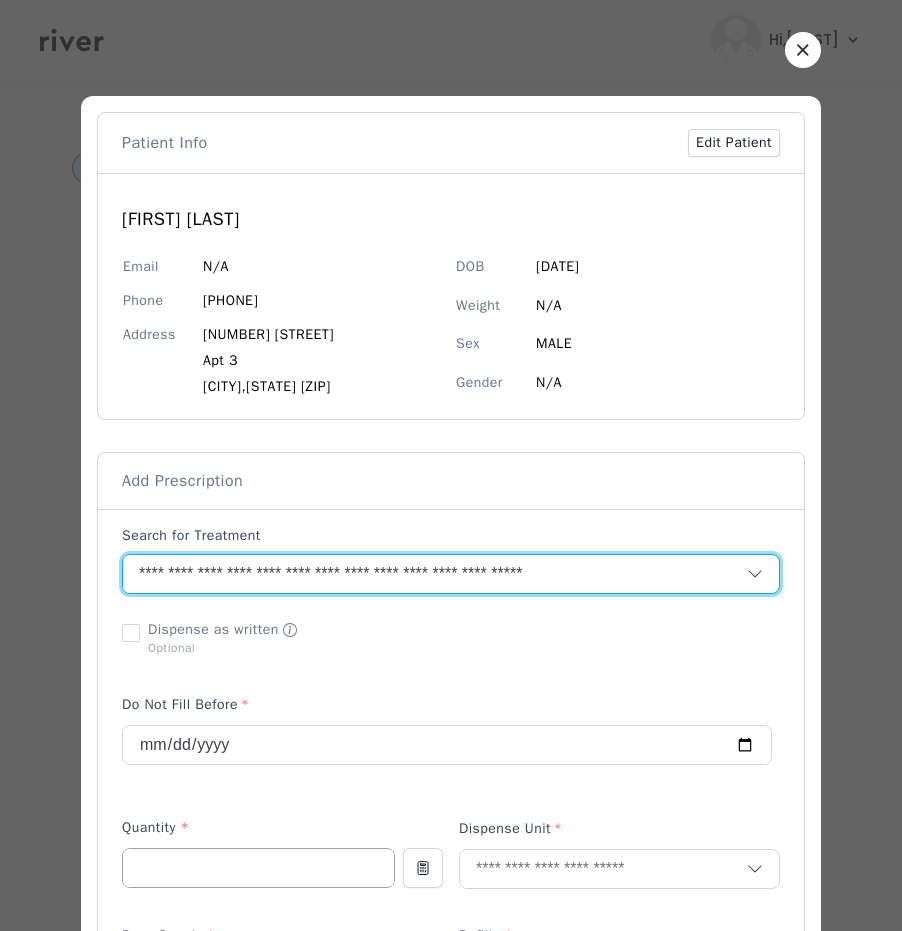 type on "**********" 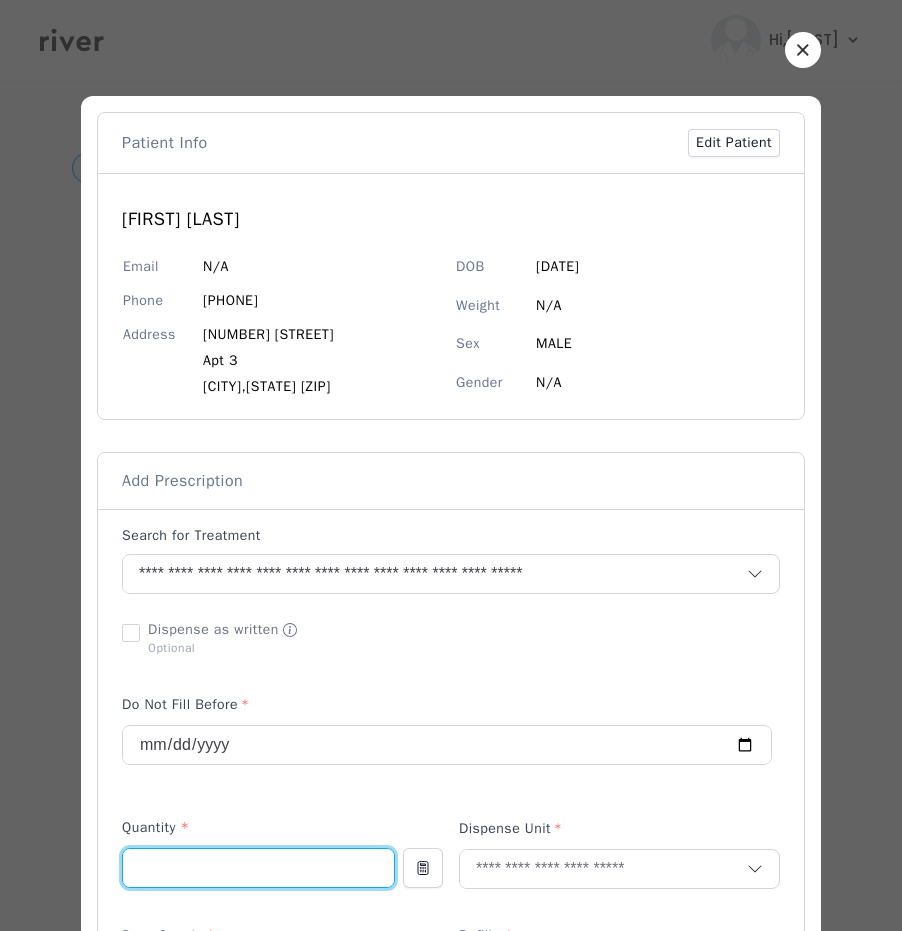 click at bounding box center [258, 868] 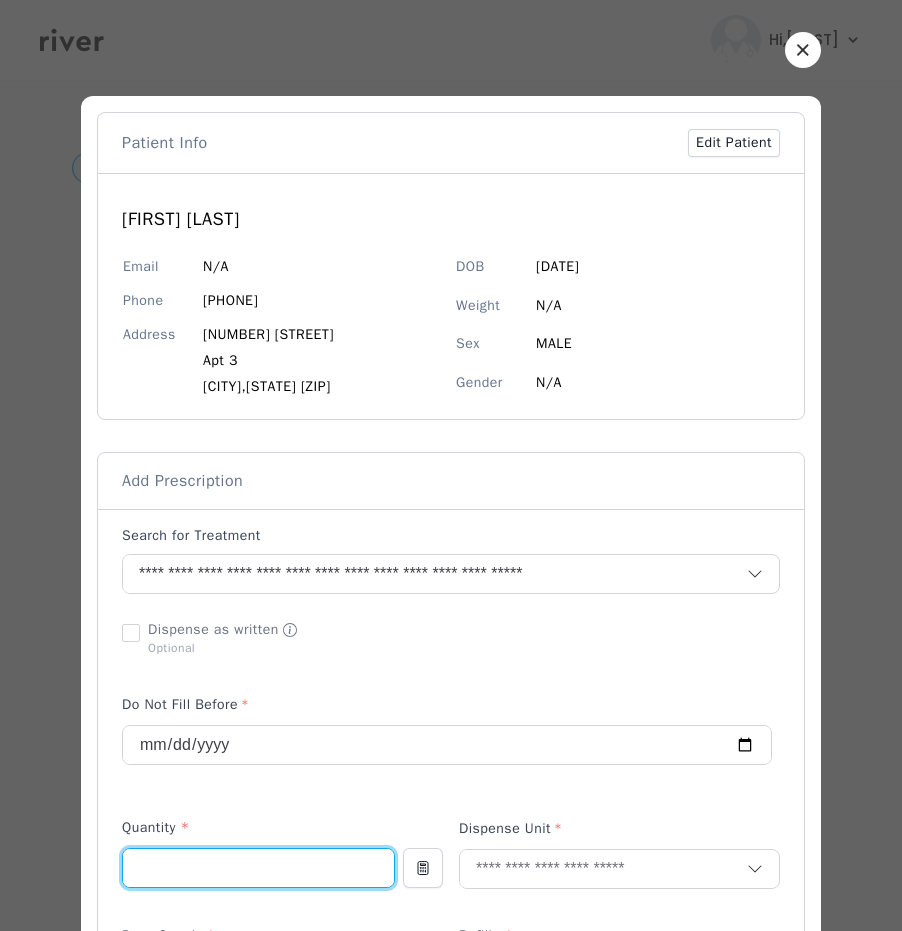 type on "*" 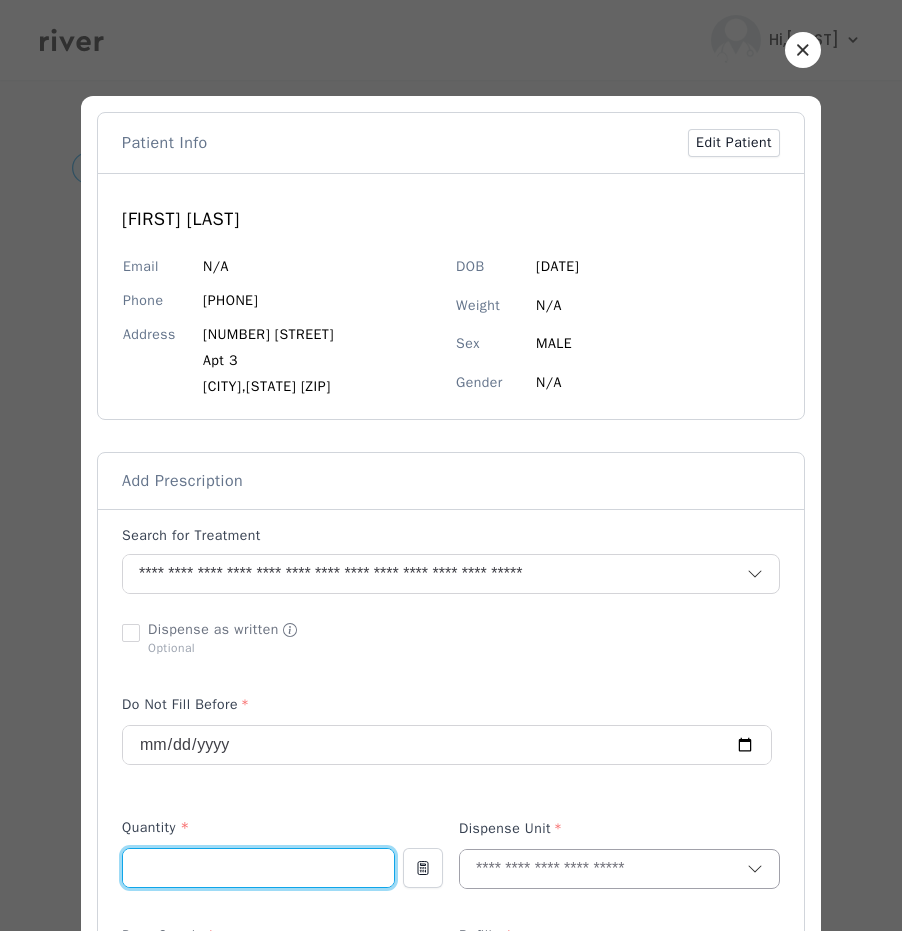type on "**" 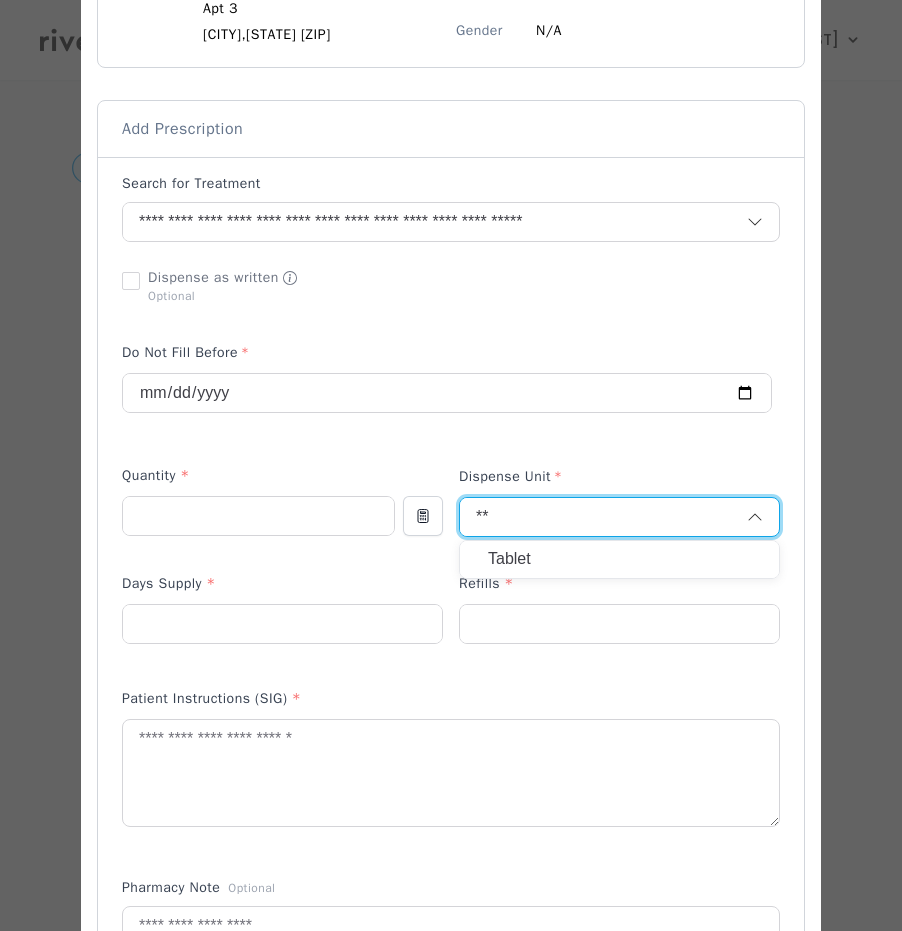 type on "**" 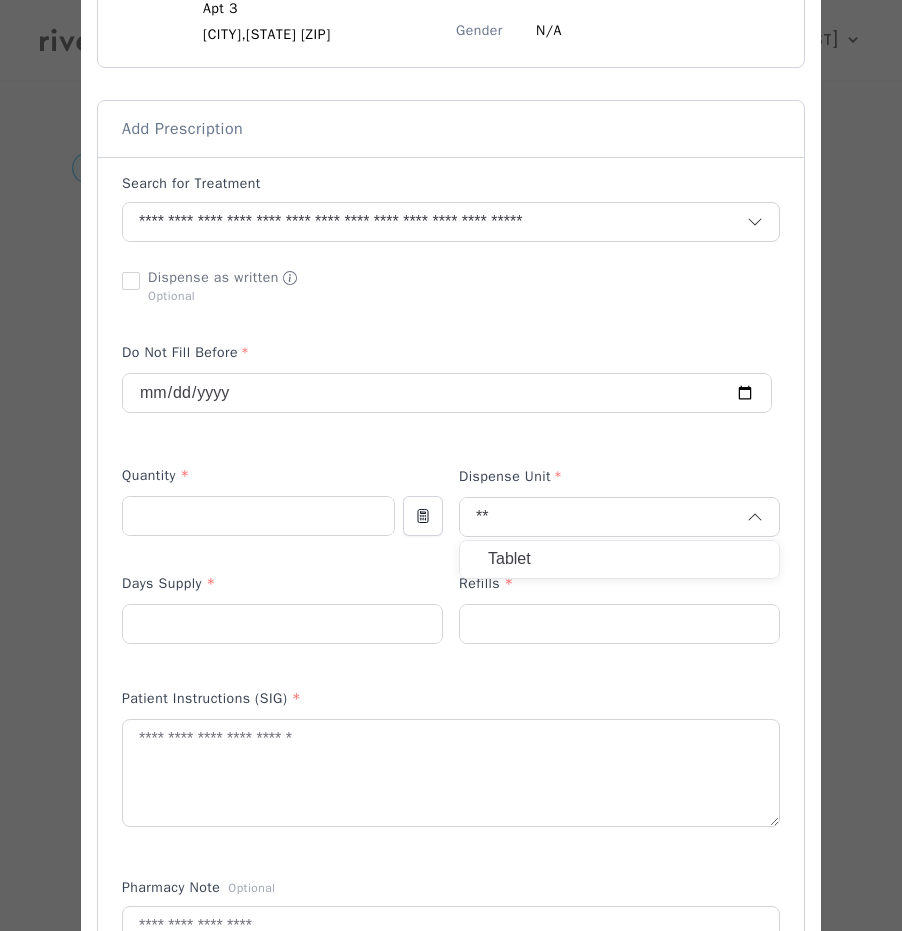 click on "Tablet" at bounding box center (619, 559) 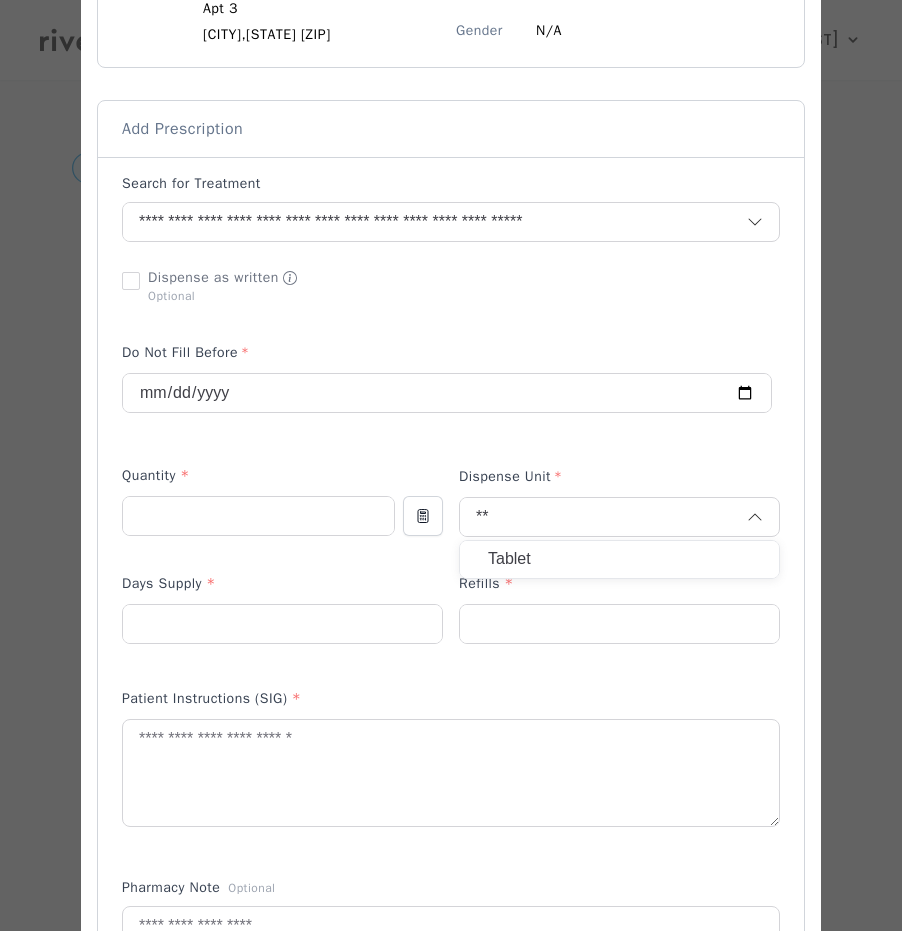 type 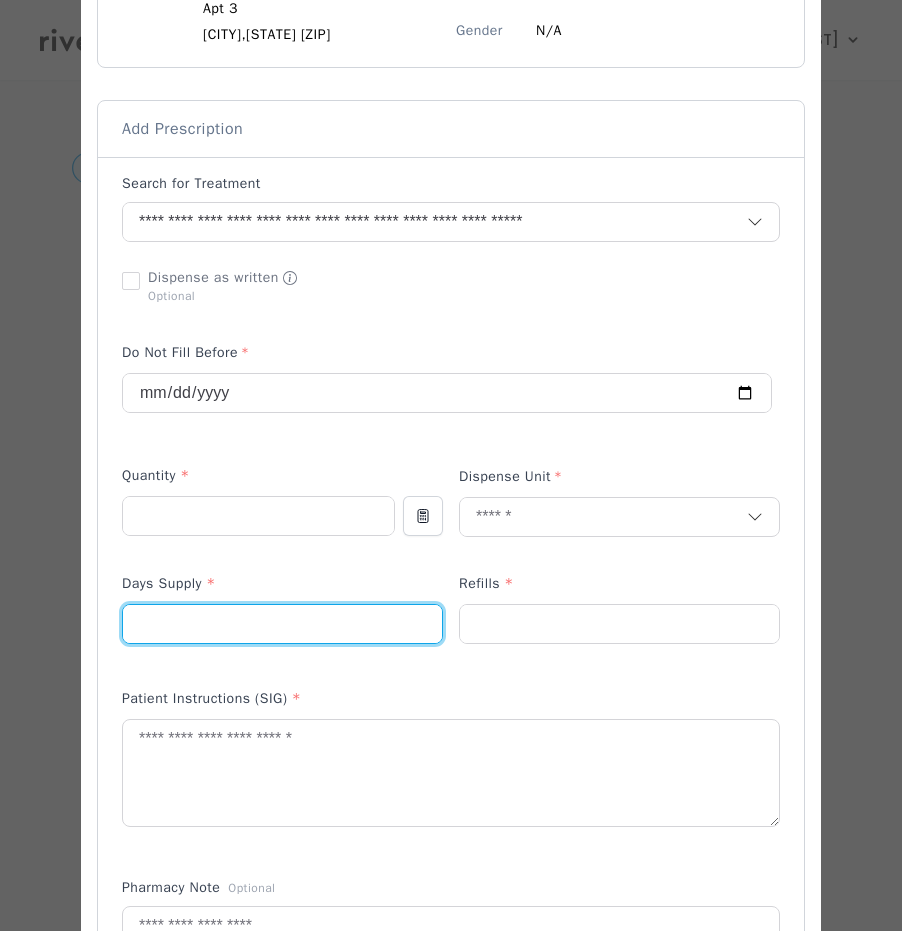click at bounding box center (282, 624) 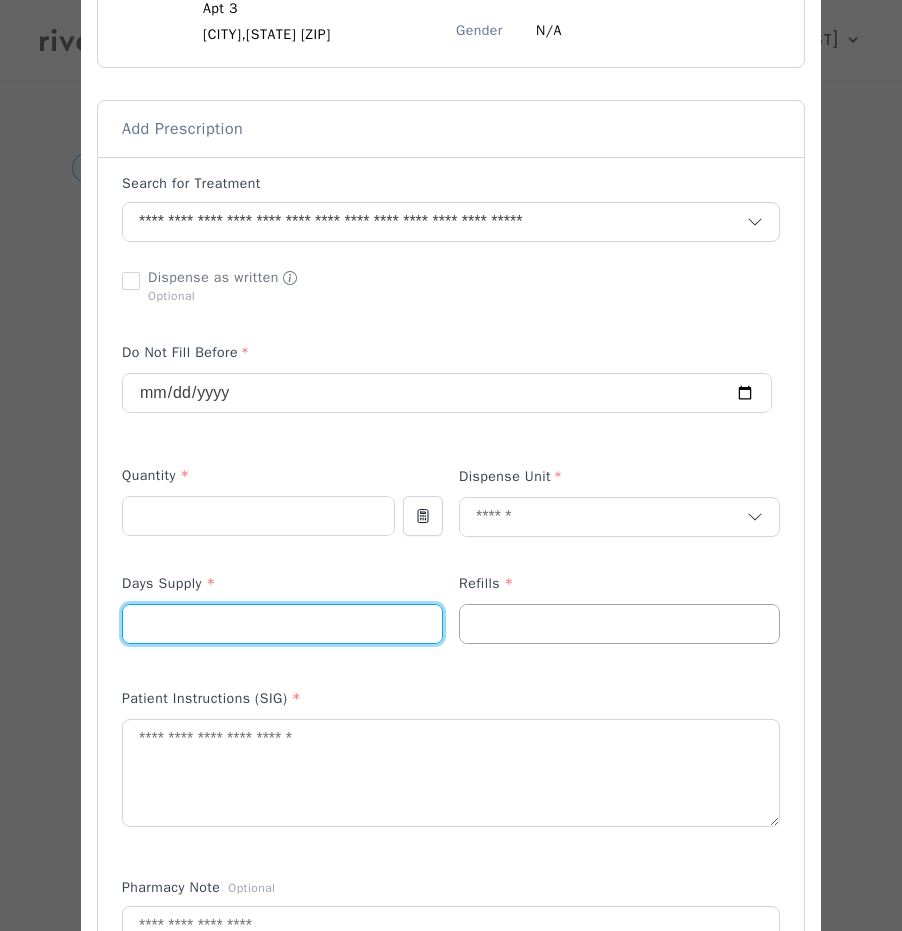type on "**" 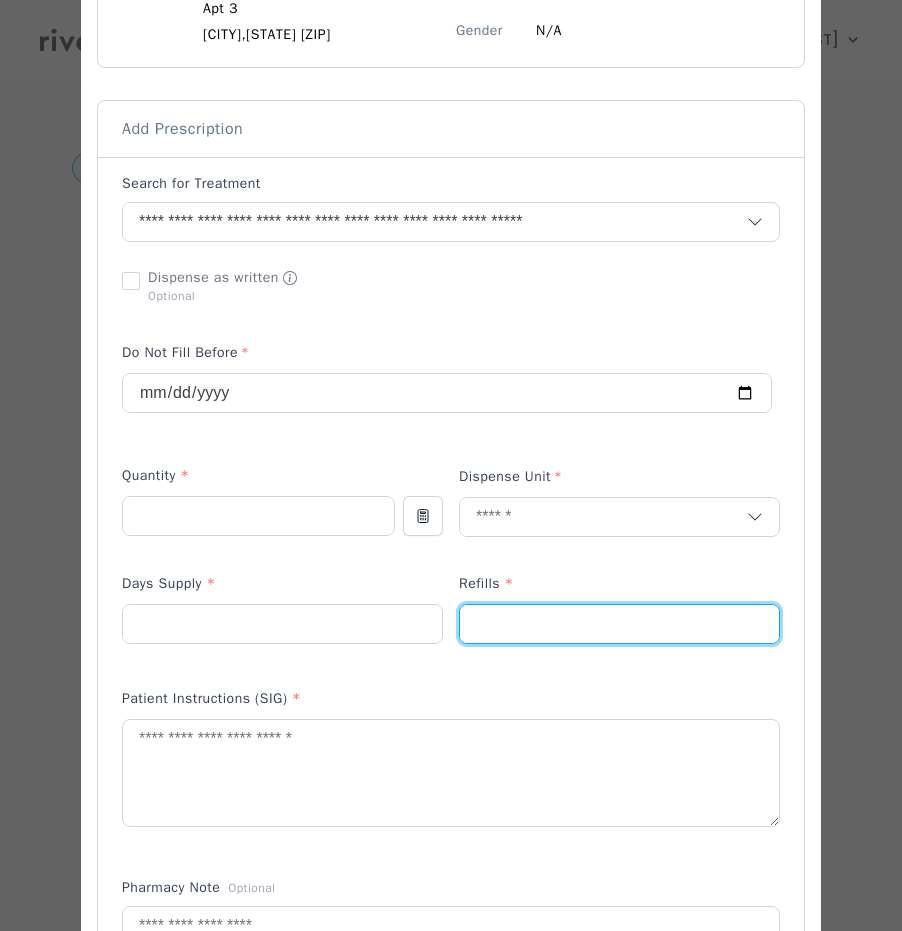 click at bounding box center [619, 624] 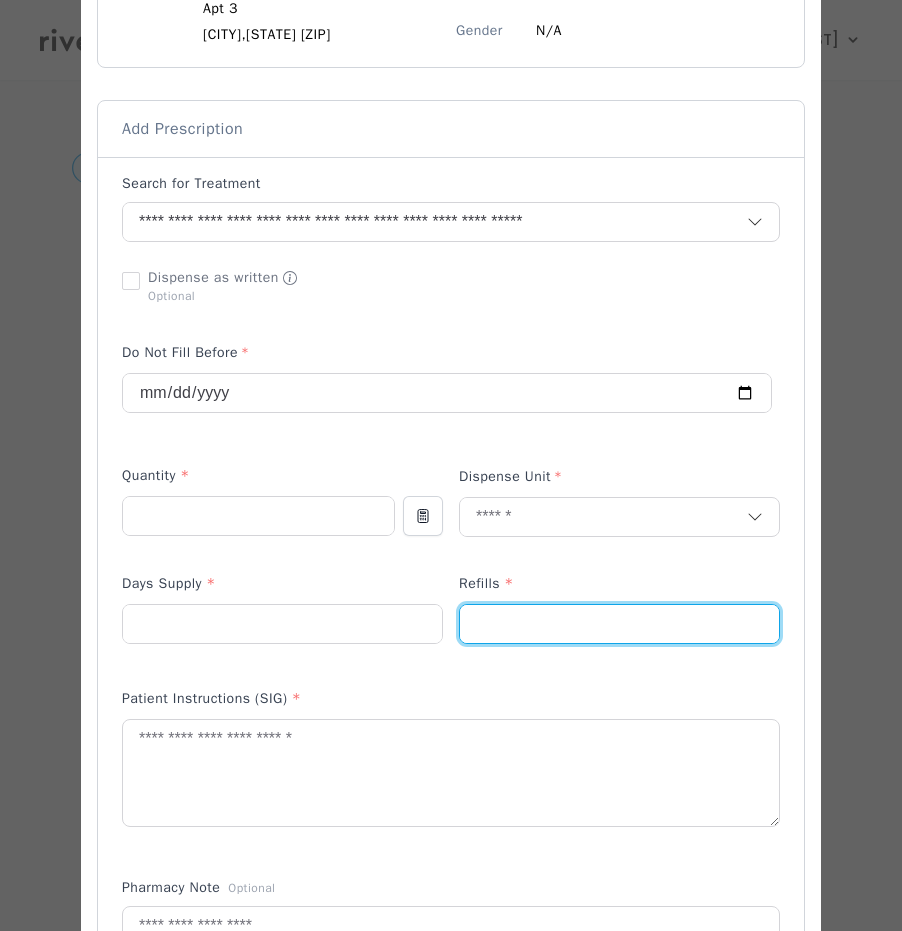 type on "*" 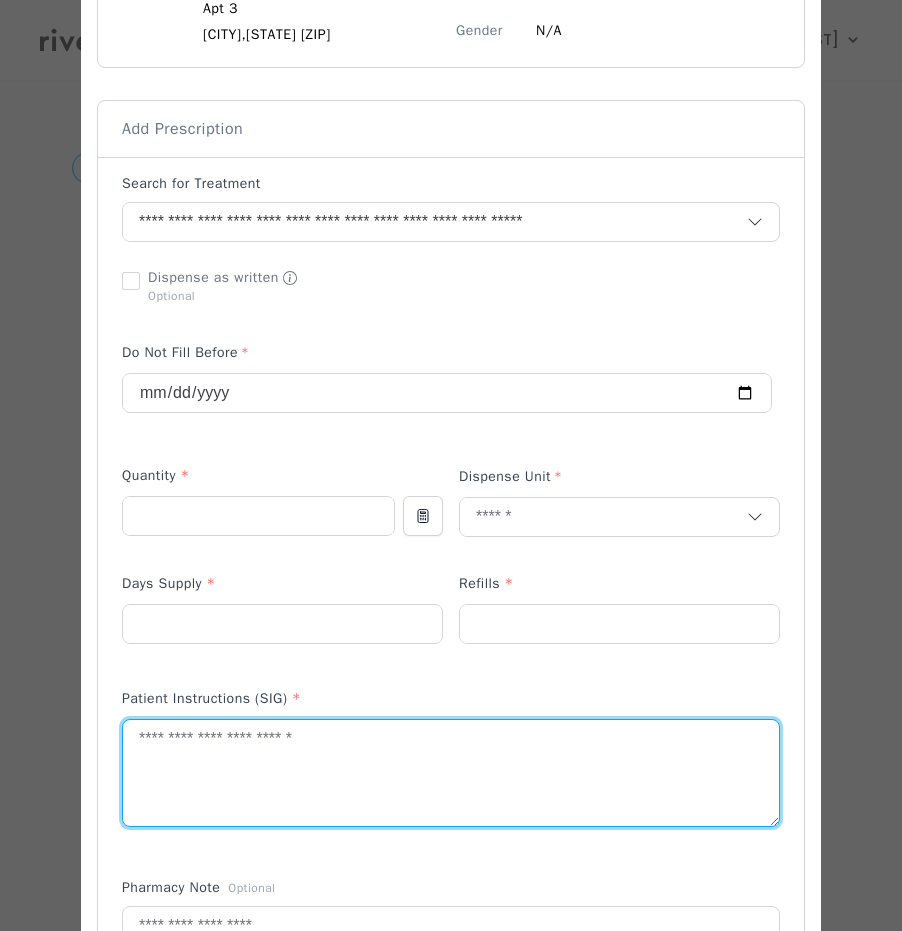 click at bounding box center [451, 773] 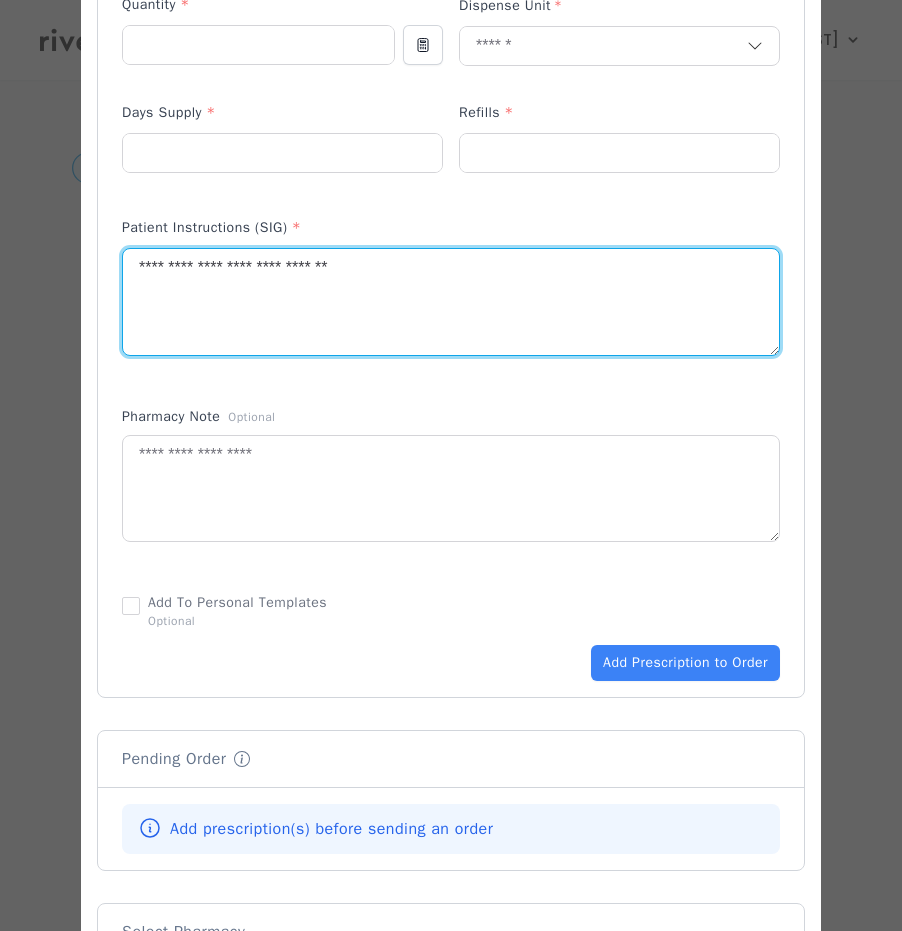 scroll, scrollTop: 826, scrollLeft: 0, axis: vertical 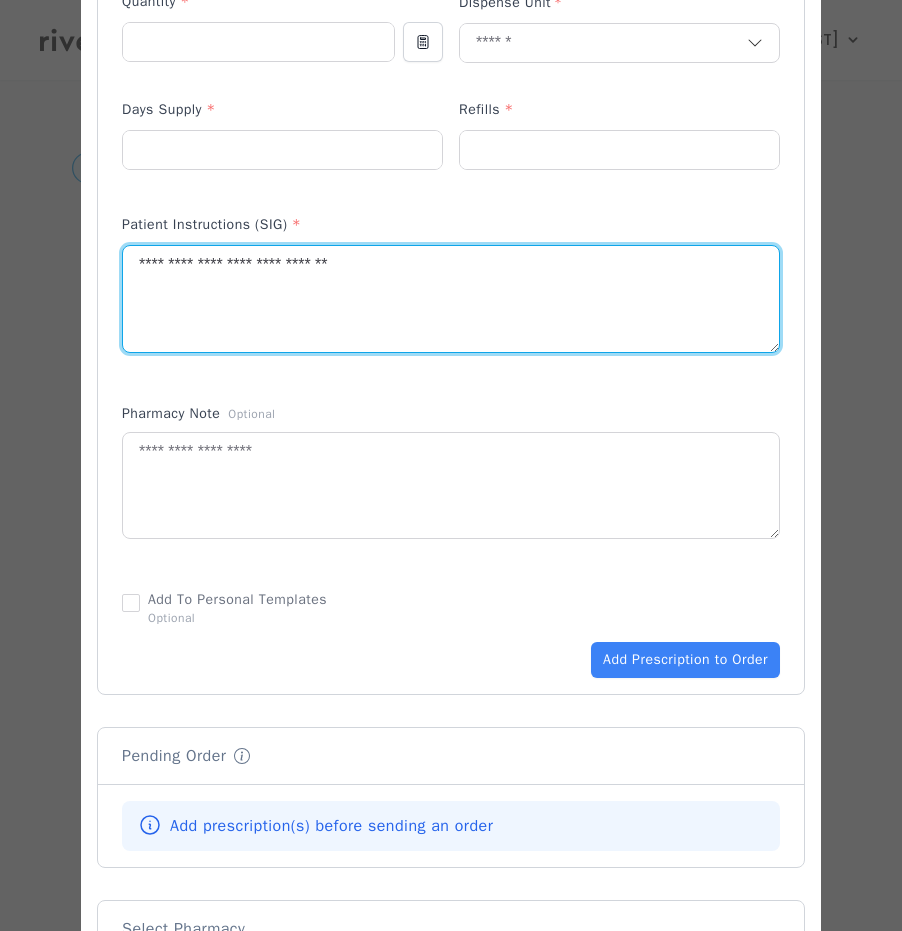 type on "**********" 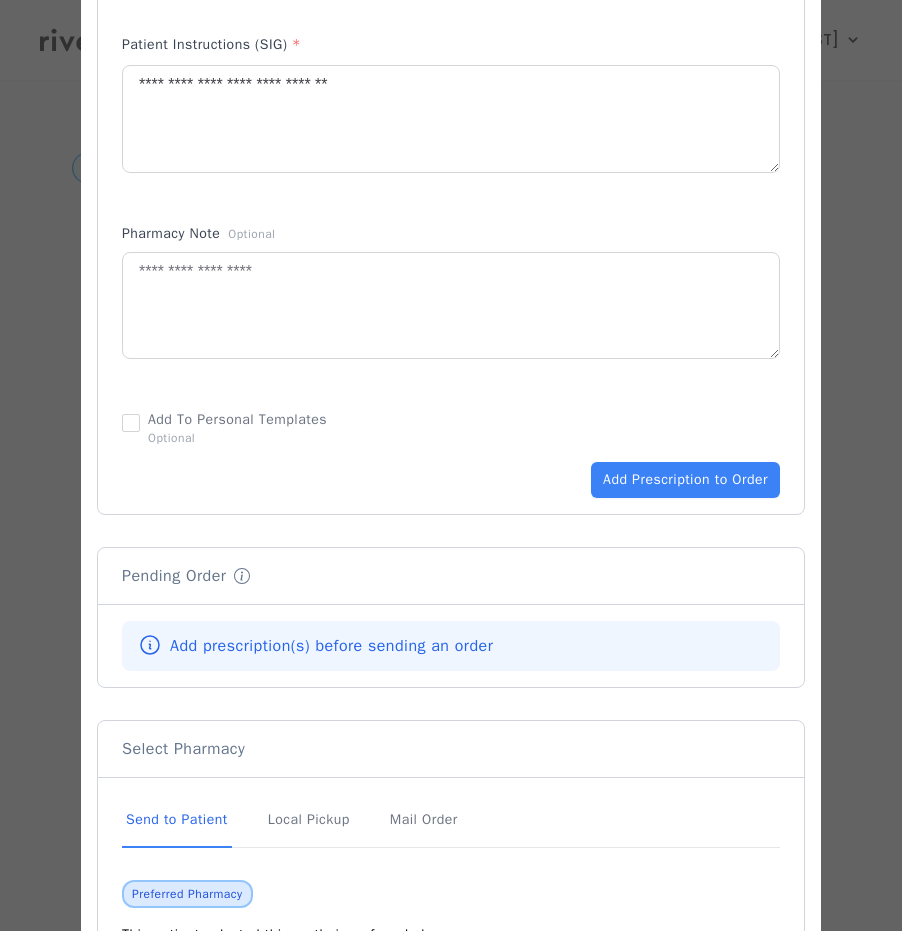 scroll, scrollTop: 1007, scrollLeft: 0, axis: vertical 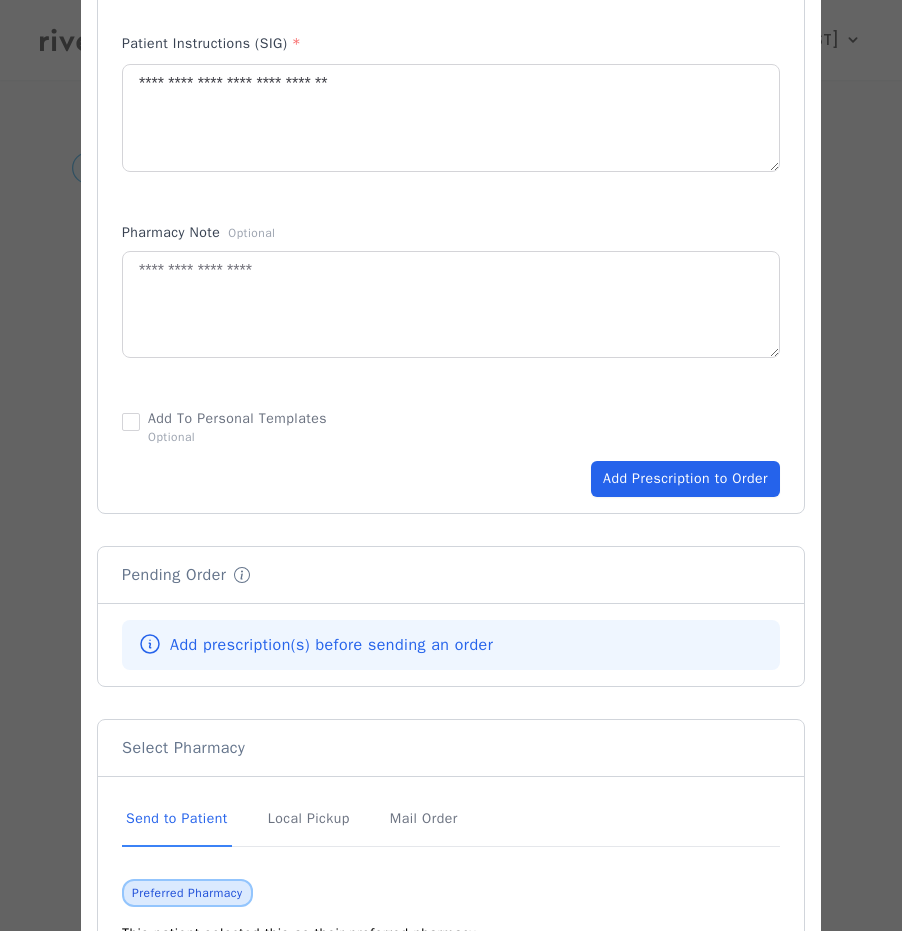 click on "Add Prescription to Order" at bounding box center (685, 479) 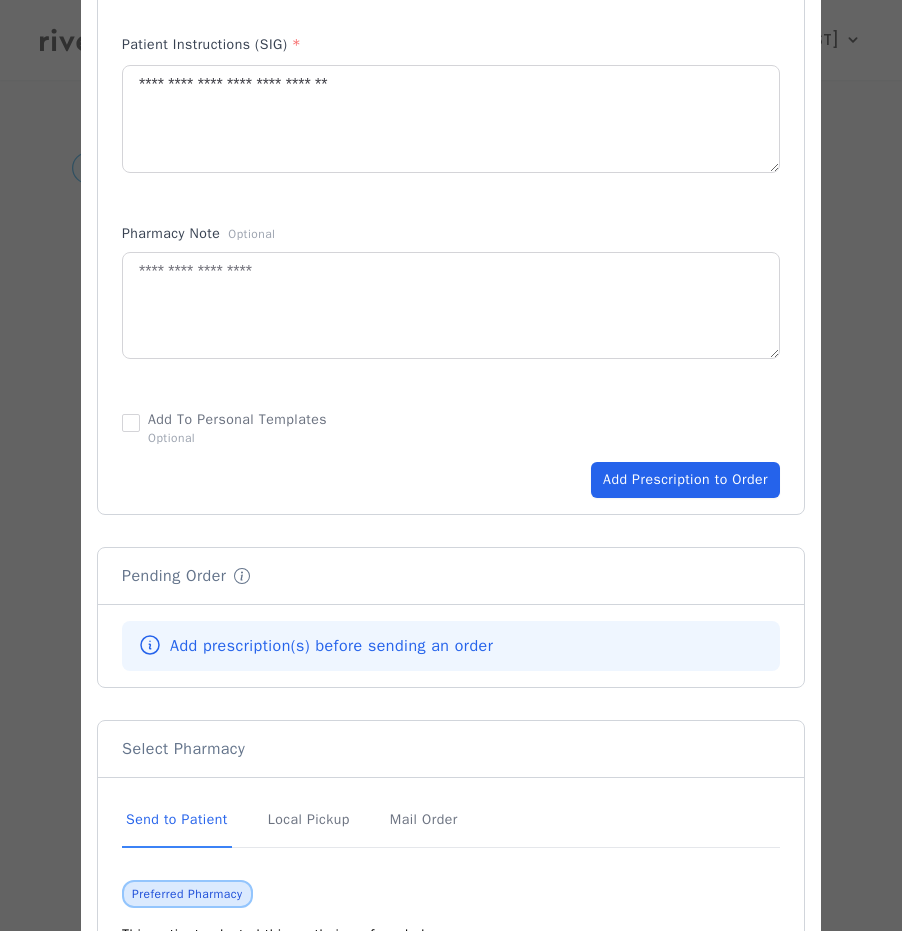 drag, startPoint x: 664, startPoint y: 490, endPoint x: 686, endPoint y: 482, distance: 23.409399 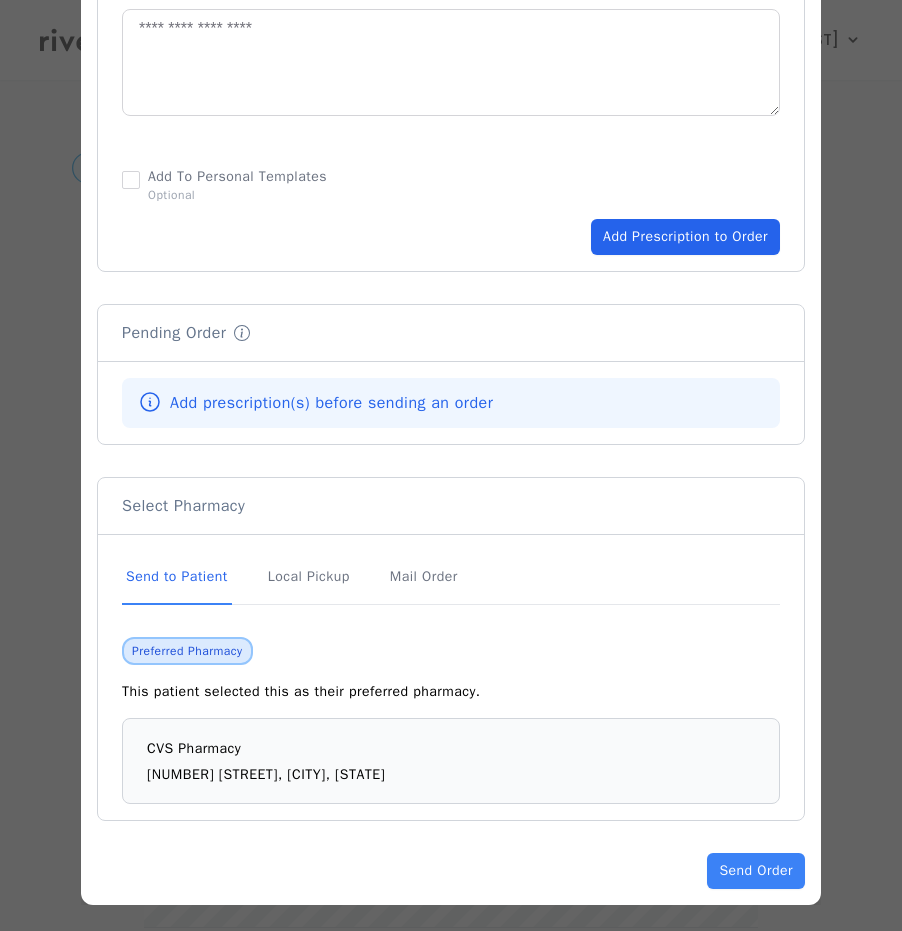 scroll, scrollTop: 1272, scrollLeft: 0, axis: vertical 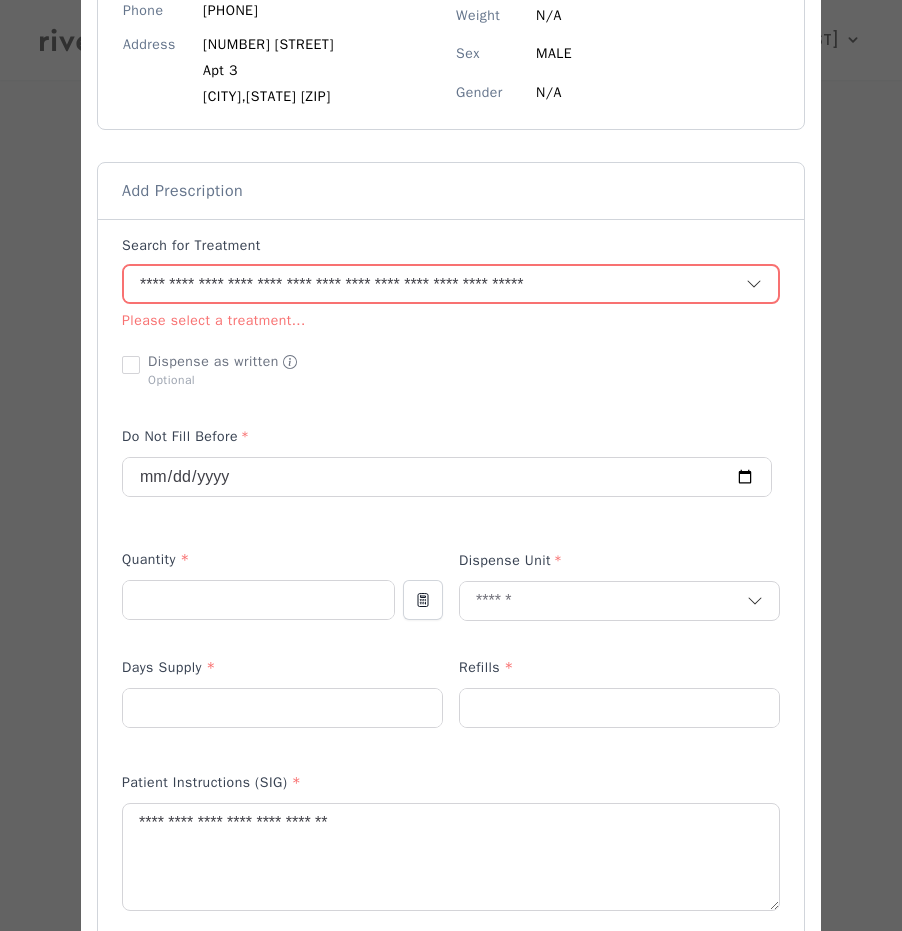 click at bounding box center [722, 284] 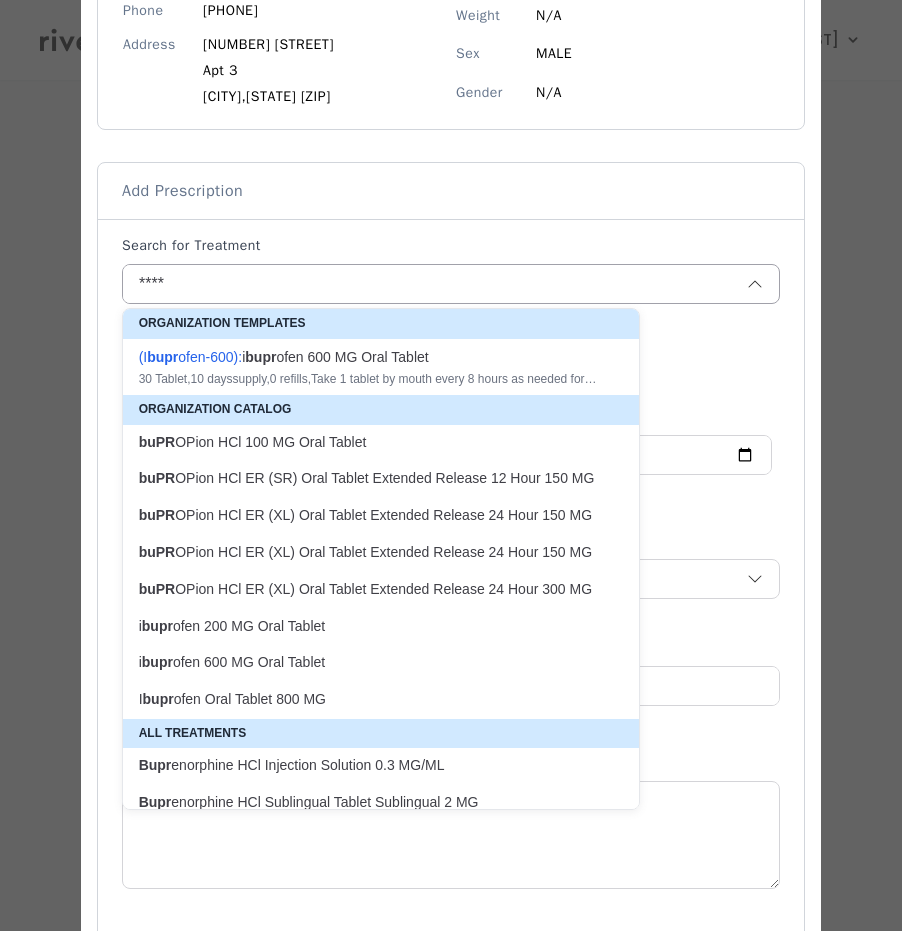 click on "buPR OPion HCl ER (XL) Oral Tablet Extended Release 24 Hour 150 MG" at bounding box center (369, 515) 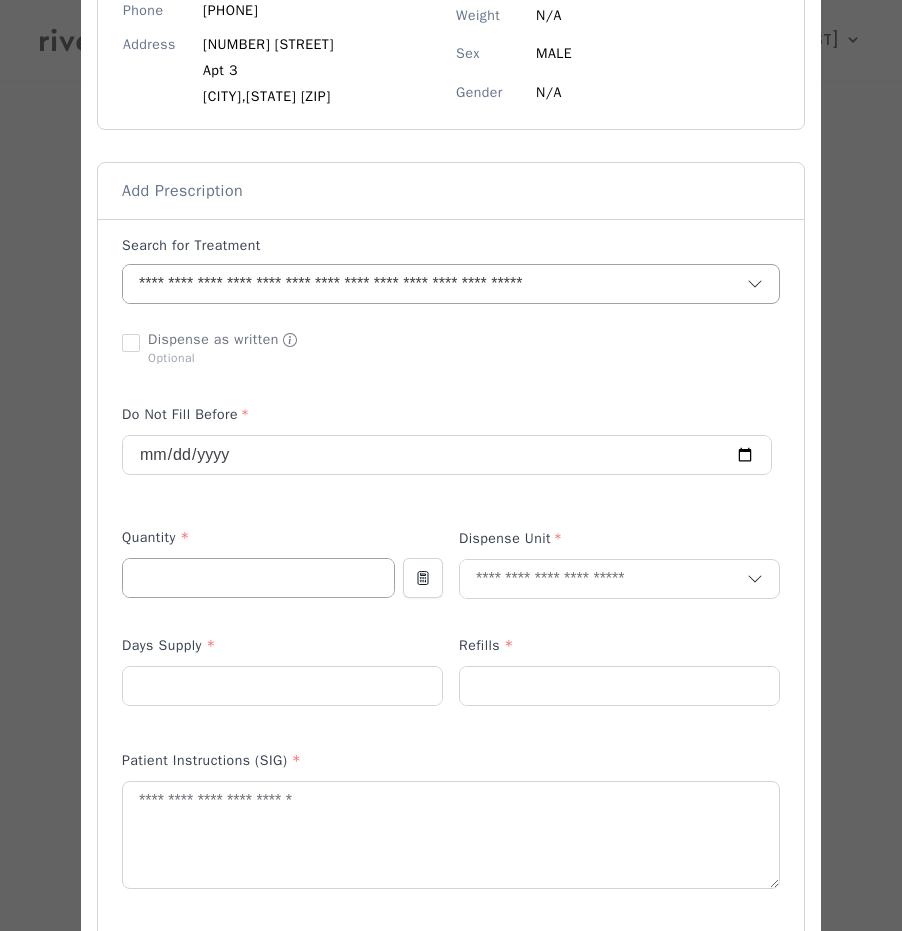 click at bounding box center (258, 578) 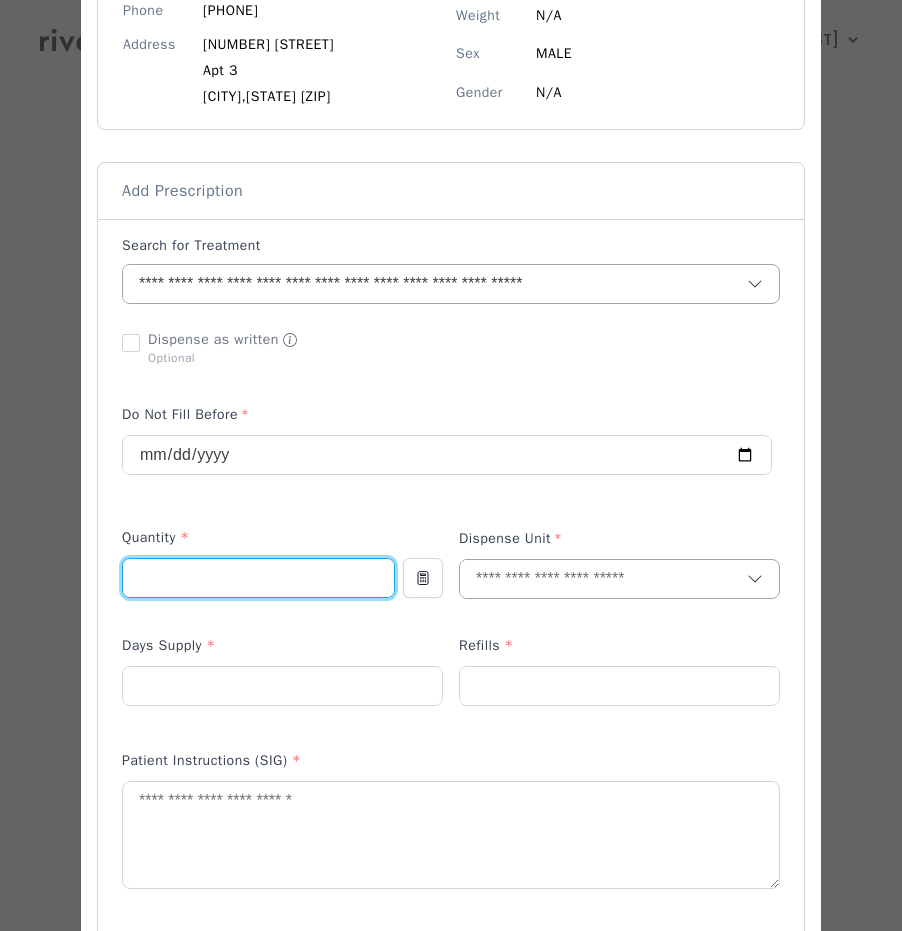 type on "**" 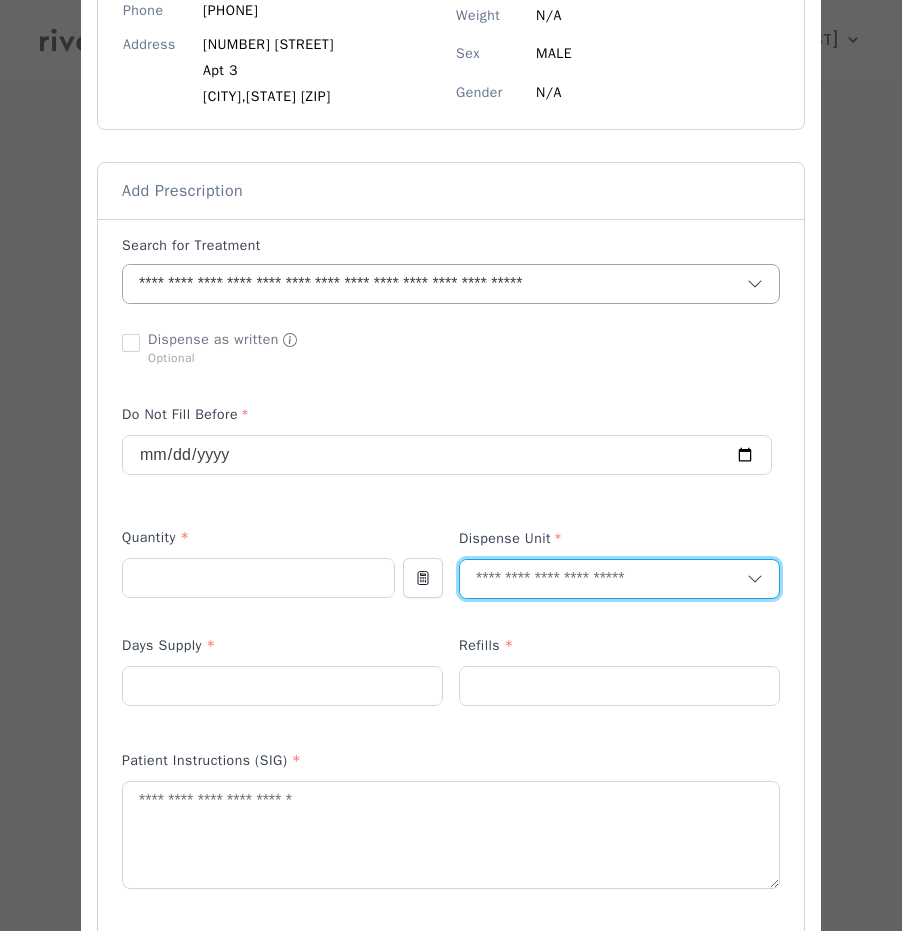 click at bounding box center (603, 579) 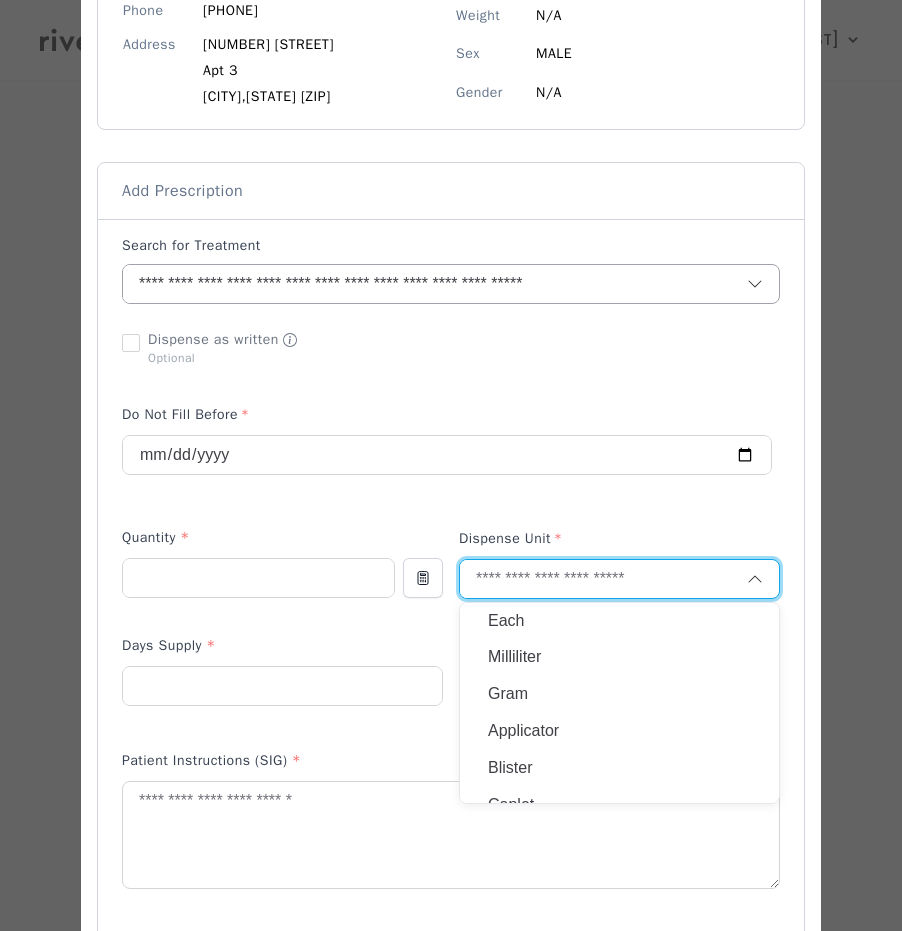 type on "*" 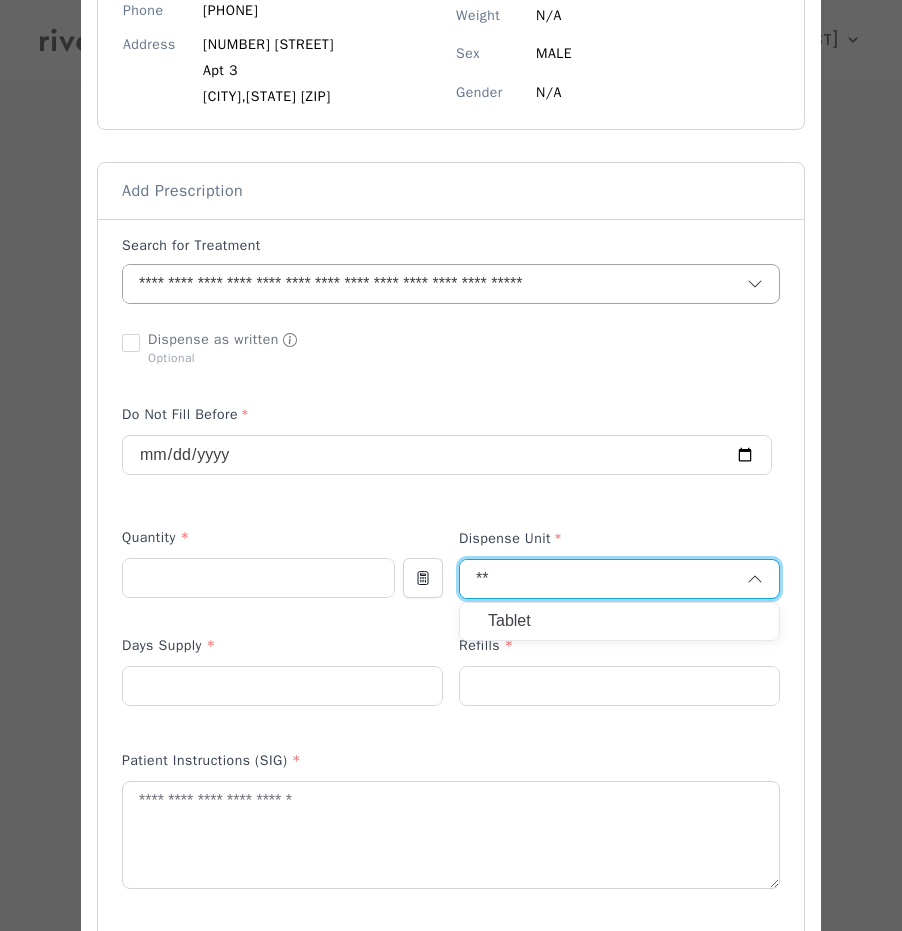 type on "**" 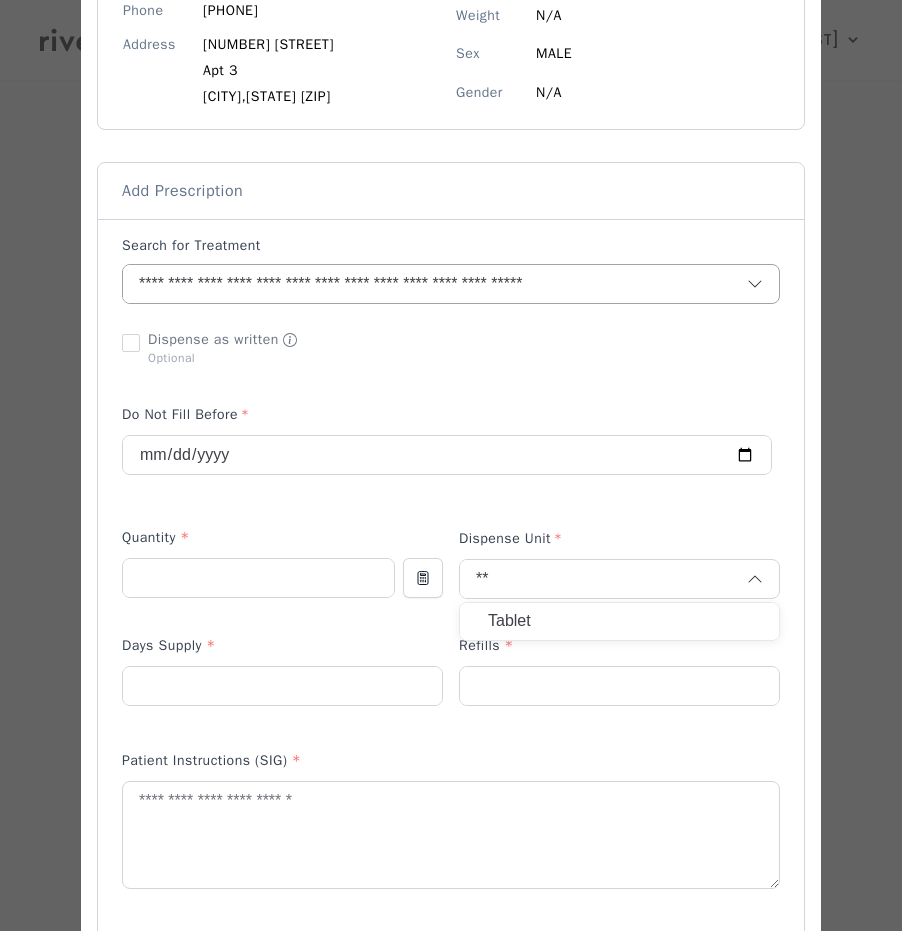 click on "Tablet" at bounding box center [619, 621] 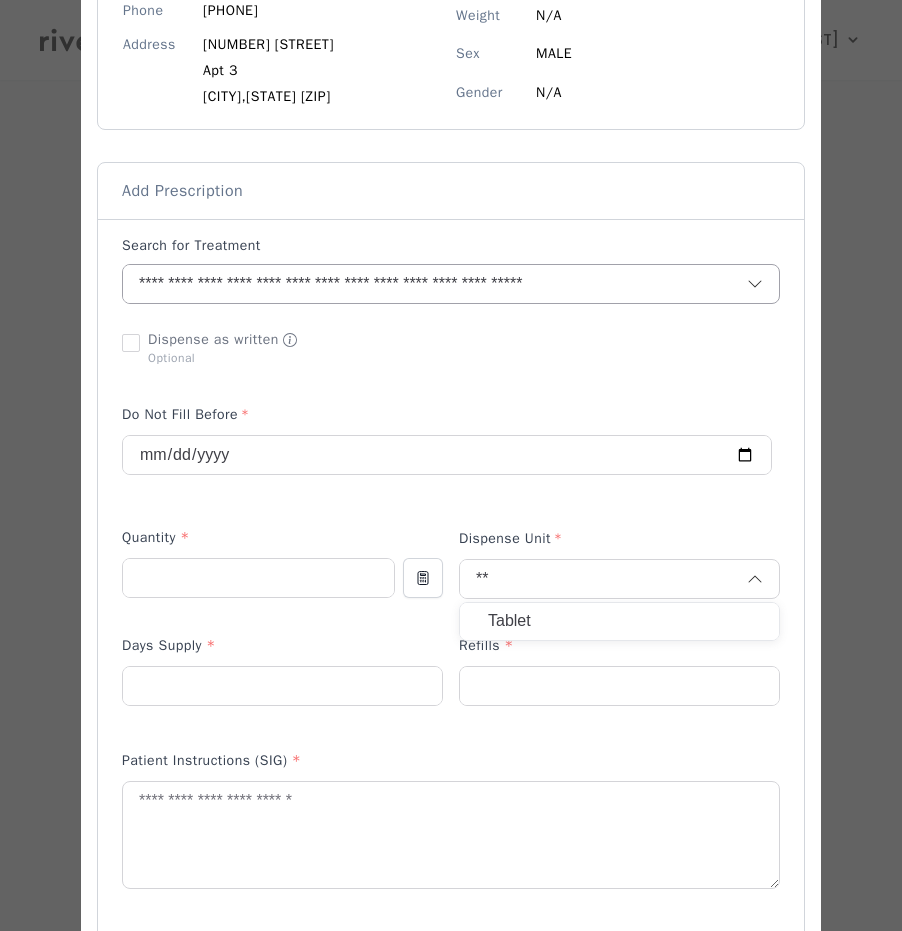 type 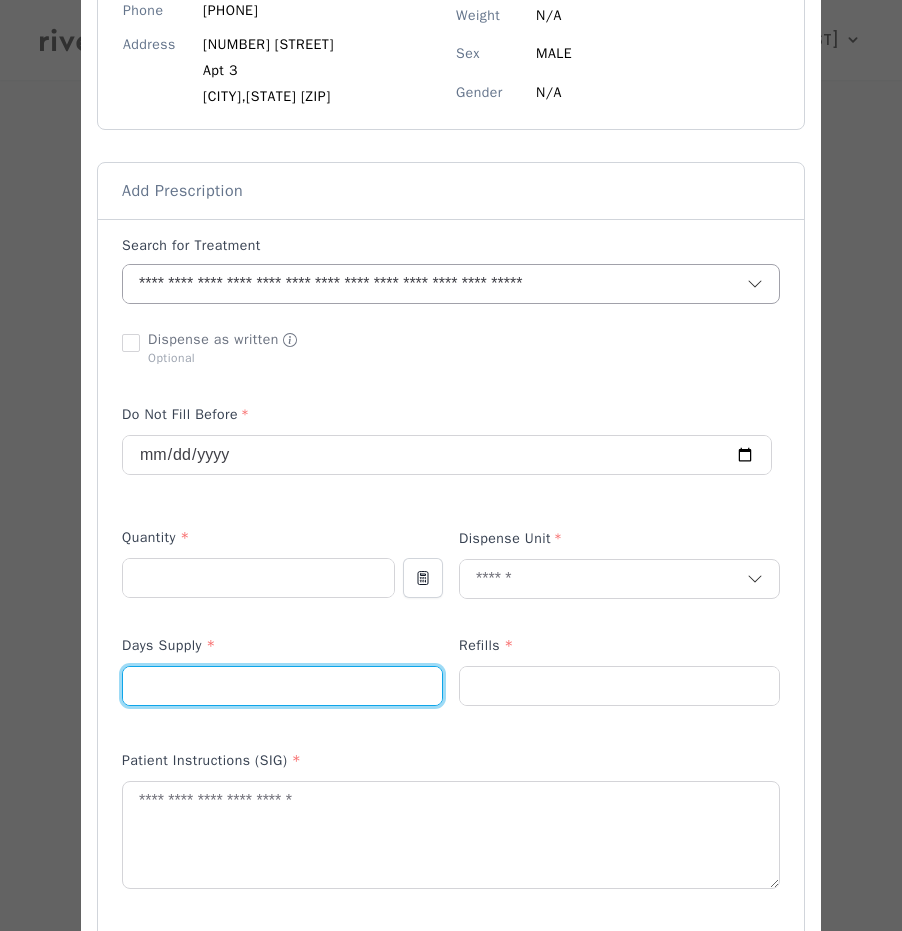 click at bounding box center [282, 686] 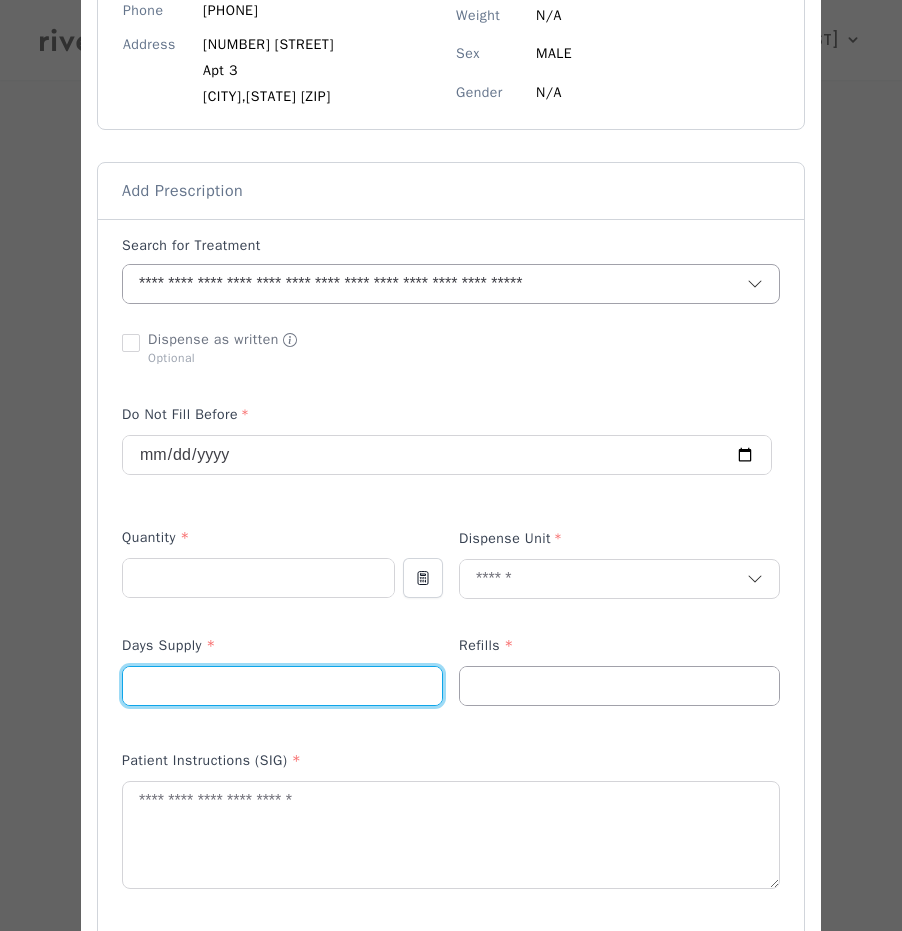 type on "**" 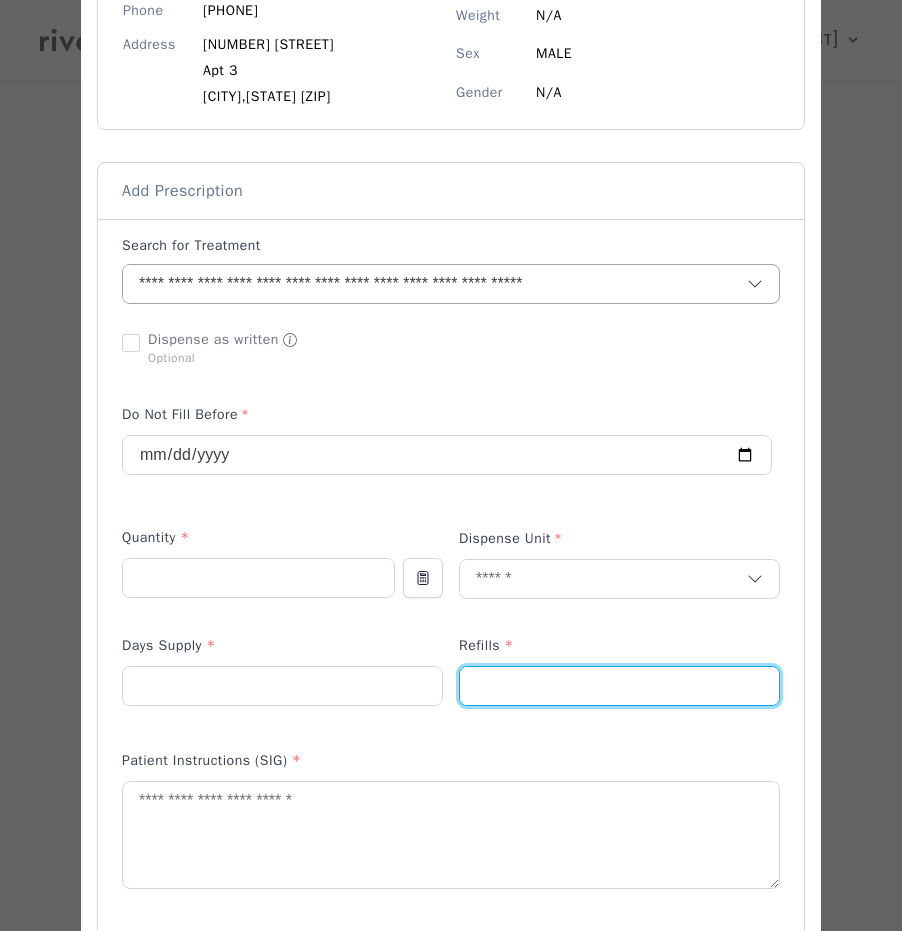 click at bounding box center (619, 686) 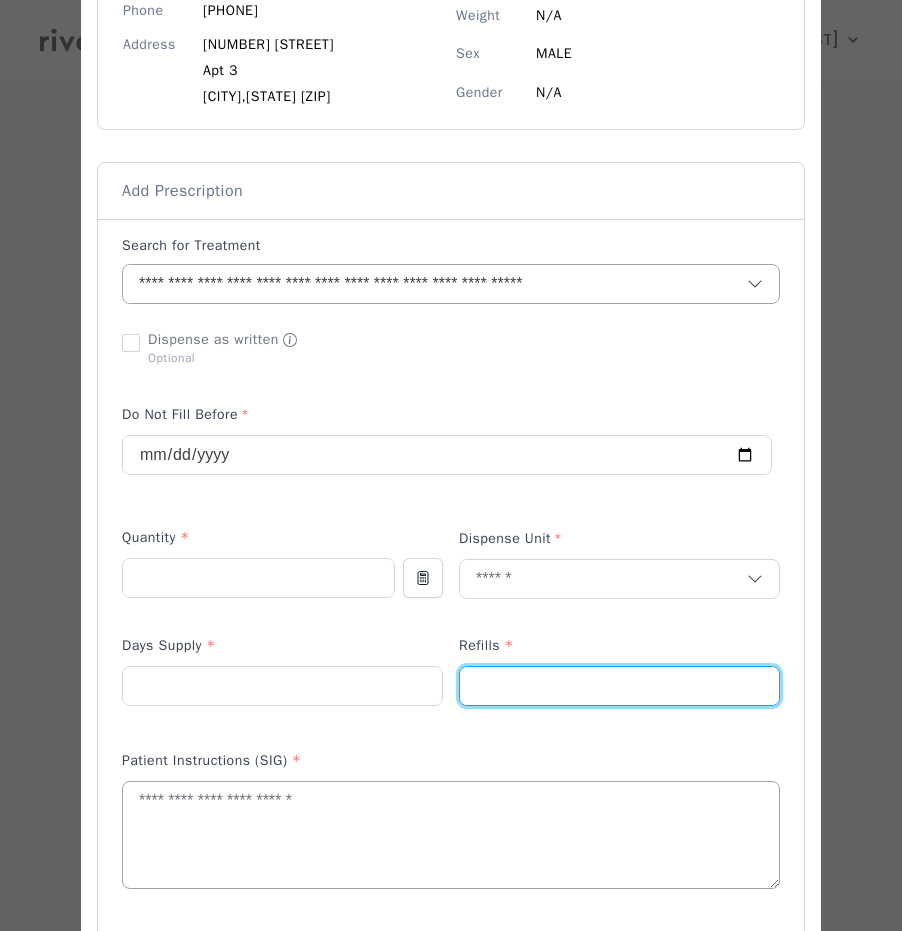 type on "*" 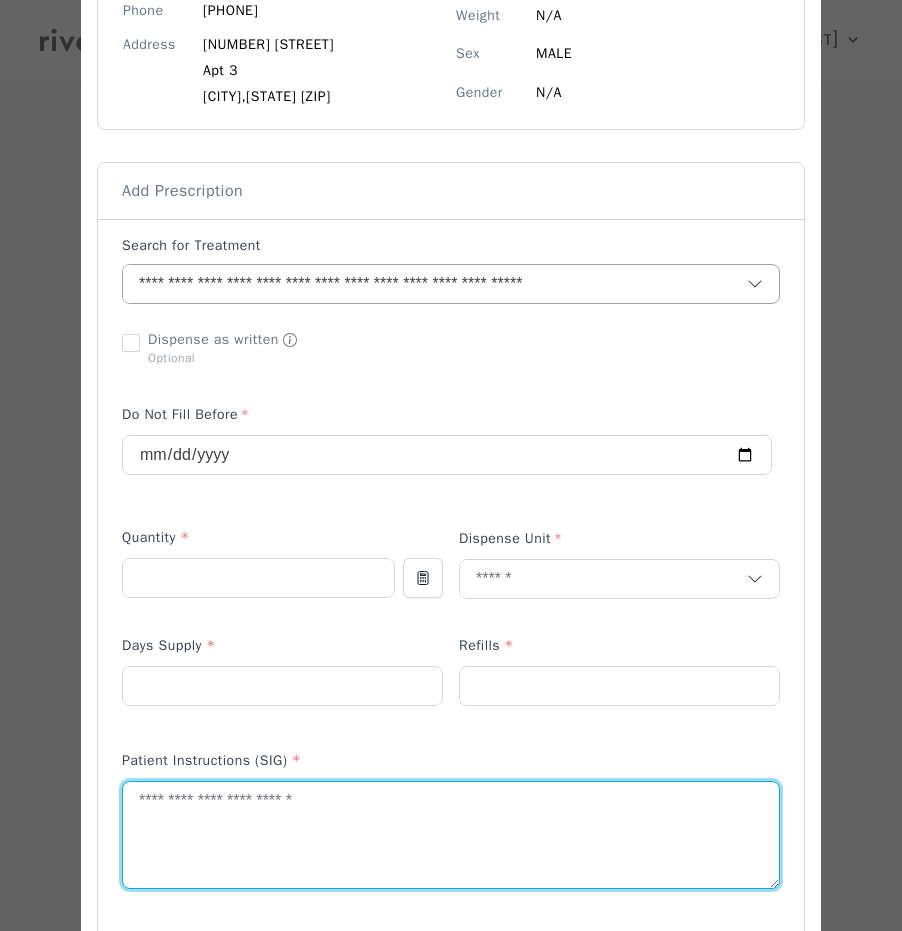 click at bounding box center (451, 835) 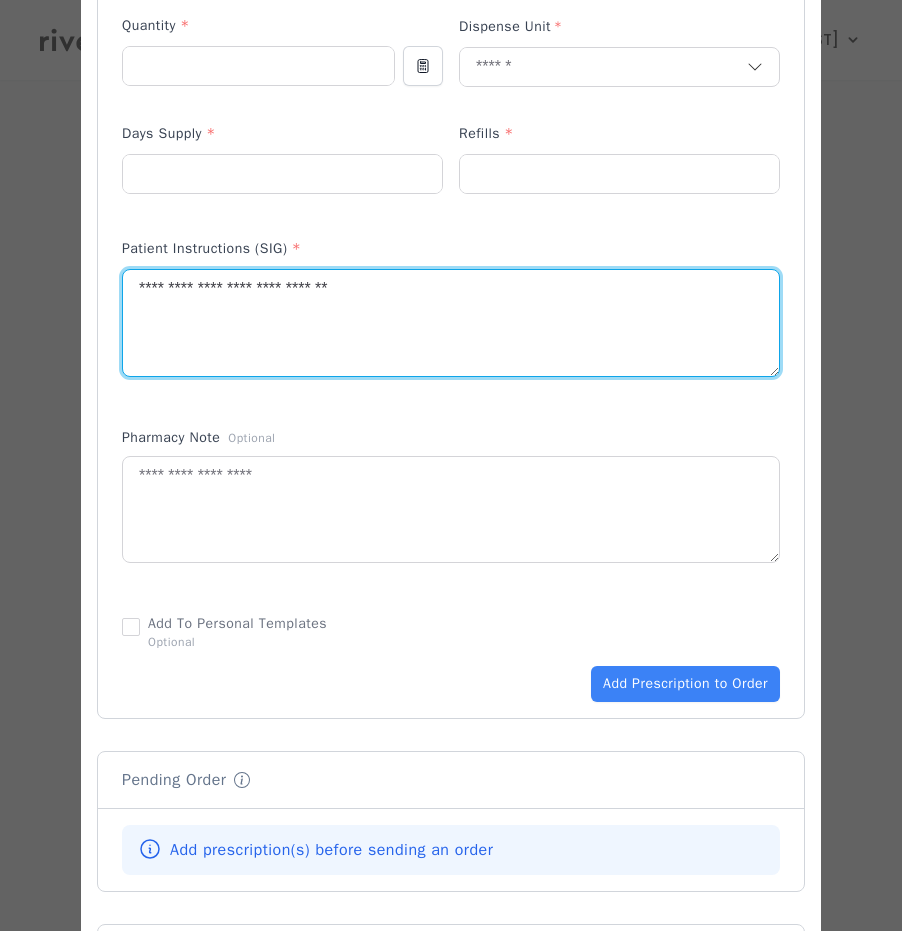 scroll, scrollTop: 806, scrollLeft: 0, axis: vertical 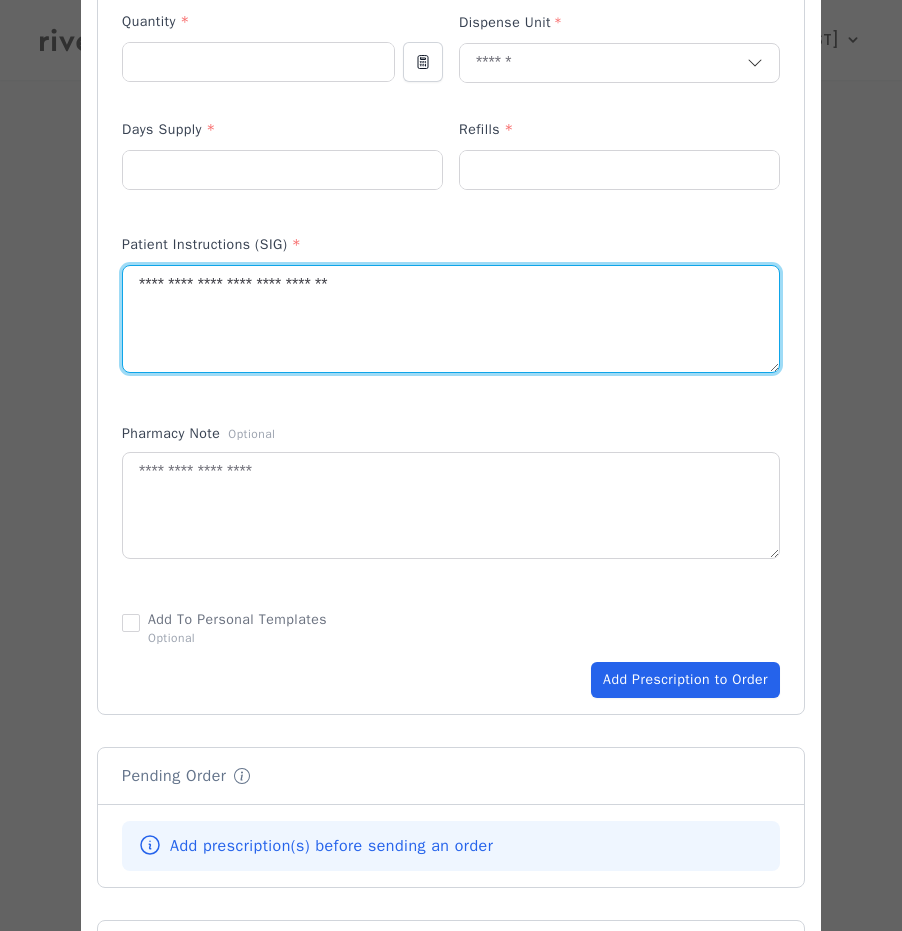 type on "**********" 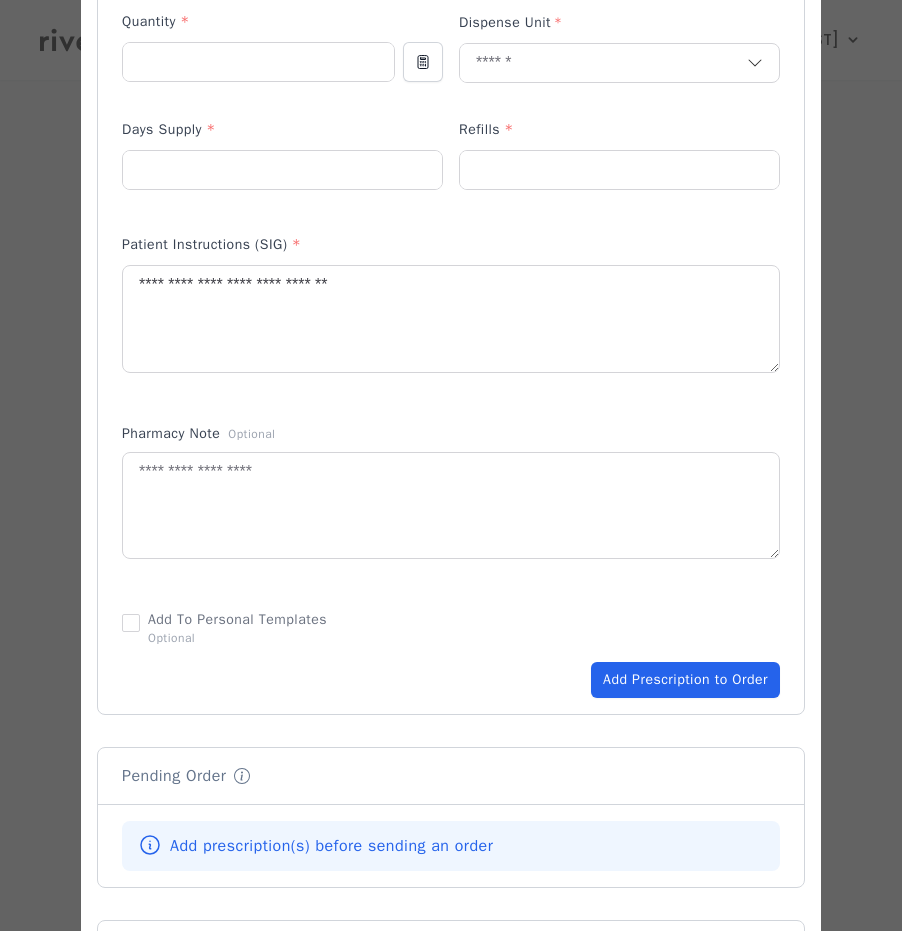 click on "Add Prescription to Order" at bounding box center (685, 680) 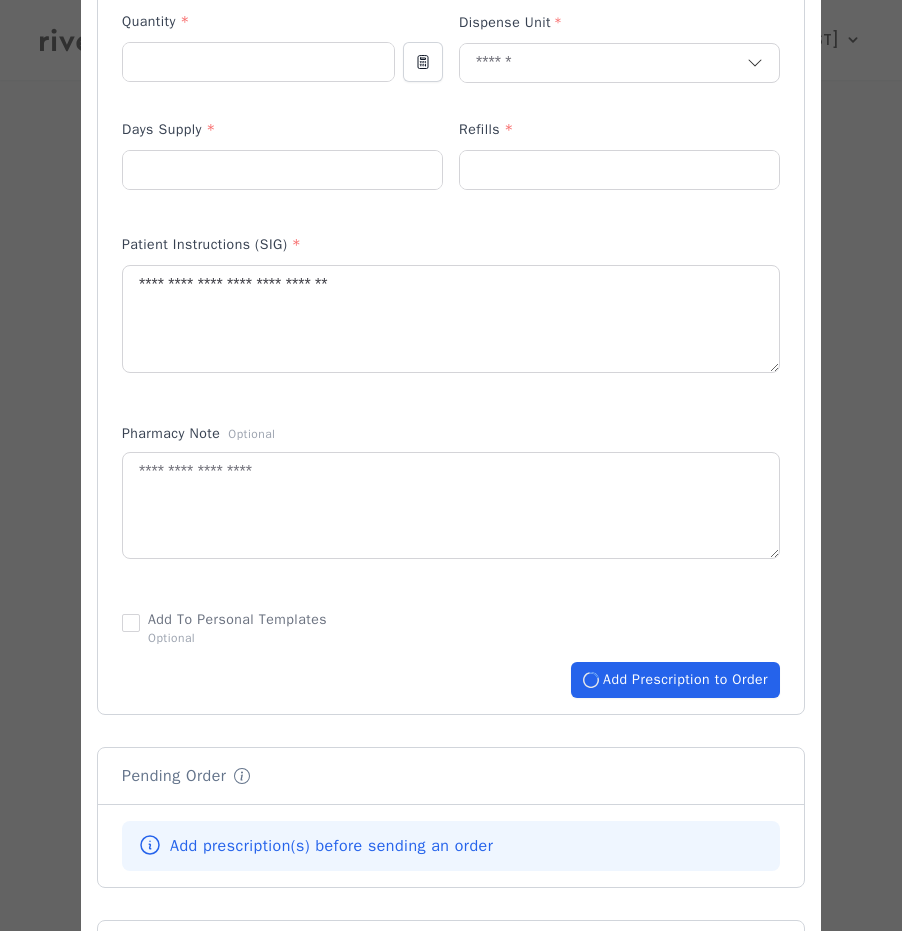 type 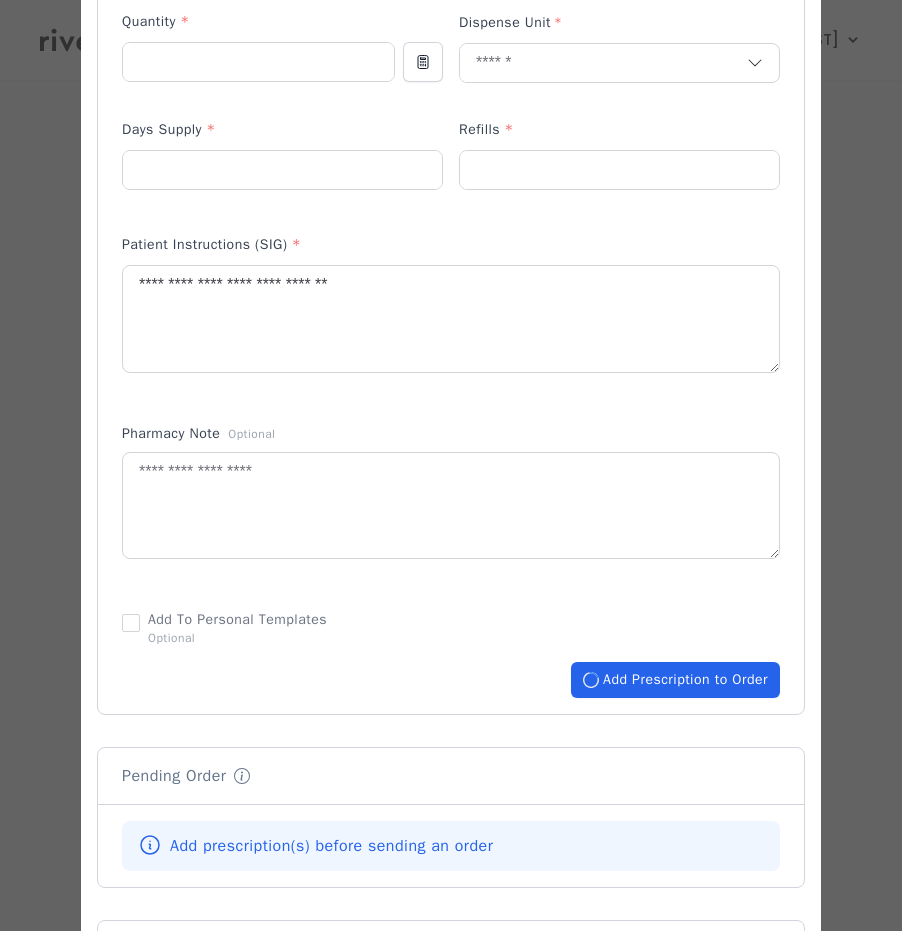 type 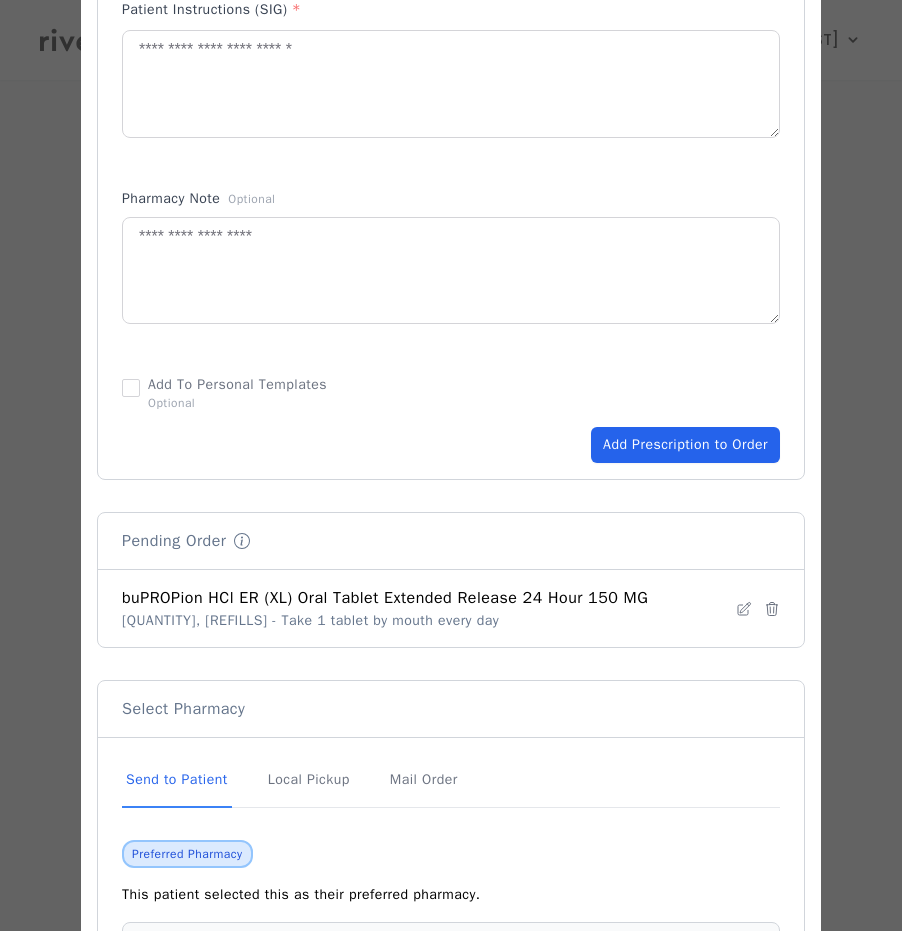 scroll, scrollTop: 1246, scrollLeft: 0, axis: vertical 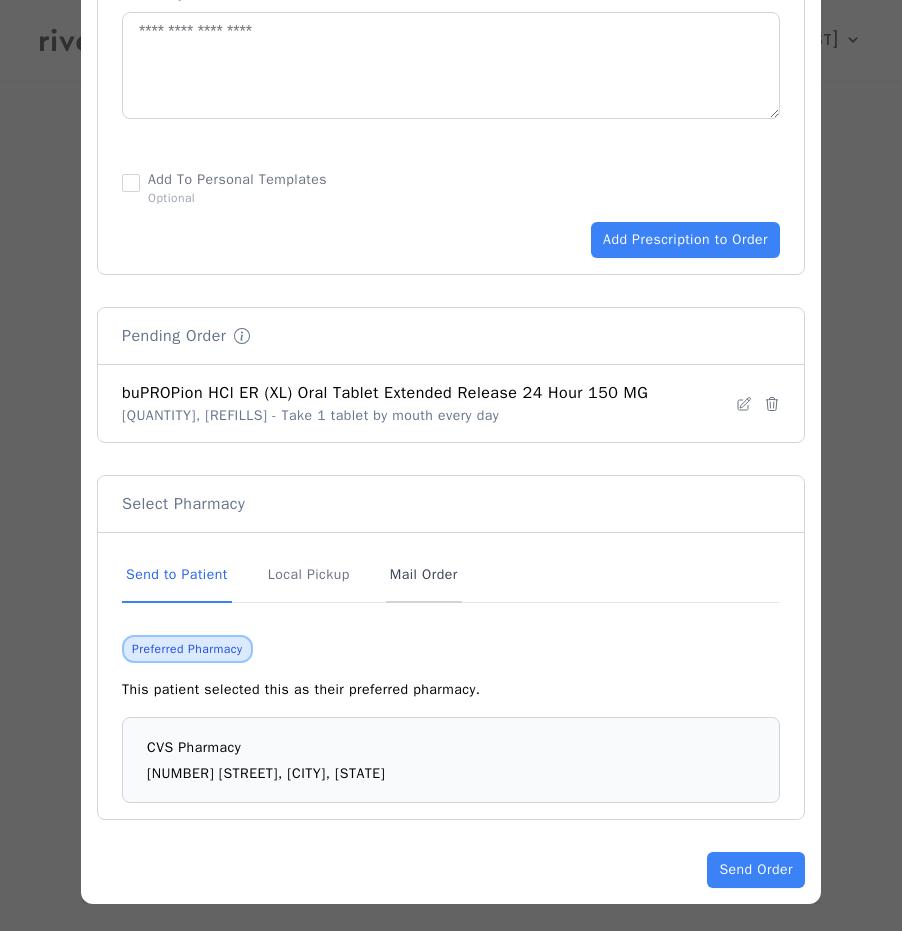click on "Mail Order" at bounding box center (424, 576) 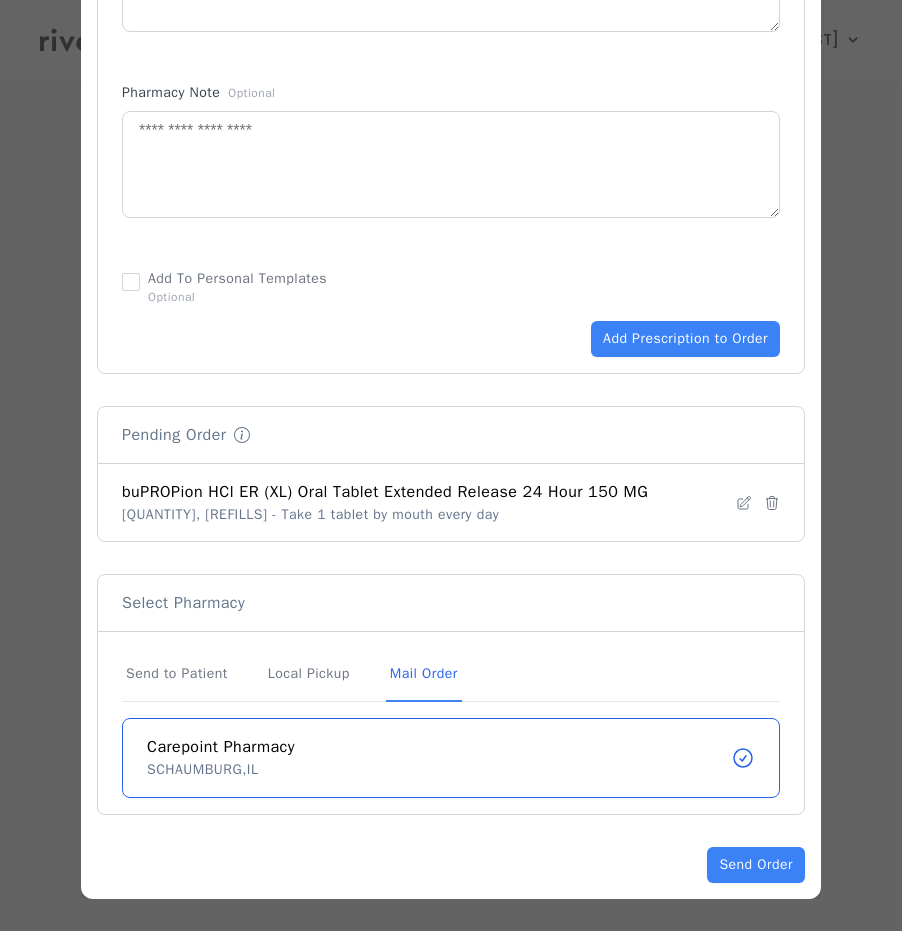 scroll, scrollTop: 1141, scrollLeft: 0, axis: vertical 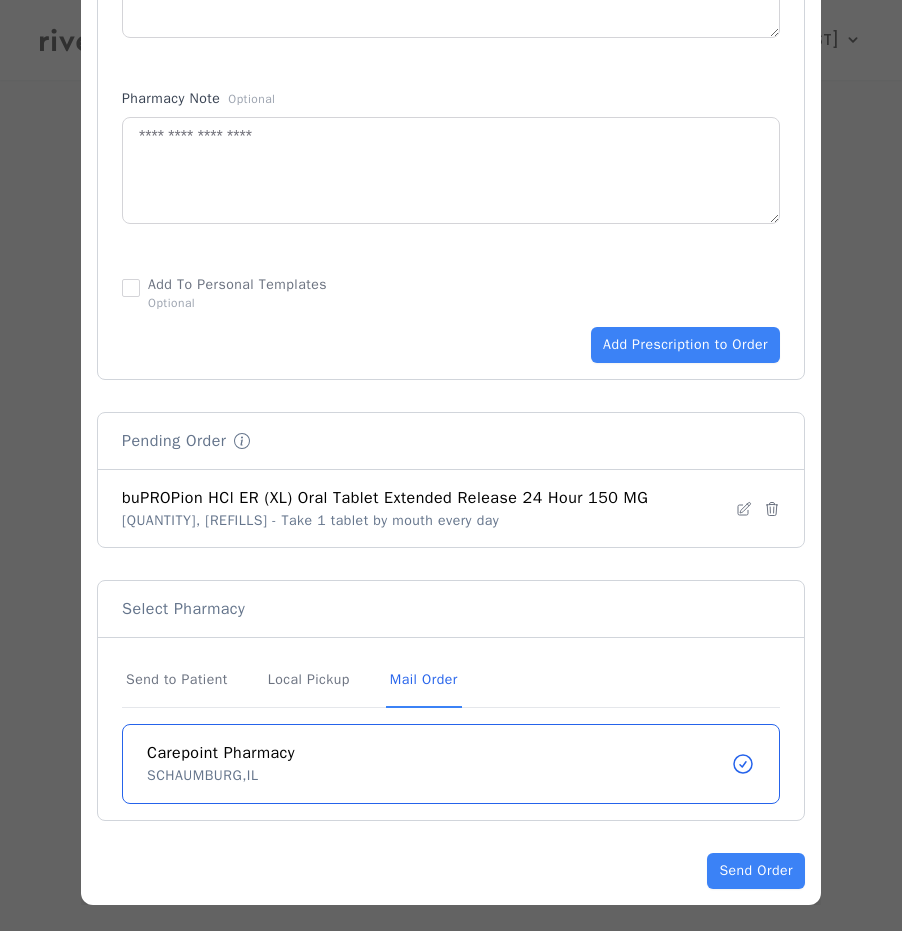 click on "Patient Info Edit Patient Joshua Bernal Email N/A Phone (718) 536-9080 Address 230 W Figueroa St Apt 3 Santa Barbara ,  CA   93101 DOB 06-01-1992 Weight N/A Sex MALE Gender N/A Add Prescription Add Prescription to Order You are editing a prescription that has not been added. This will be overwritten if you edit another prescription. Deleting this prescription will remove it from your pending prescriptions. This action cannot be undone. Pending Order buPROPion HCl ER (XL) Oral Tablet Extended Release 24 Hour 150 MG 90 Tablet, 0 Refills - Take 1 tablet by mouth every day   Select Pharmacy Send to Patient Local Pickup Mail Order Preferred Pharmacy This patient selected this as their preferred pharmacy. CVS Pharmacy 1109 State St, Santa Barbara, CA  Showing near: 230 W Figueroa St #3, Santa Barbara, CA 93101, USA Set as preferred pharmacy Pharmacies Carepoint Pharmacy SCHAUMBURG ,  IL Send Order" at bounding box center (451, -70) 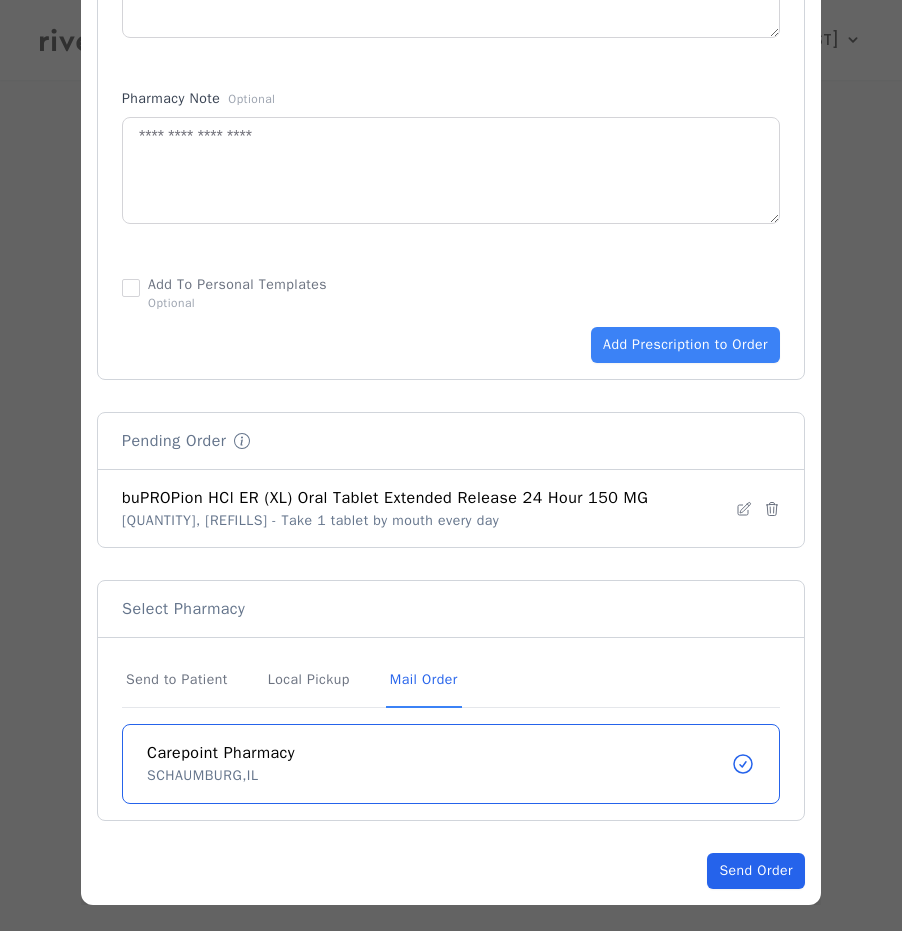 click on "Send Order" 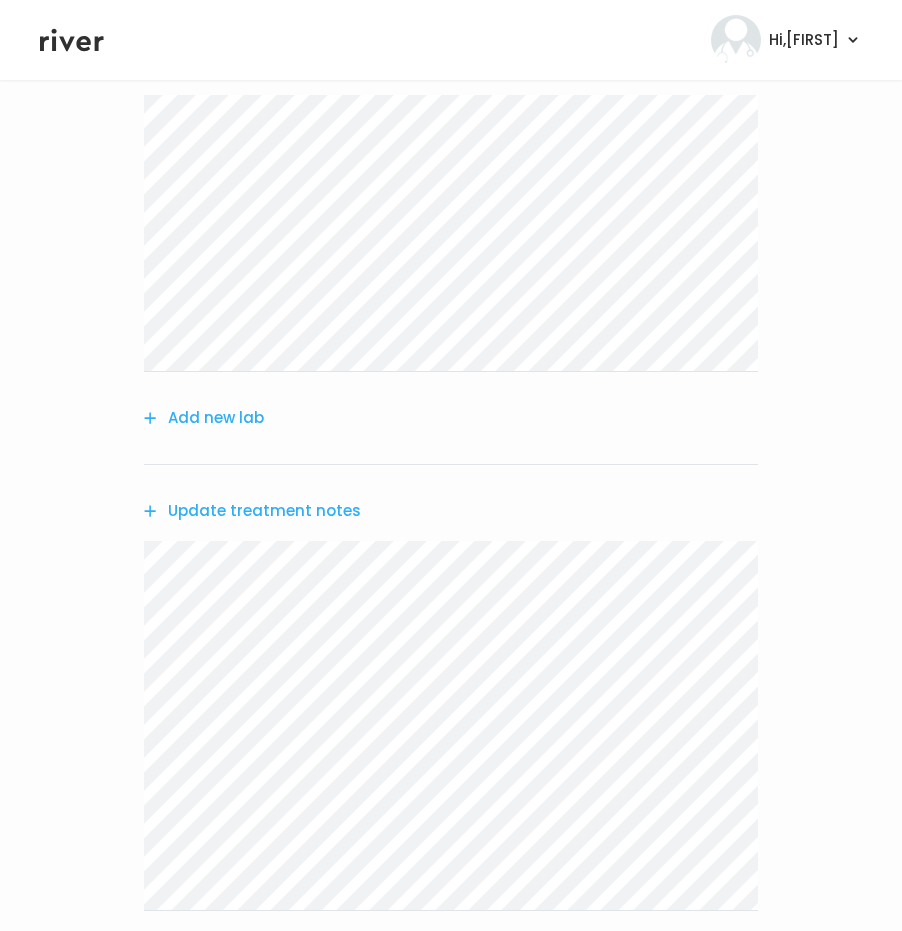scroll, scrollTop: 536, scrollLeft: 0, axis: vertical 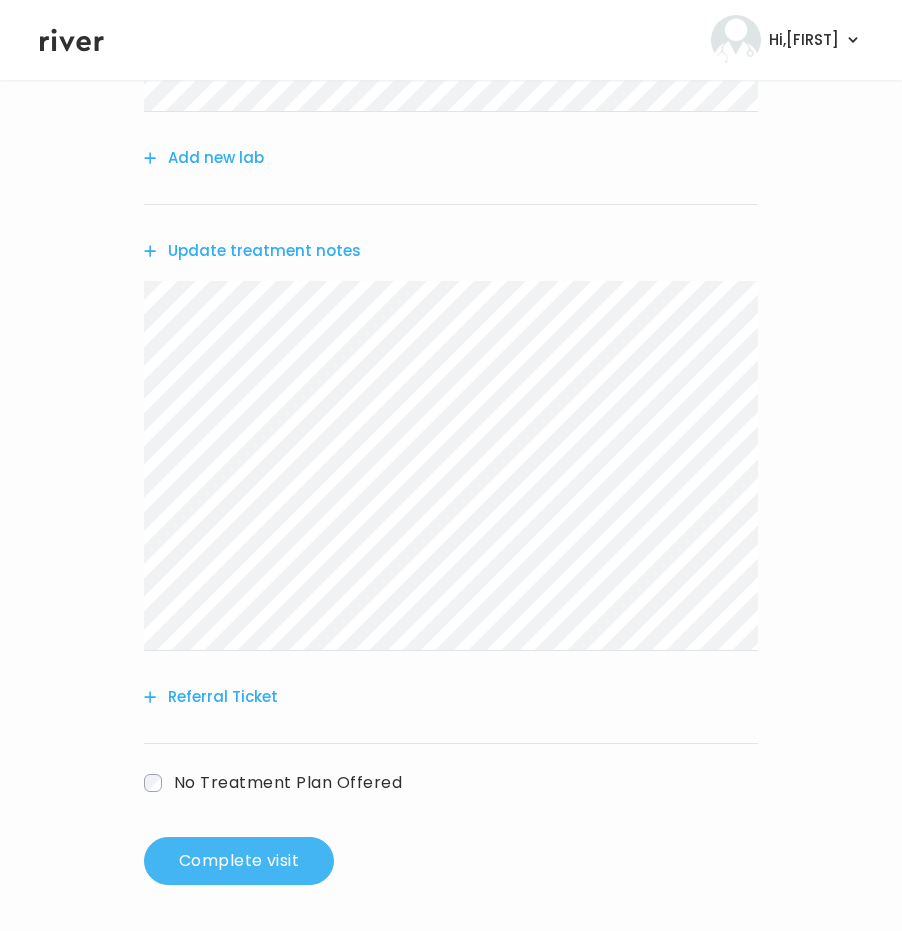 click on "Complete visit" at bounding box center (239, 861) 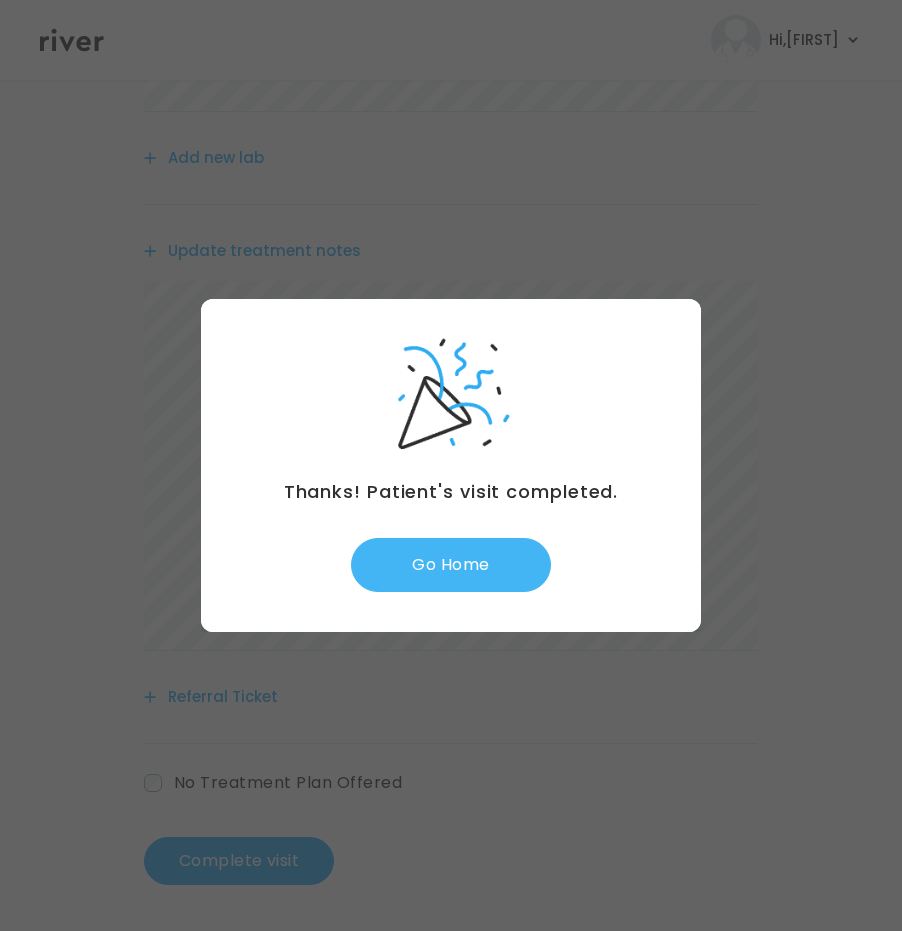click on "Go Home" at bounding box center (451, 565) 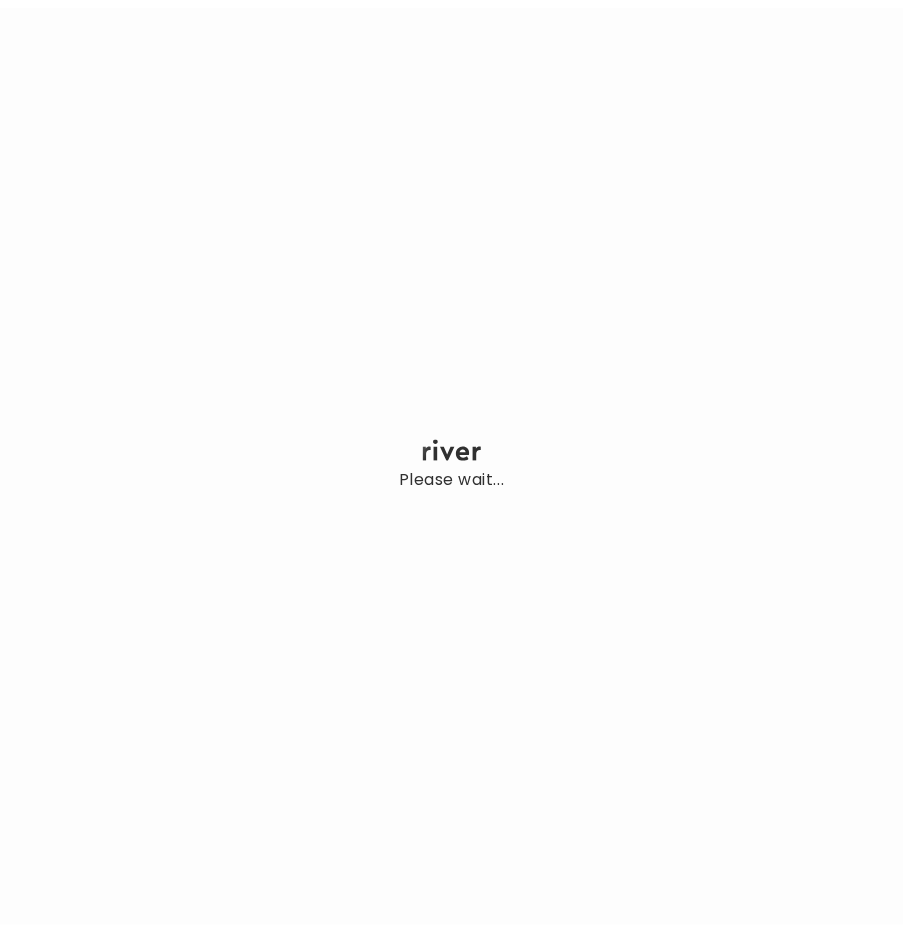 scroll, scrollTop: 0, scrollLeft: 0, axis: both 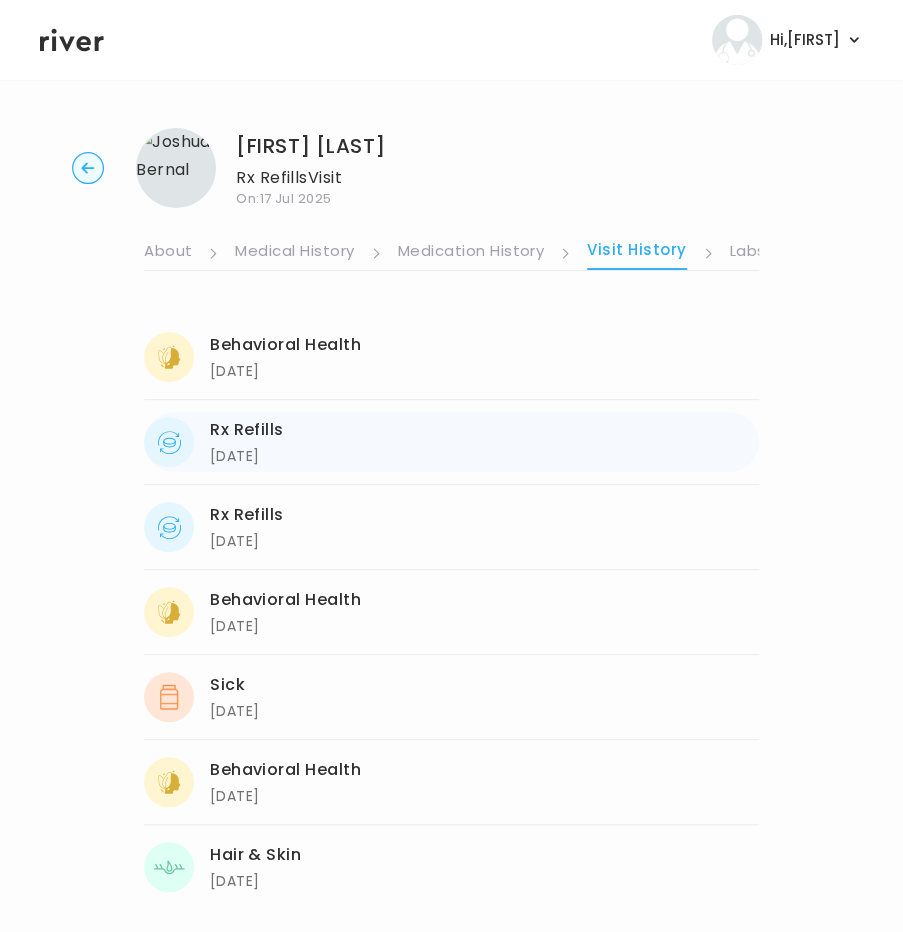 click on "[DATE]" at bounding box center [247, 456] 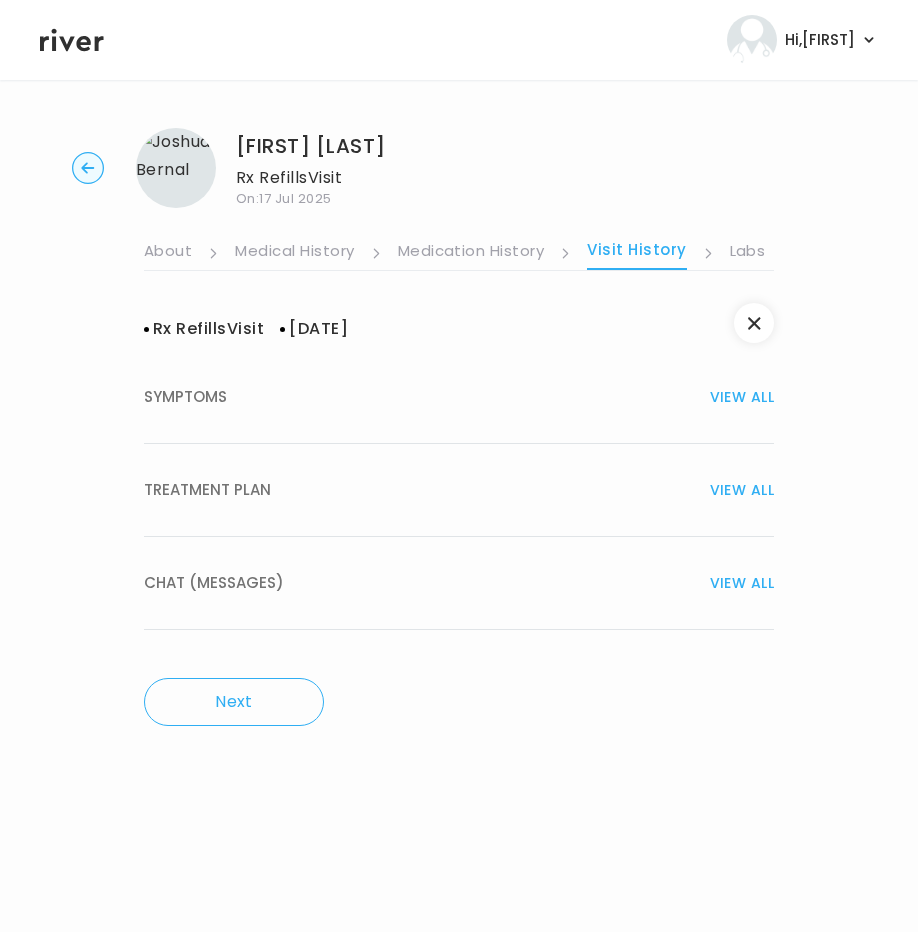 click on "TREATMENT PLAN" at bounding box center [207, 490] 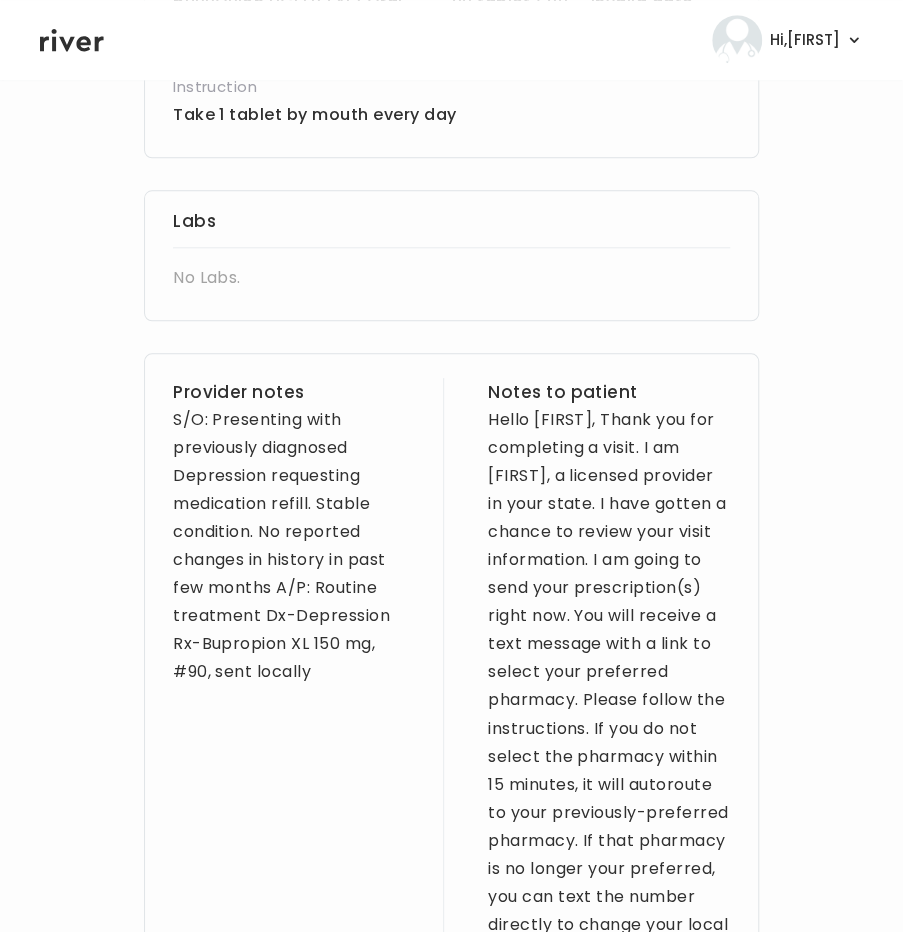 scroll, scrollTop: 641, scrollLeft: 0, axis: vertical 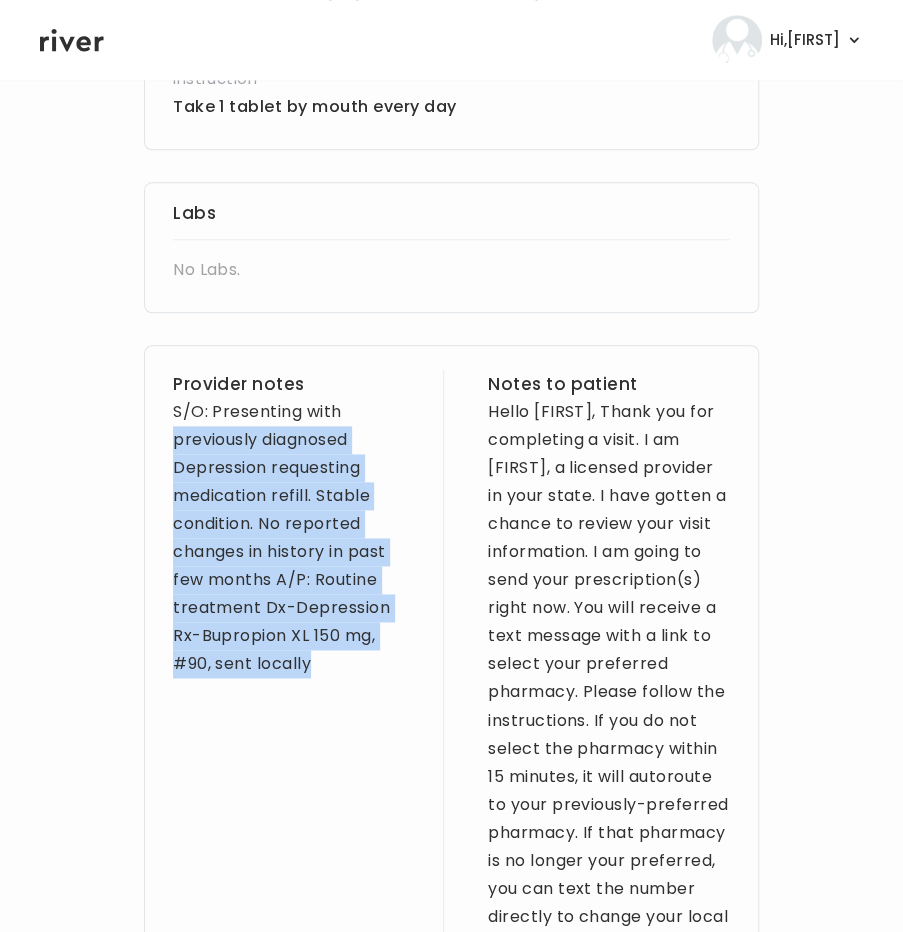drag, startPoint x: 344, startPoint y: 667, endPoint x: 105, endPoint y: 449, distance: 323.4888 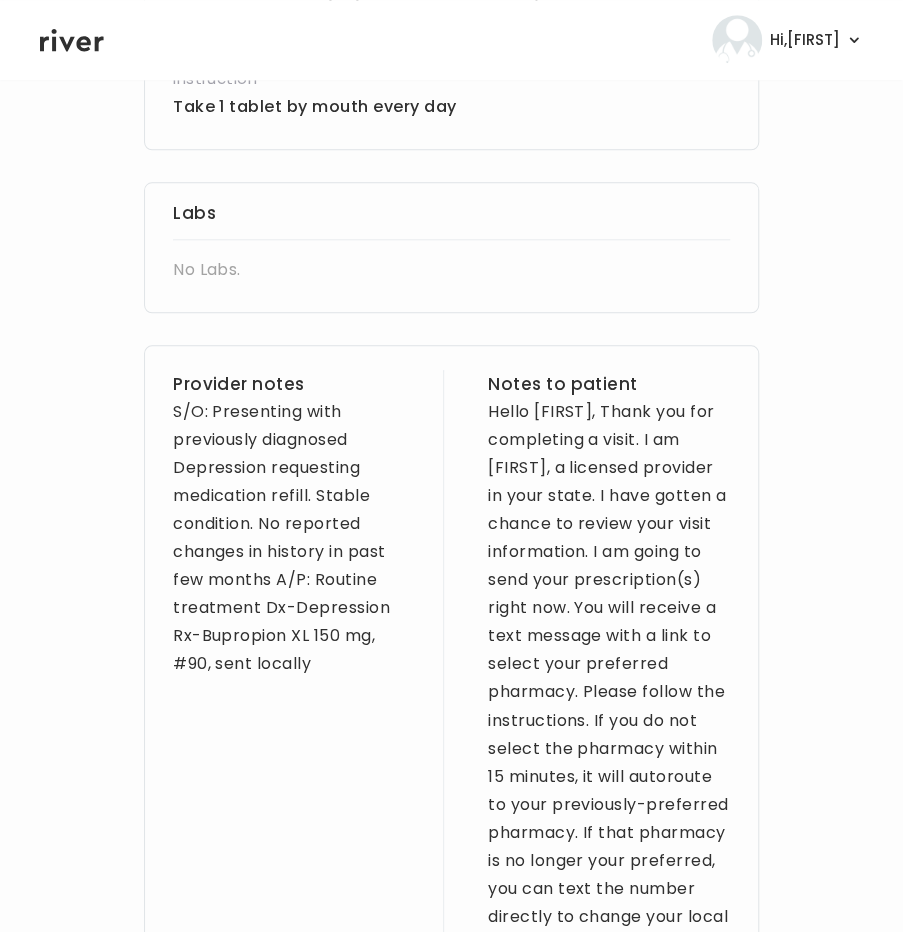 click on "Provider notes" at bounding box center (294, 384) 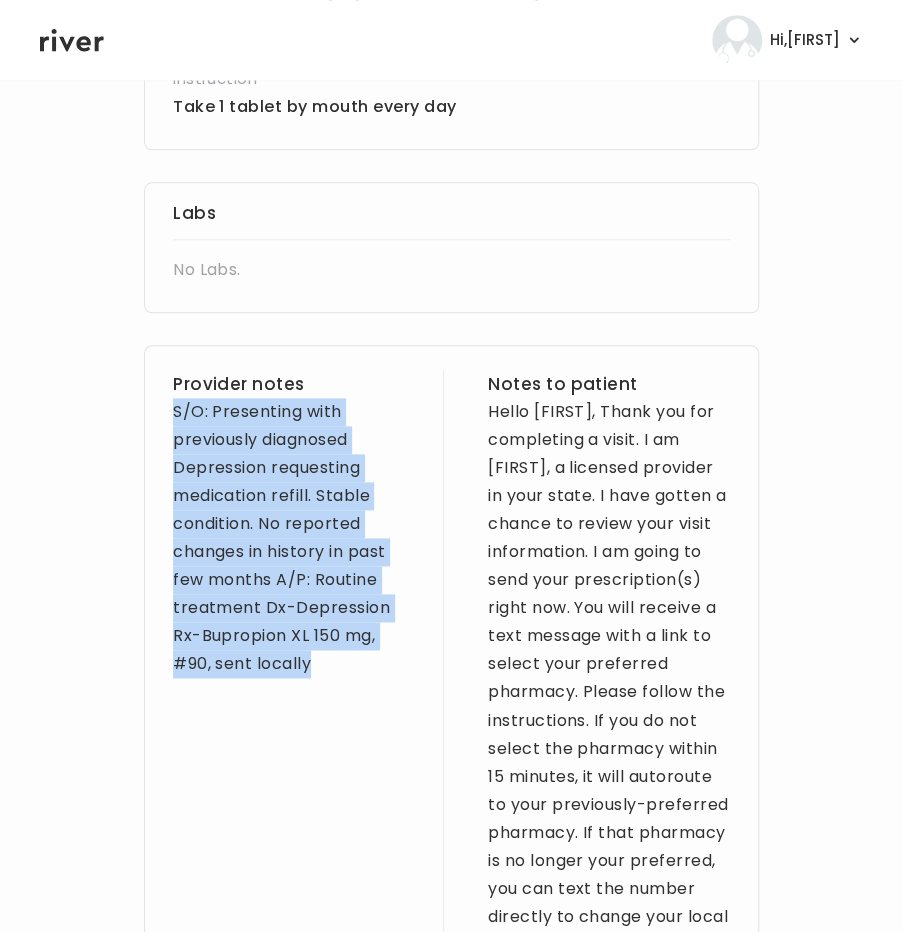 drag, startPoint x: 174, startPoint y: 418, endPoint x: 424, endPoint y: 695, distance: 373.13403 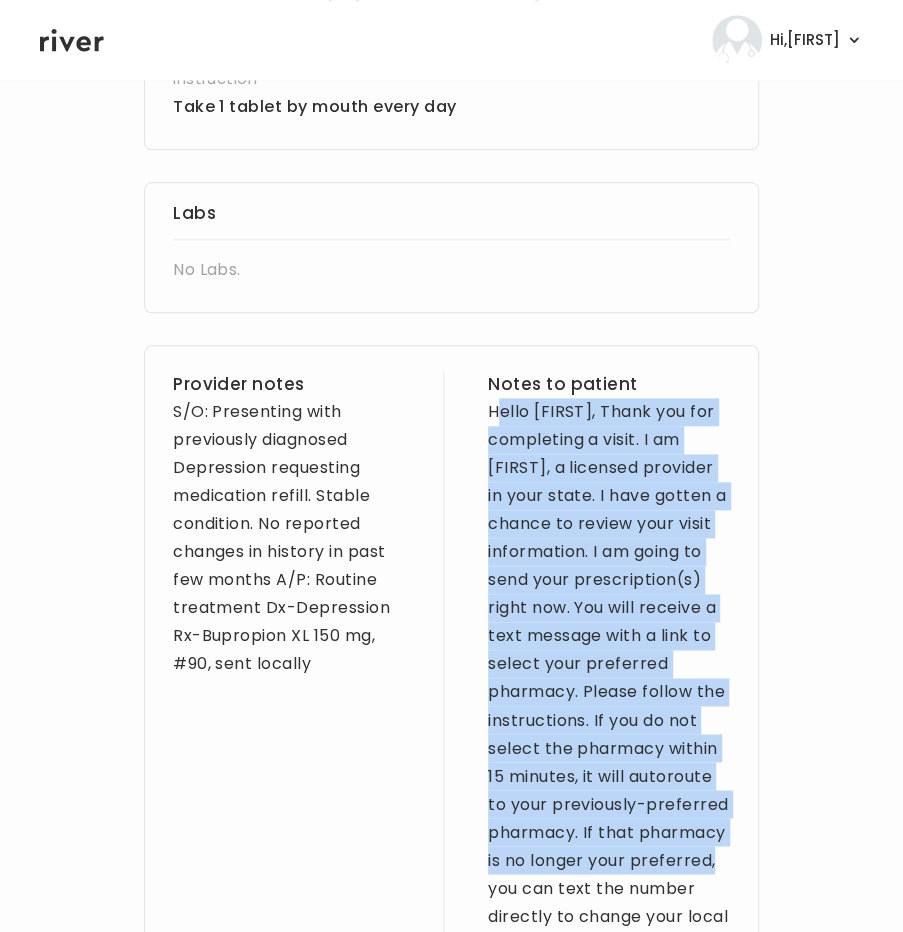 drag, startPoint x: 494, startPoint y: 419, endPoint x: 720, endPoint y: 839, distance: 476.94443 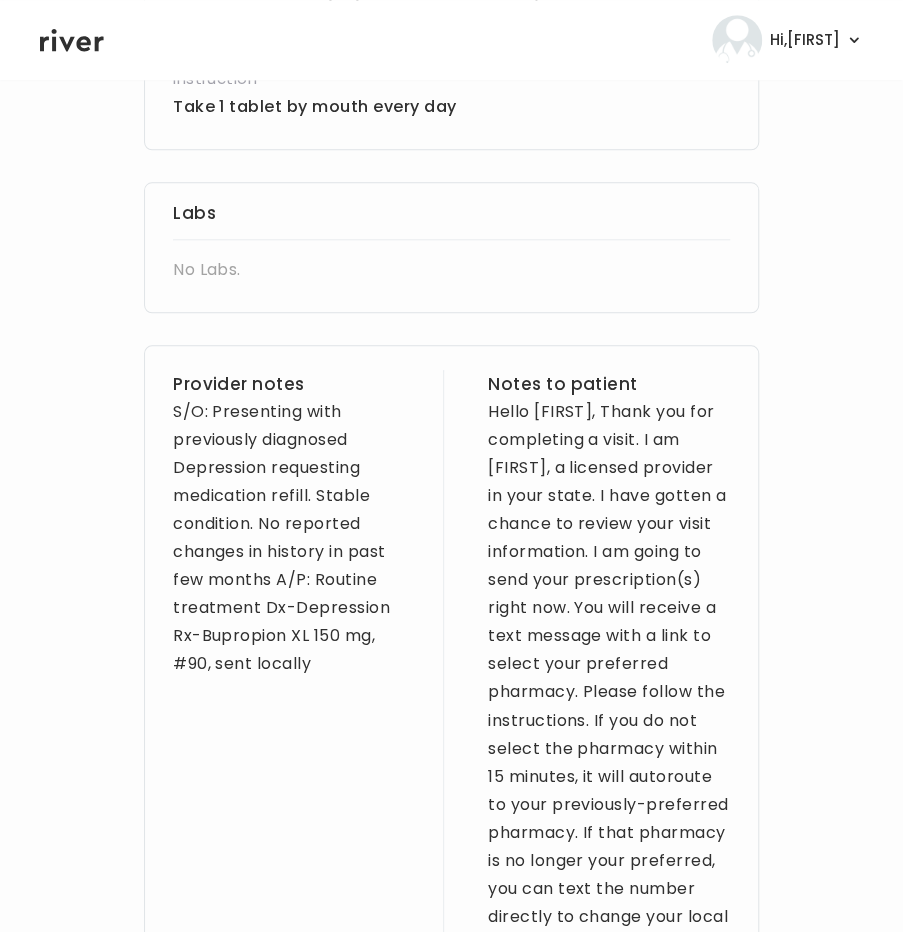 click on "Provider notes S/O: Presenting with previously diagnosed Depression requesting medication refill. Stable condition. No reported changes in history in past few months A/P: Routine treatment Dx-Depression Rx-Bupropion XL 150 mg, #90,  sent locally Notes to patient" at bounding box center [451, 806] 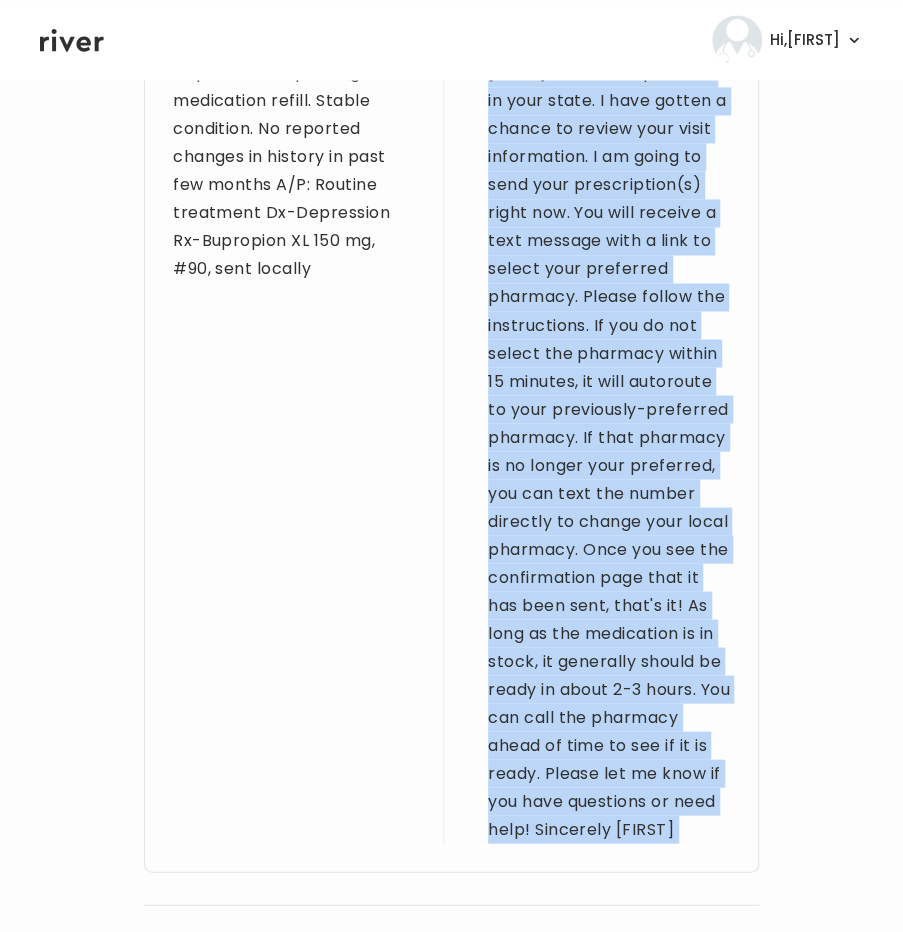 scroll, scrollTop: 1274, scrollLeft: 0, axis: vertical 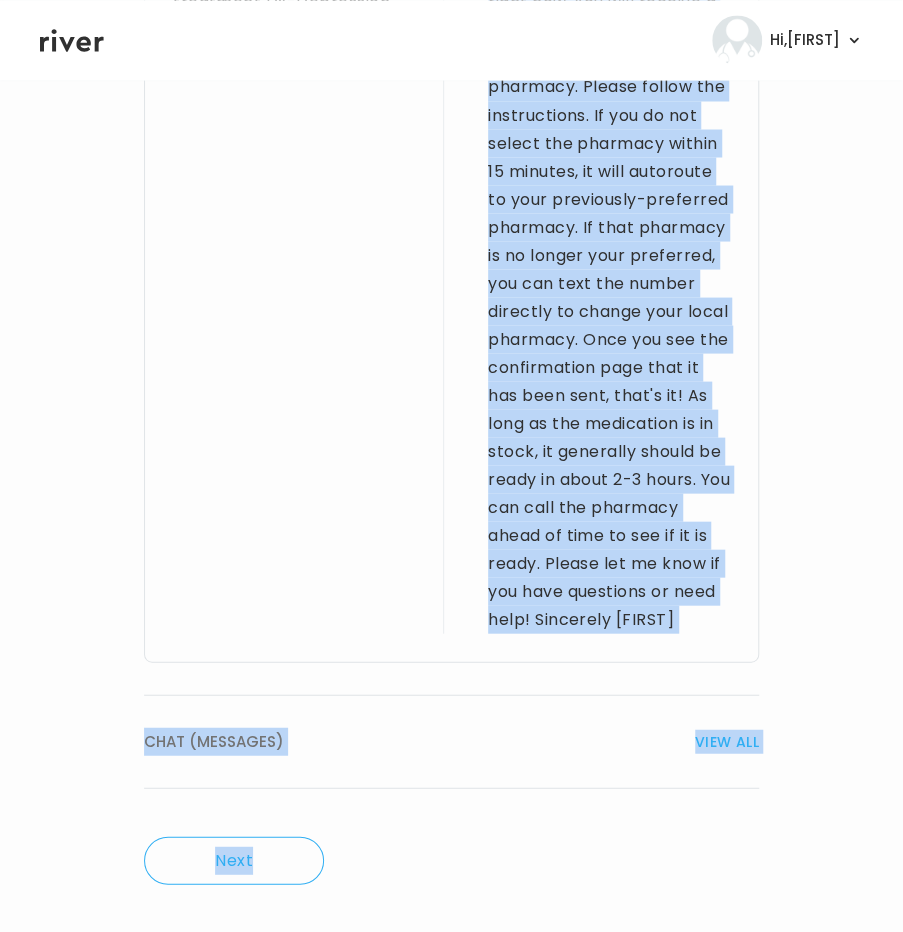 drag, startPoint x: 469, startPoint y: 405, endPoint x: 766, endPoint y: 614, distance: 363.16663 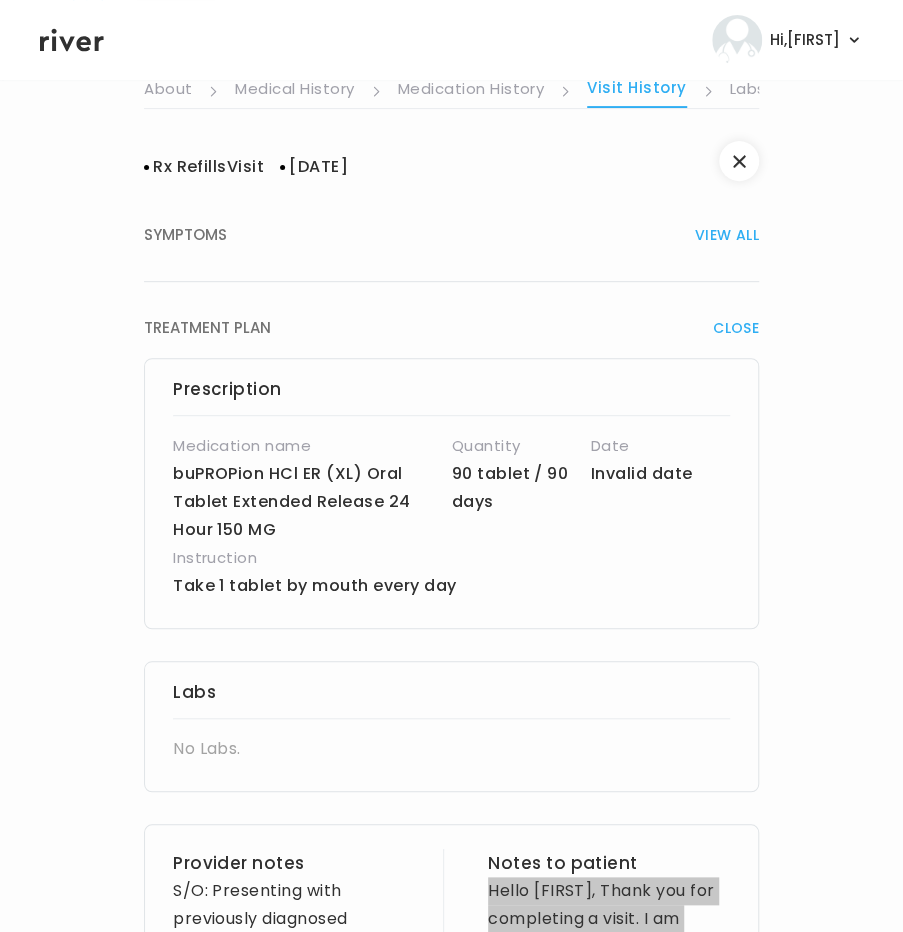 scroll, scrollTop: 137, scrollLeft: 0, axis: vertical 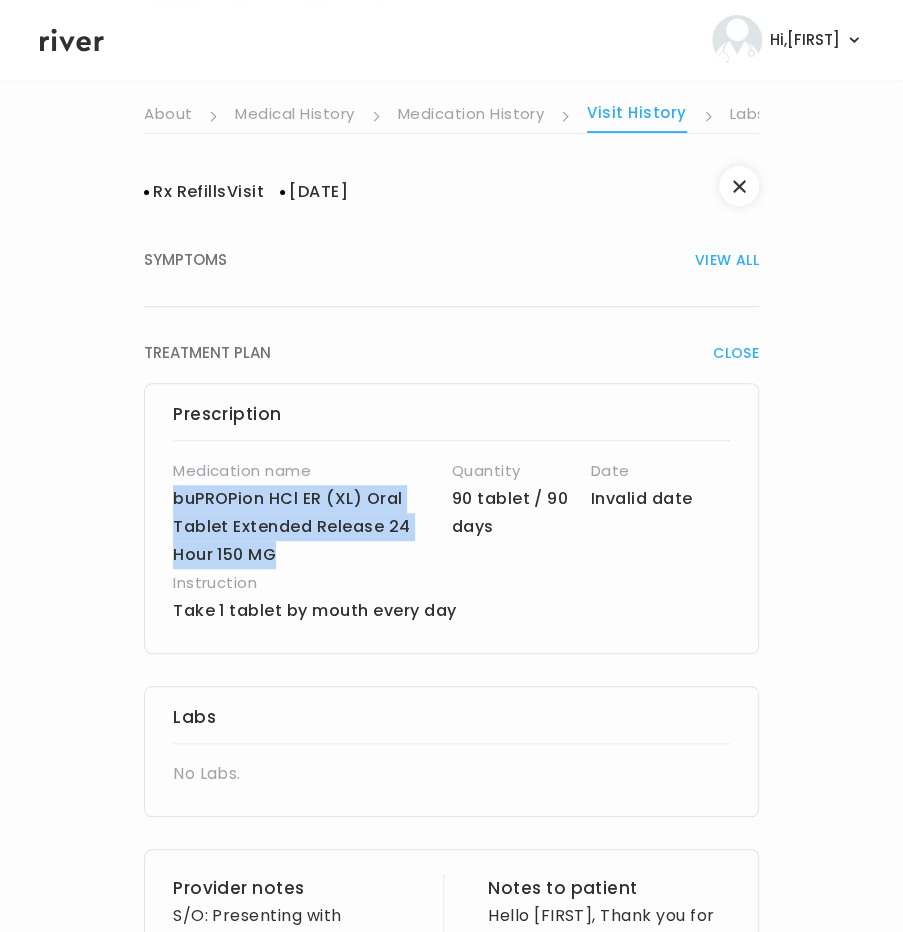 drag, startPoint x: 236, startPoint y: 551, endPoint x: 158, endPoint y: 495, distance: 96.02083 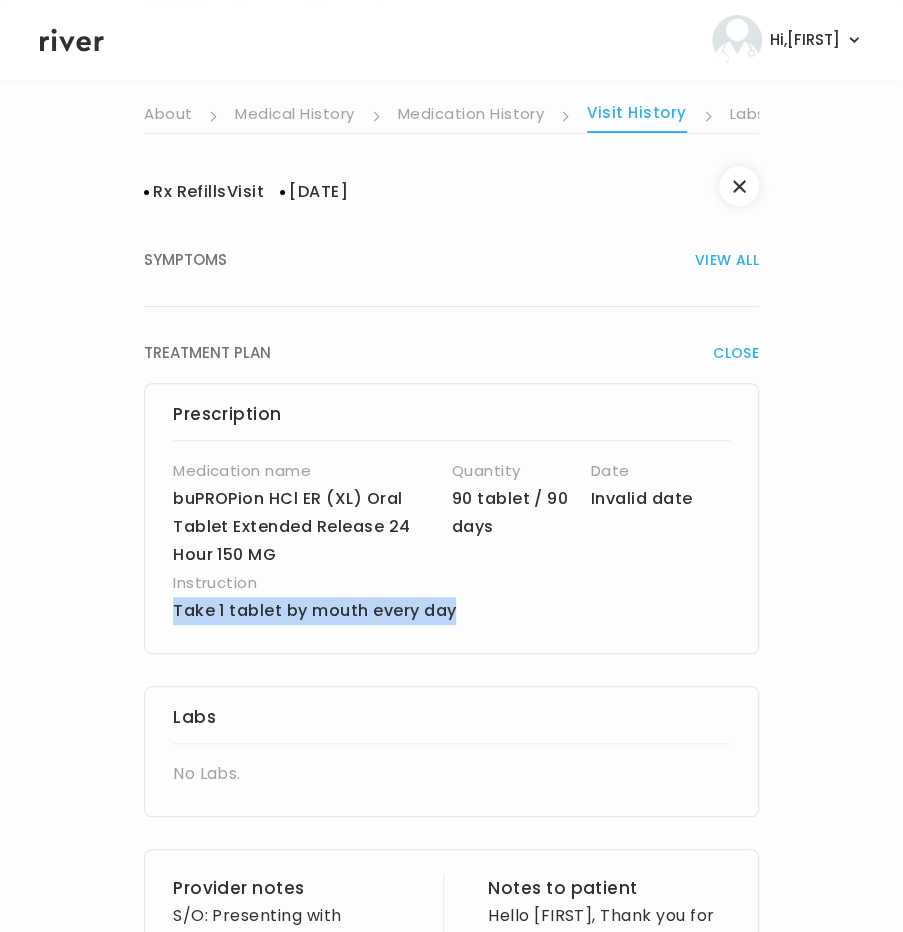 drag, startPoint x: 478, startPoint y: 616, endPoint x: 156, endPoint y: 641, distance: 322.96902 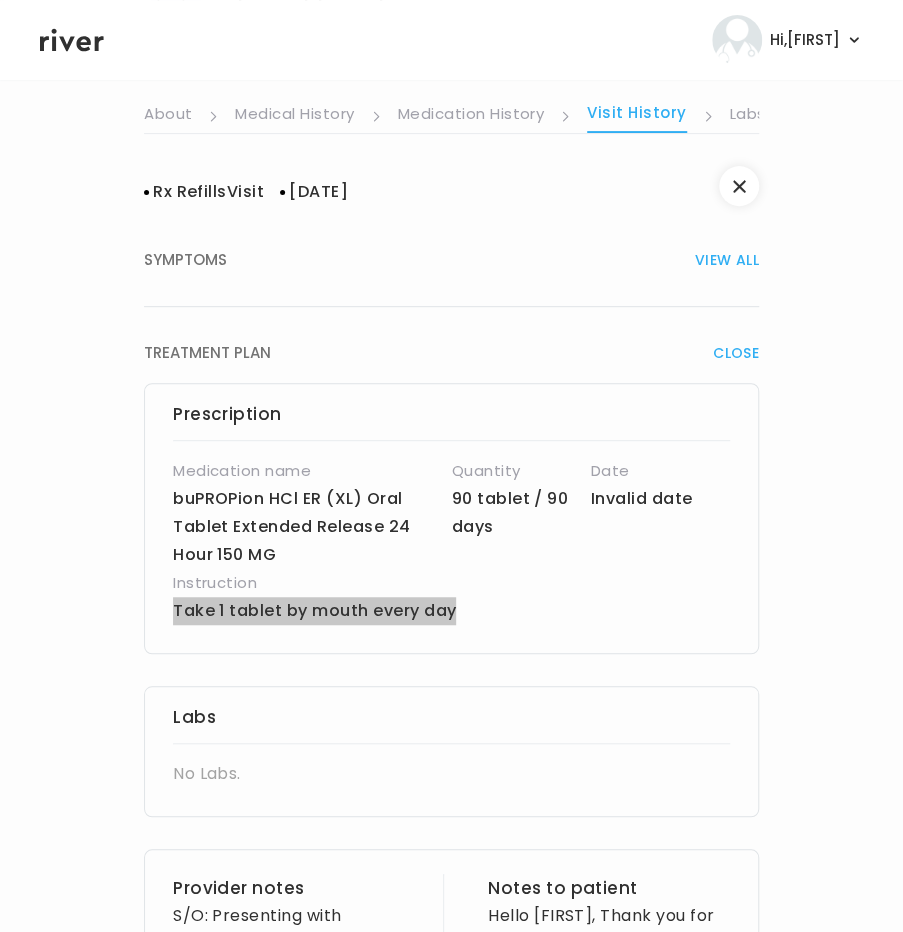 scroll, scrollTop: 0, scrollLeft: 0, axis: both 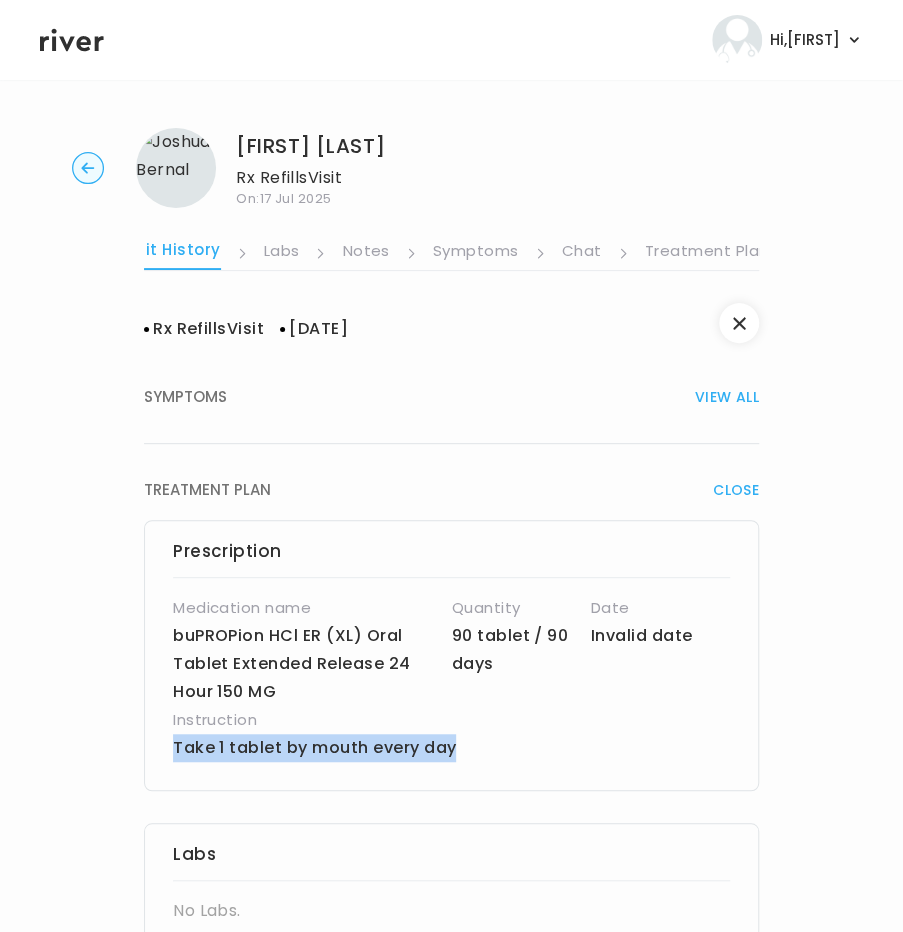 click on "Symptoms" at bounding box center [476, 253] 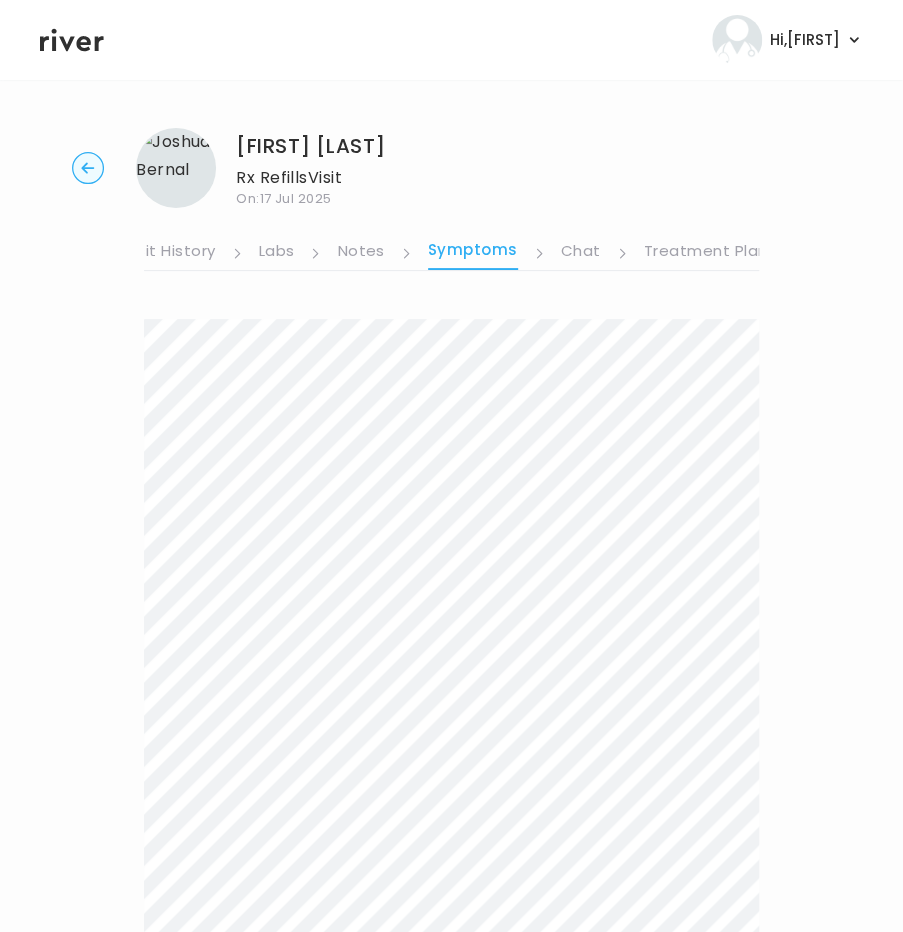 scroll, scrollTop: 376, scrollLeft: 0, axis: vertical 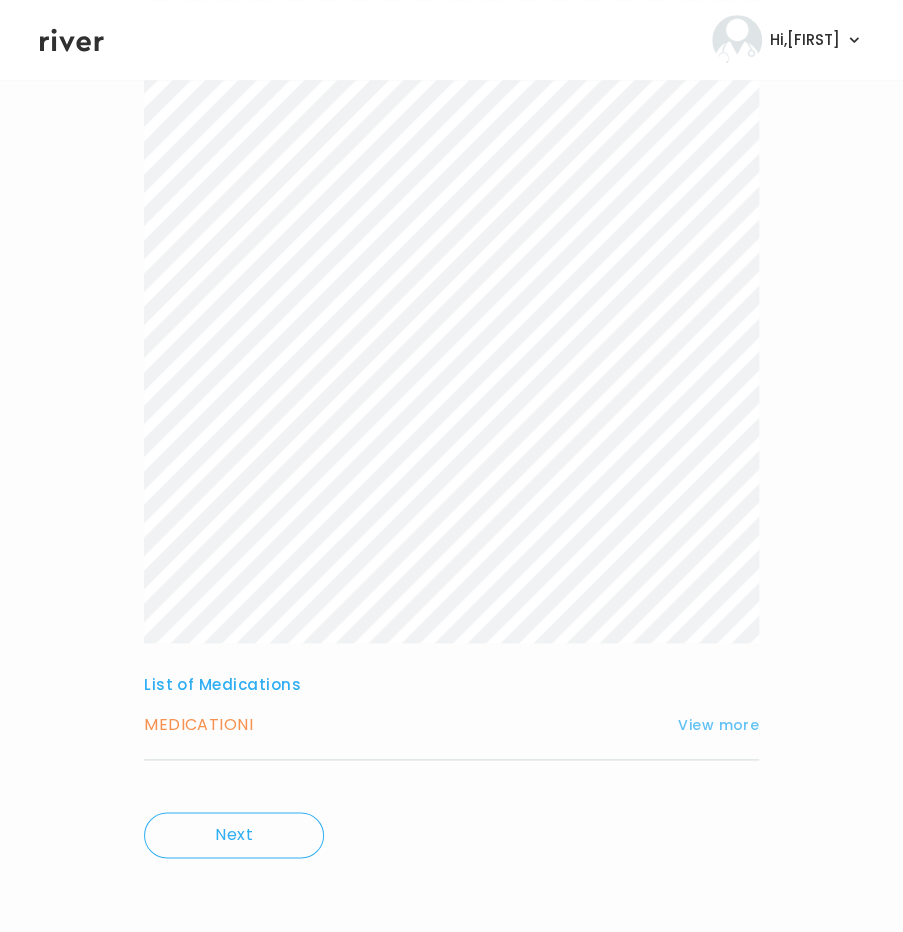 click on "View more" at bounding box center [718, 725] 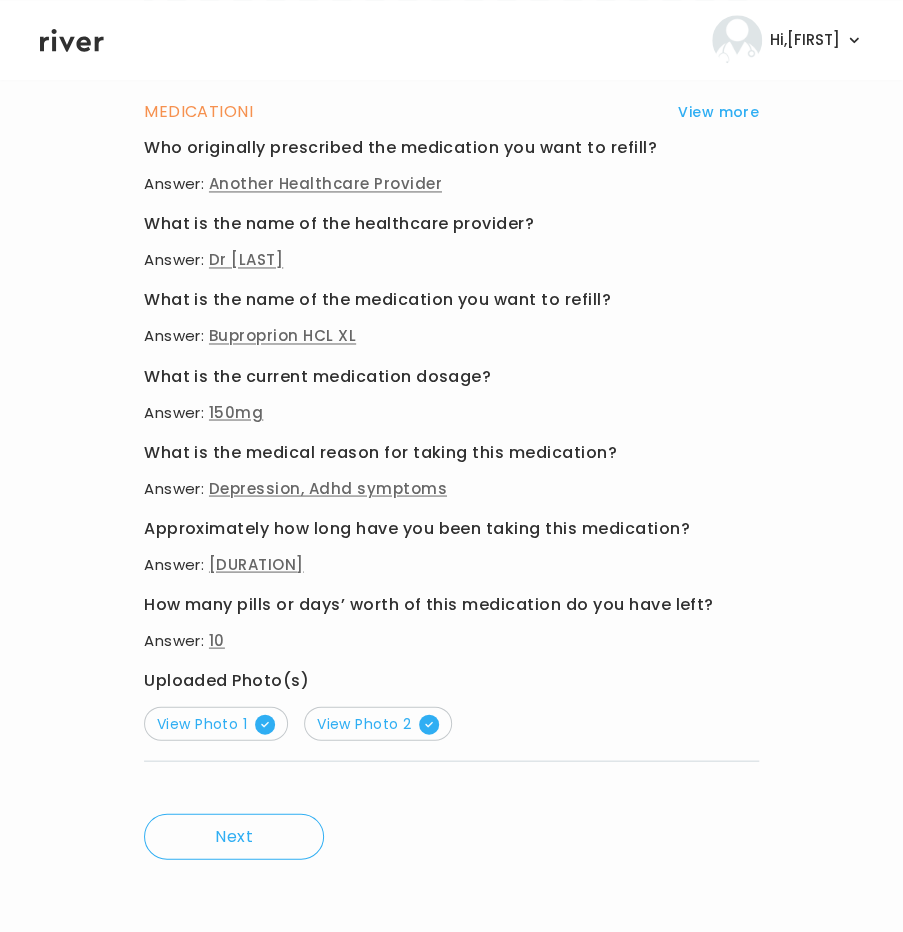 scroll, scrollTop: 420, scrollLeft: 0, axis: vertical 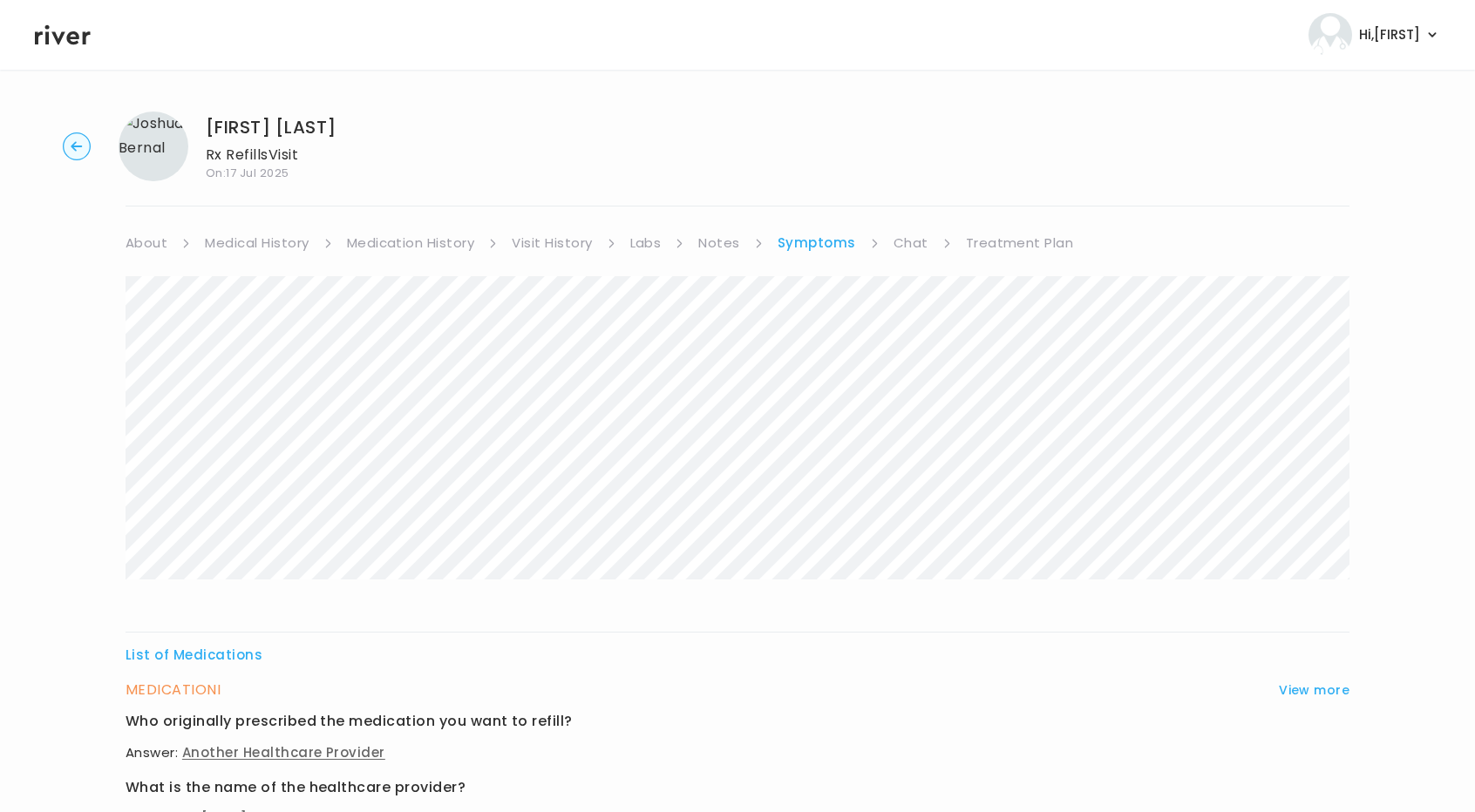 click on "Treatment Plan" at bounding box center [1020, 243] 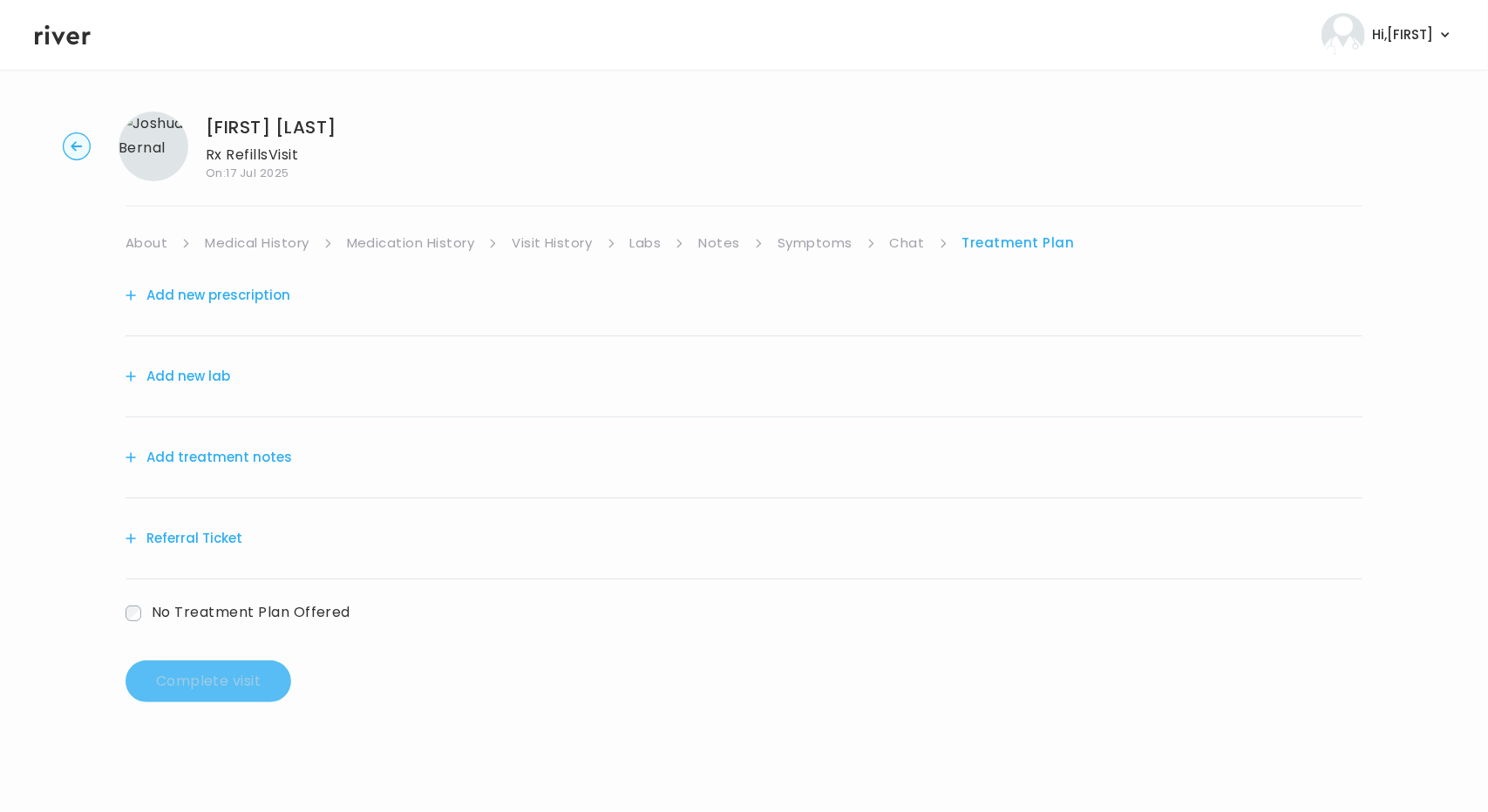 click on "Add treatment notes" at bounding box center [208, 457] 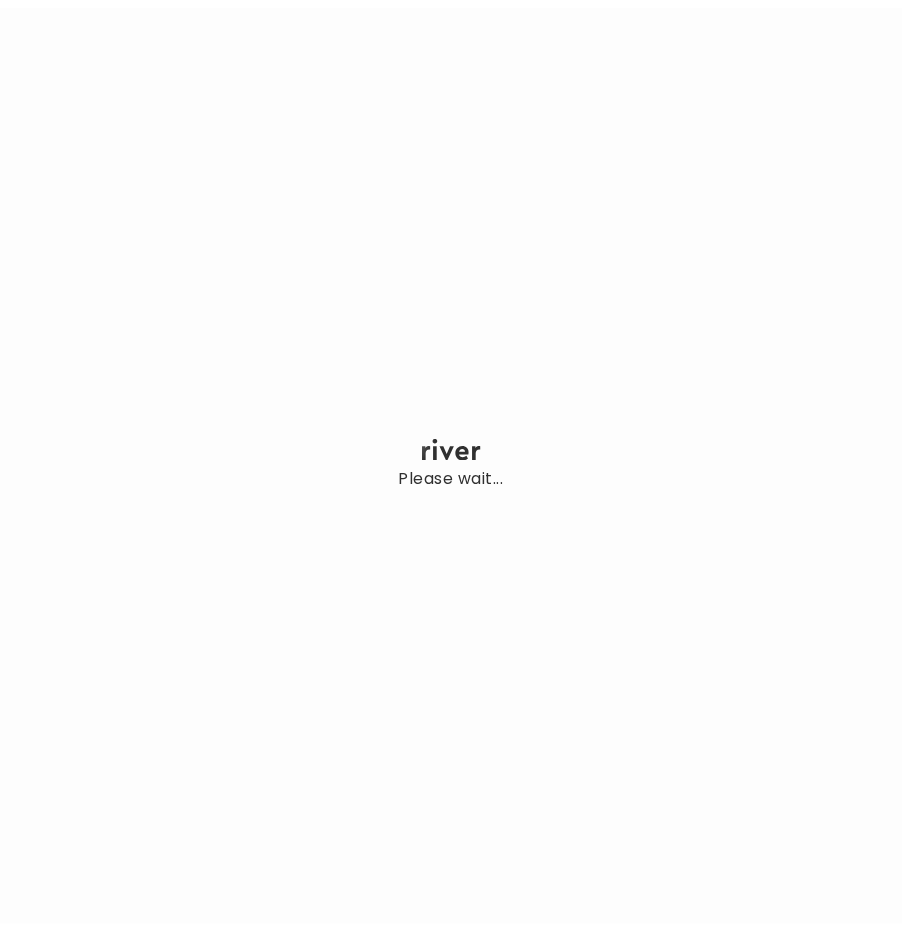 scroll, scrollTop: 0, scrollLeft: 0, axis: both 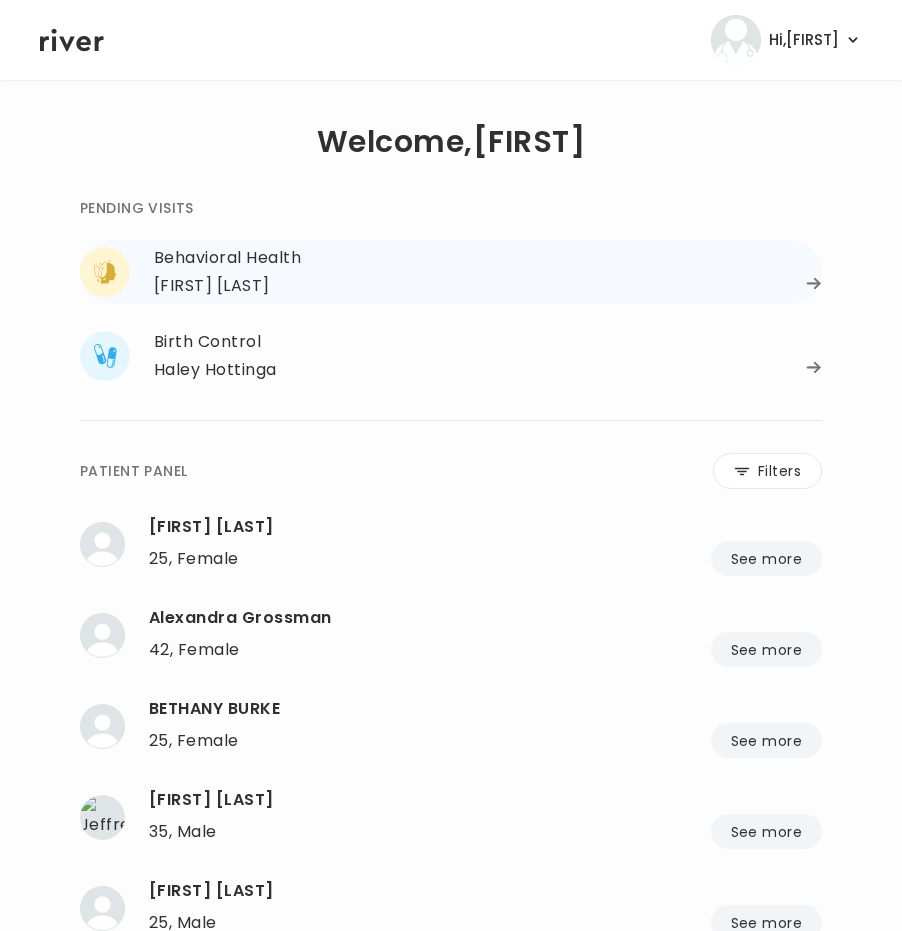 click on "[FIRST] [LAST]" at bounding box center (488, 286) 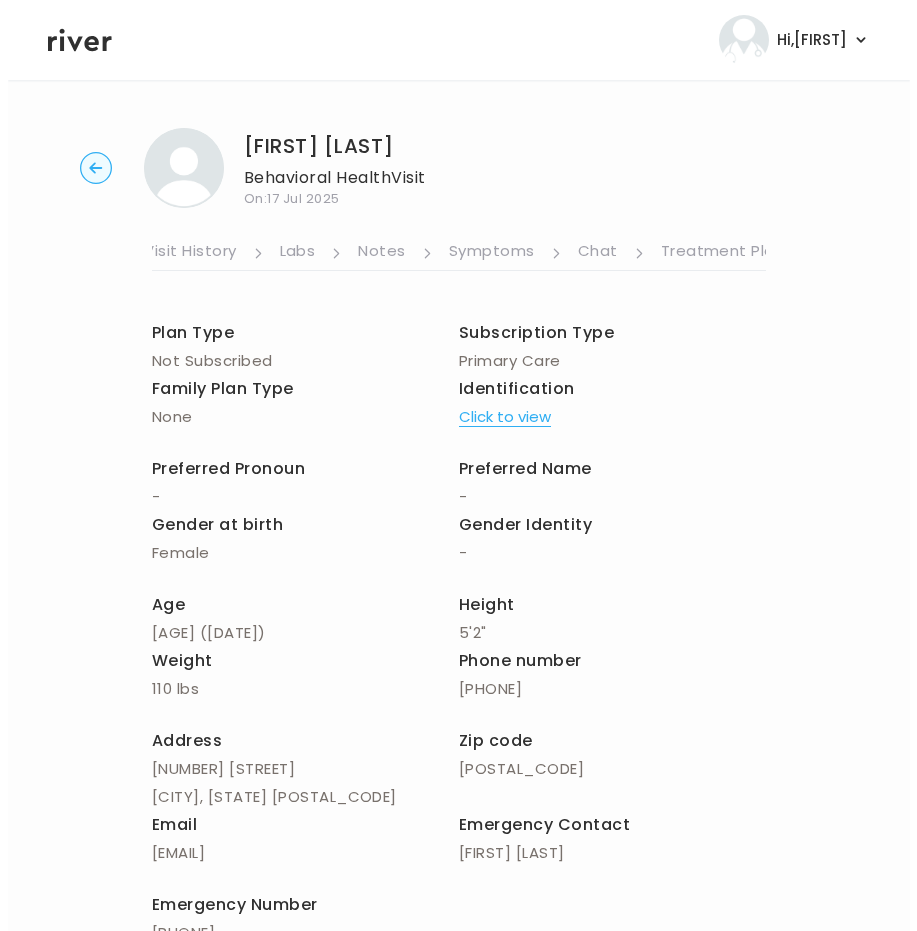 scroll, scrollTop: 0, scrollLeft: 465, axis: horizontal 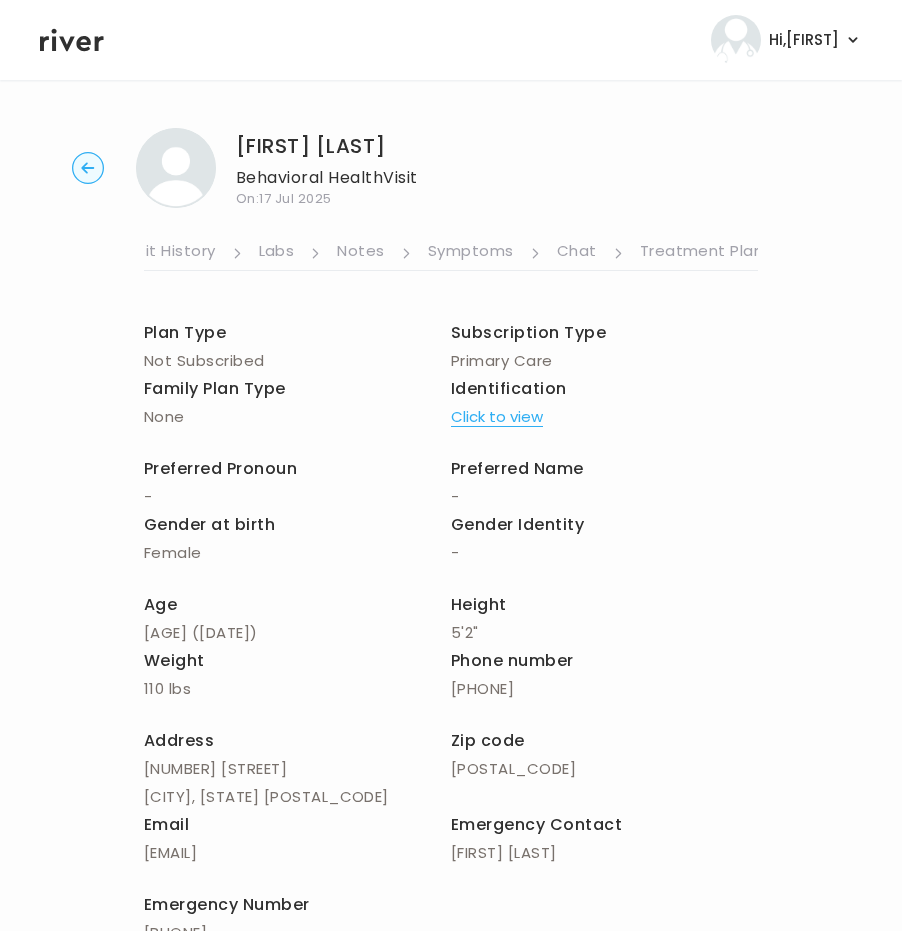 click on "Symptoms" at bounding box center [471, 253] 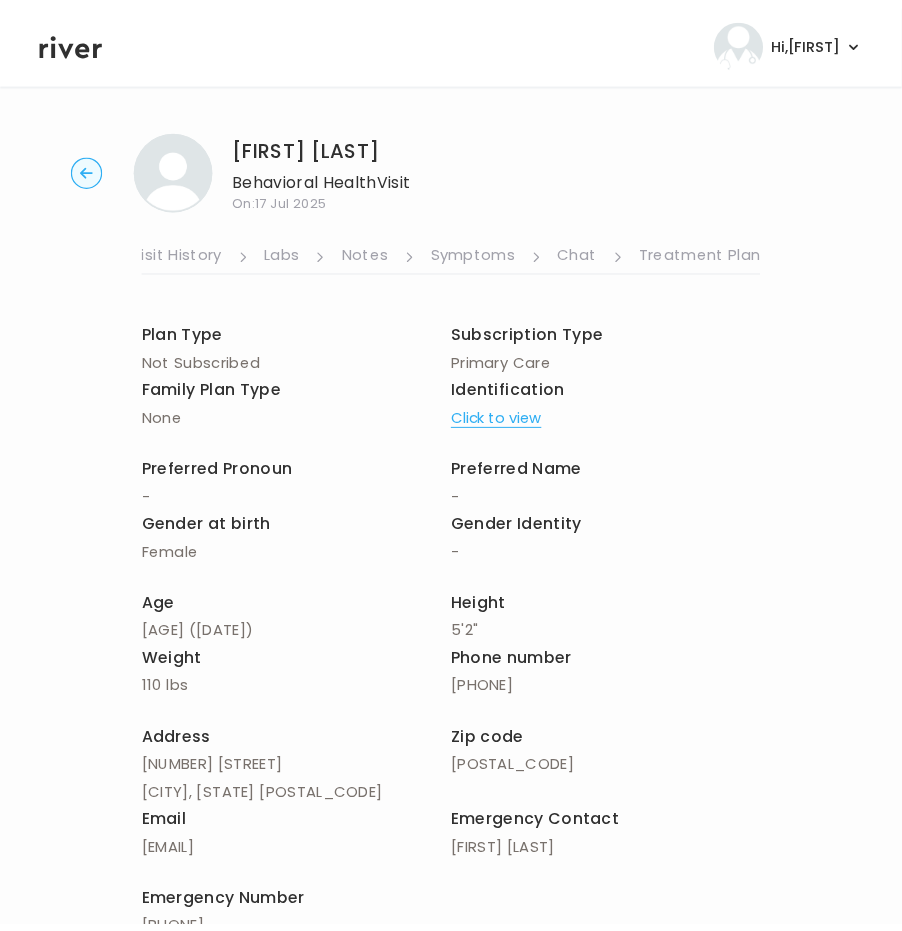 scroll, scrollTop: 0, scrollLeft: 450, axis: horizontal 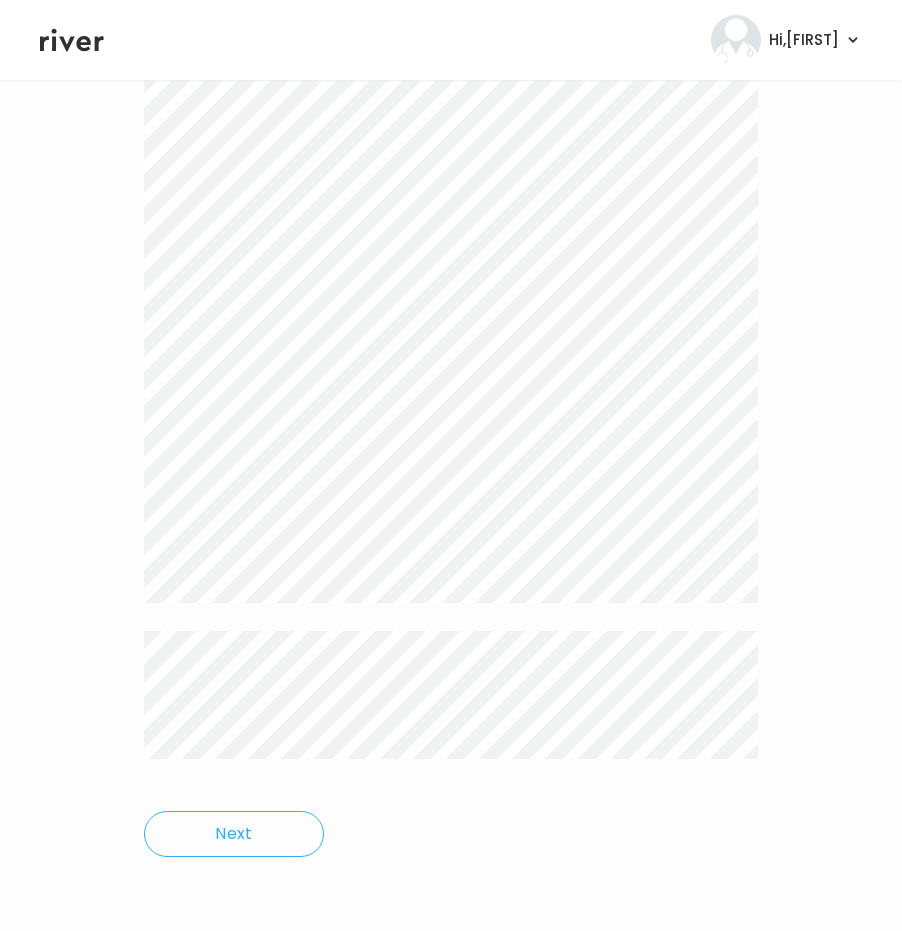click on "MIRISA THURBER Behavioral Health  Visit On:  17 Jul 2025 About Medical History Medication History Visit History Labs Notes Symptoms Chat Treatment Plan Next" at bounding box center [451, 252] 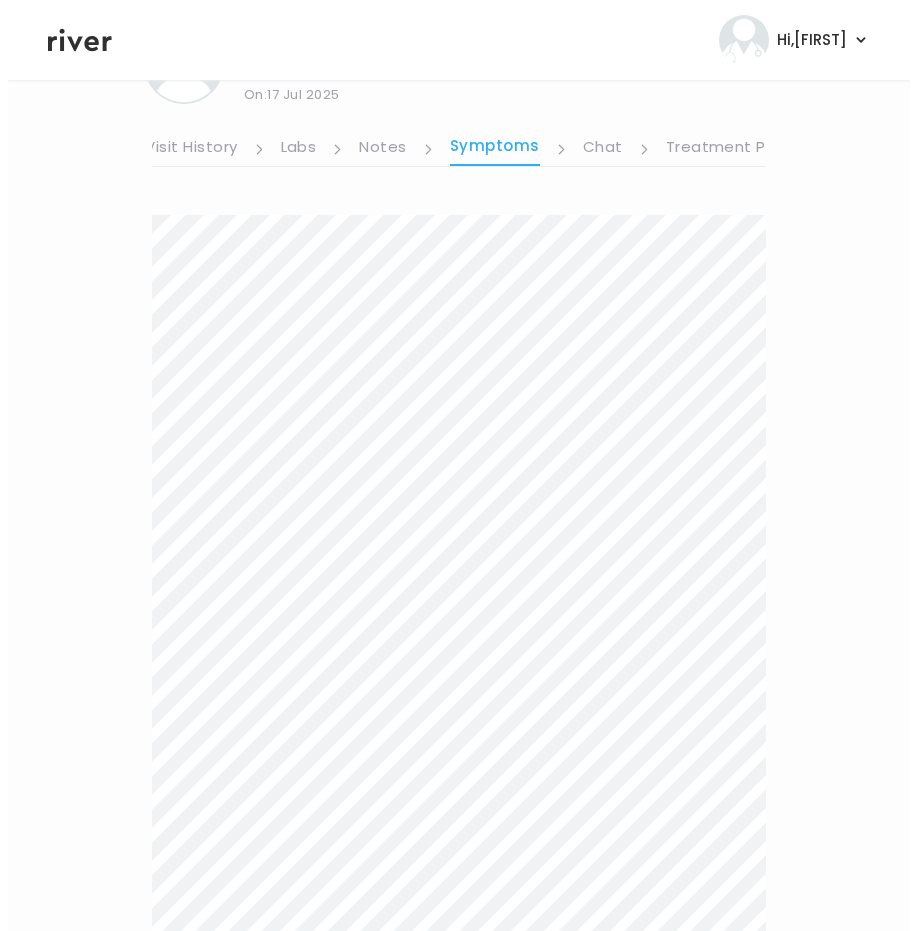scroll, scrollTop: 0, scrollLeft: 0, axis: both 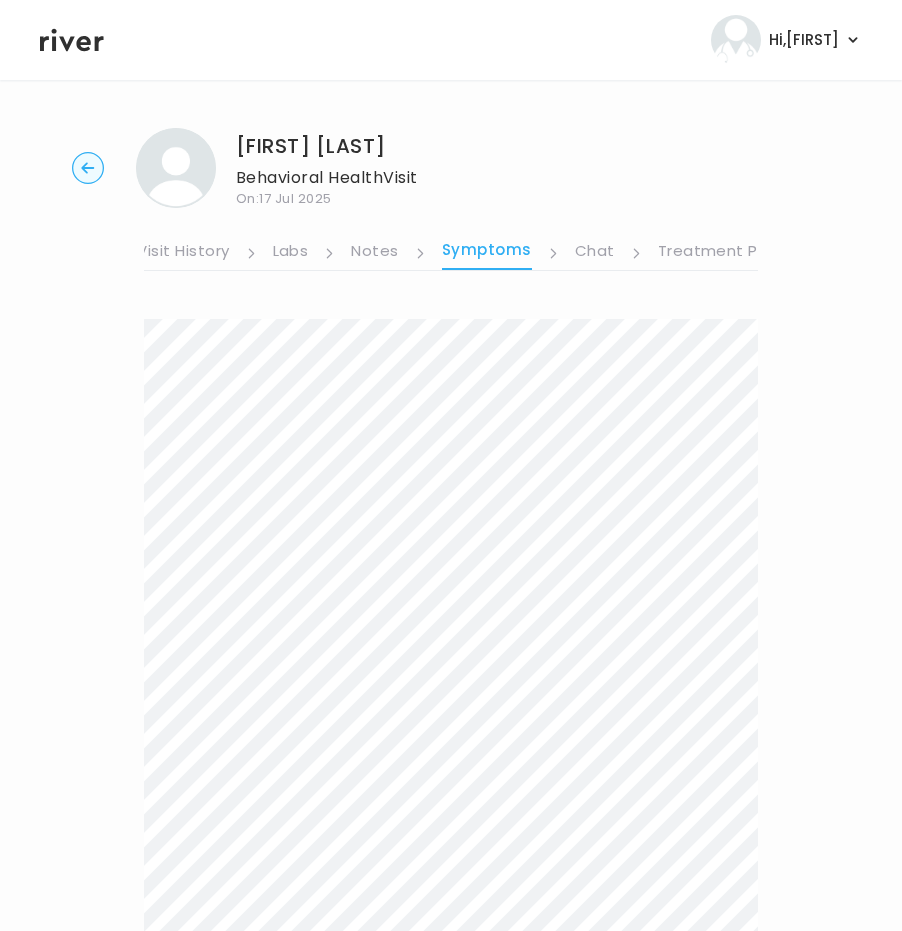click on "Treatment Plan" at bounding box center [720, 253] 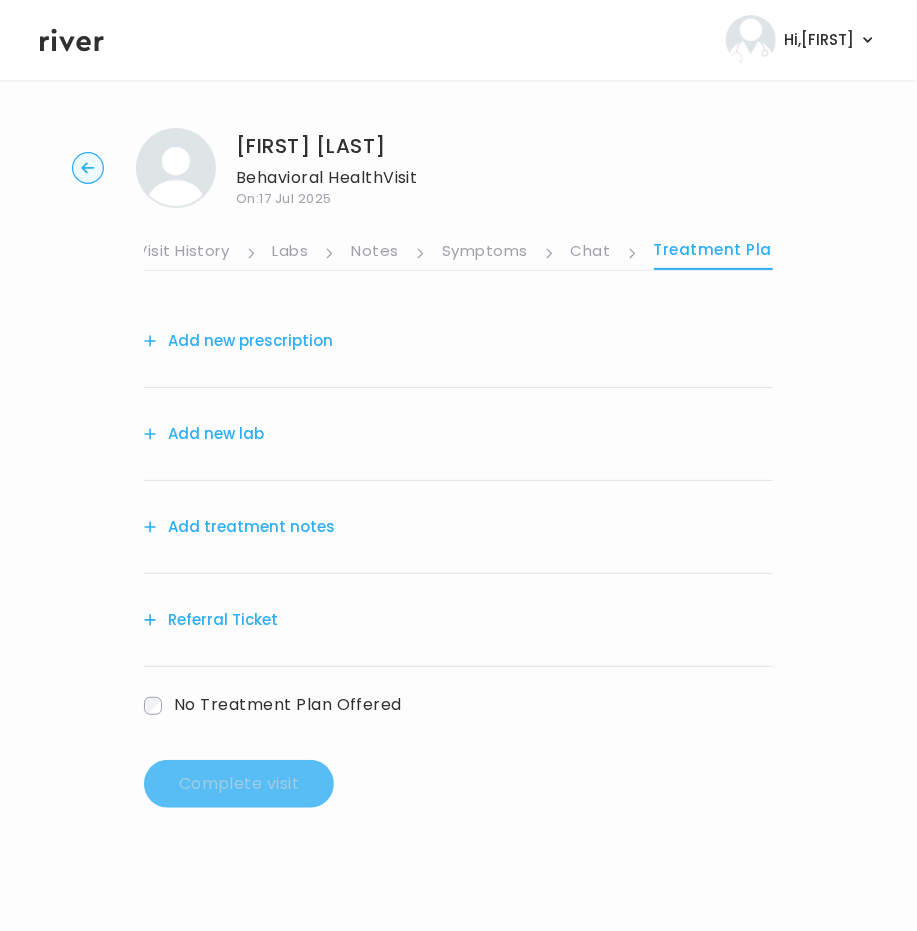 click on "Add treatment notes" at bounding box center (239, 527) 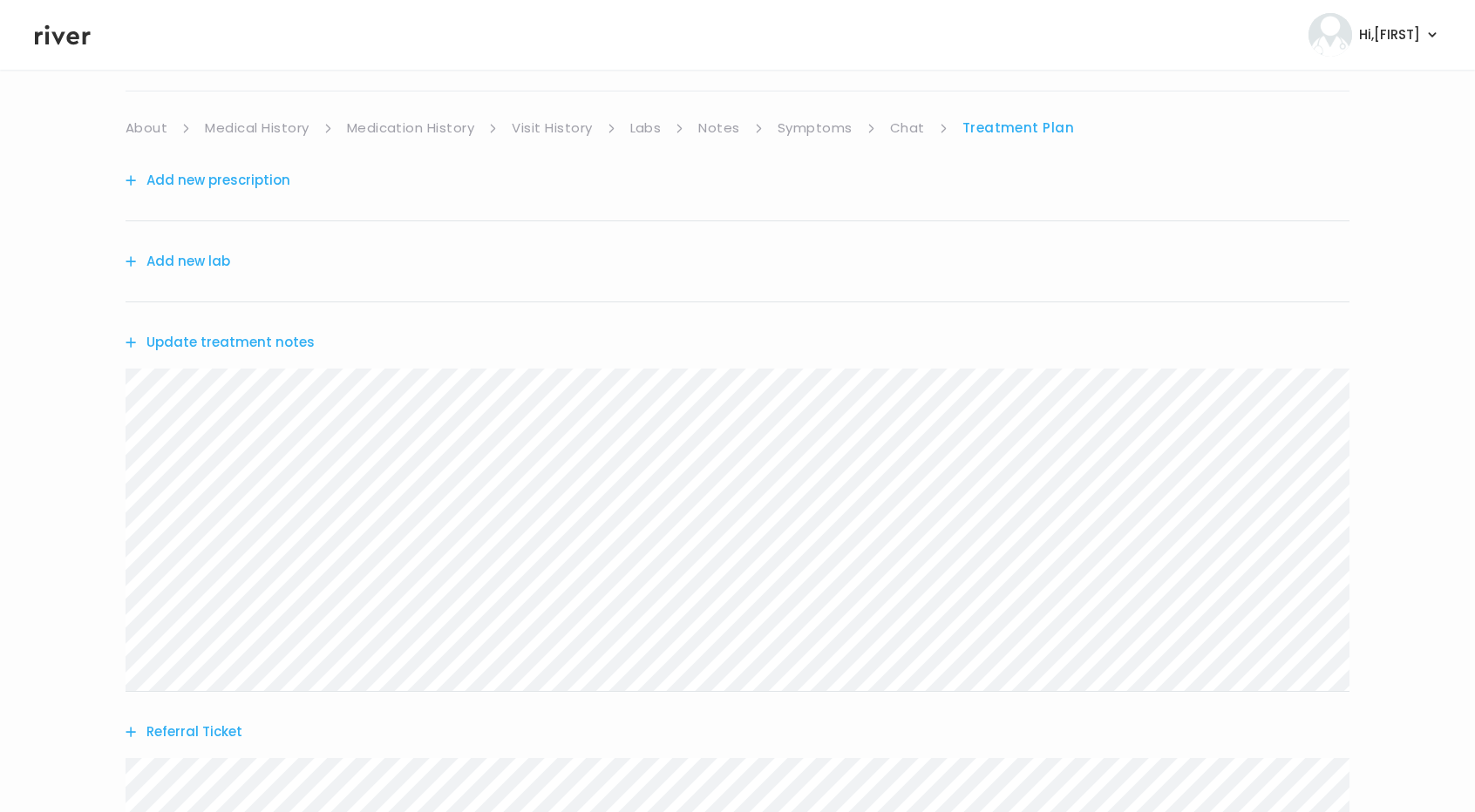 scroll, scrollTop: 364, scrollLeft: 0, axis: vertical 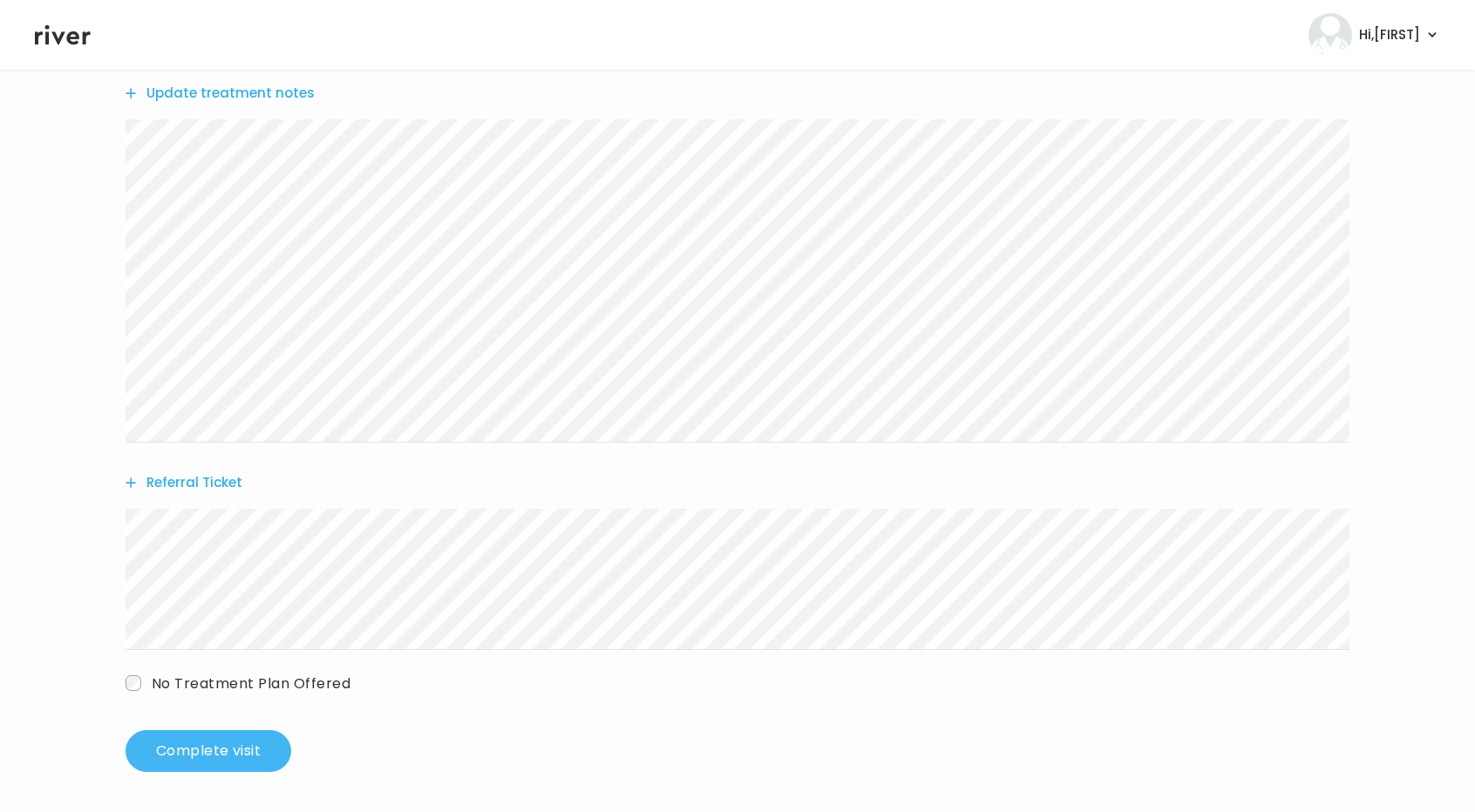 click on "Complete visit" at bounding box center (208, 751) 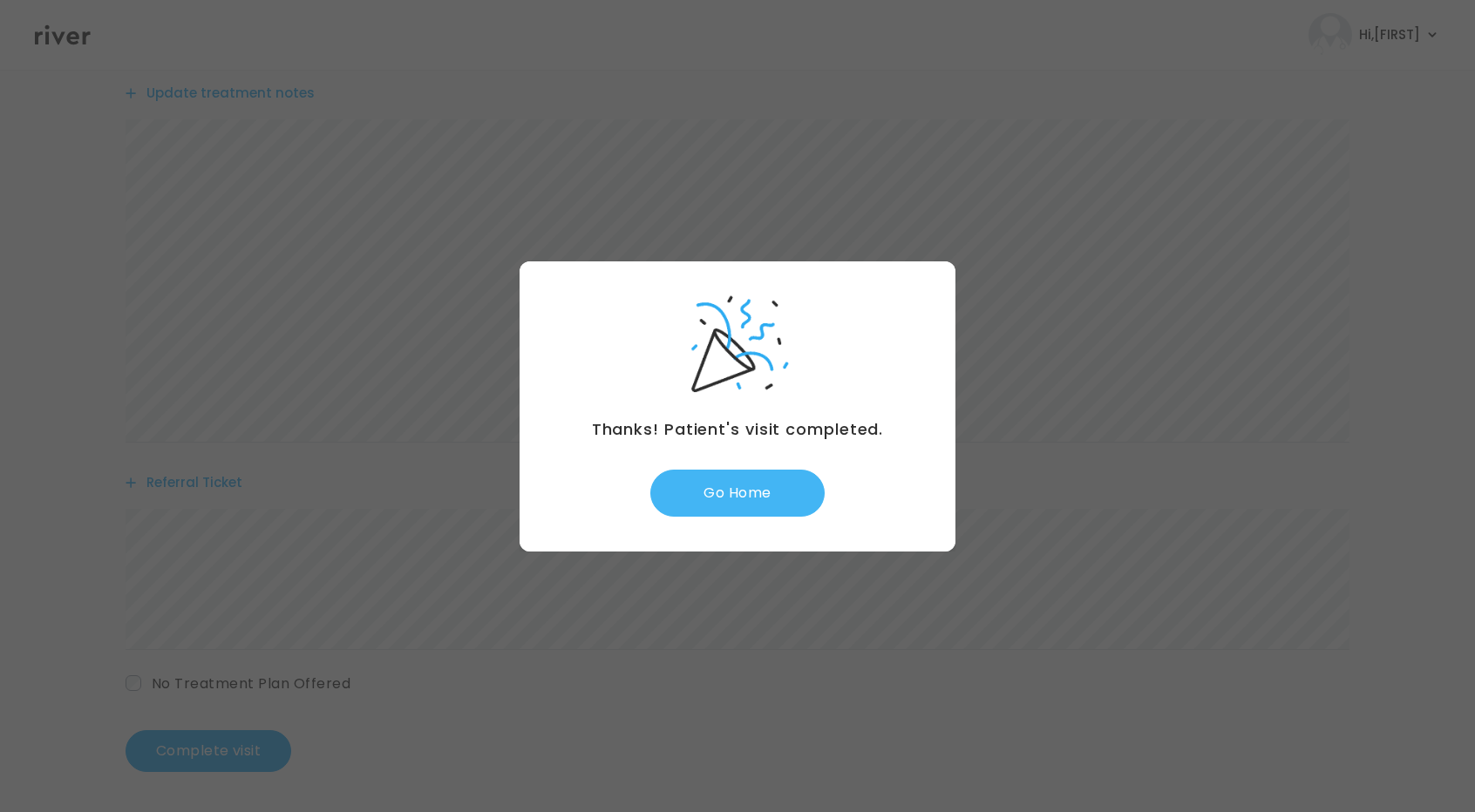 click on "Go Home" at bounding box center (738, 493) 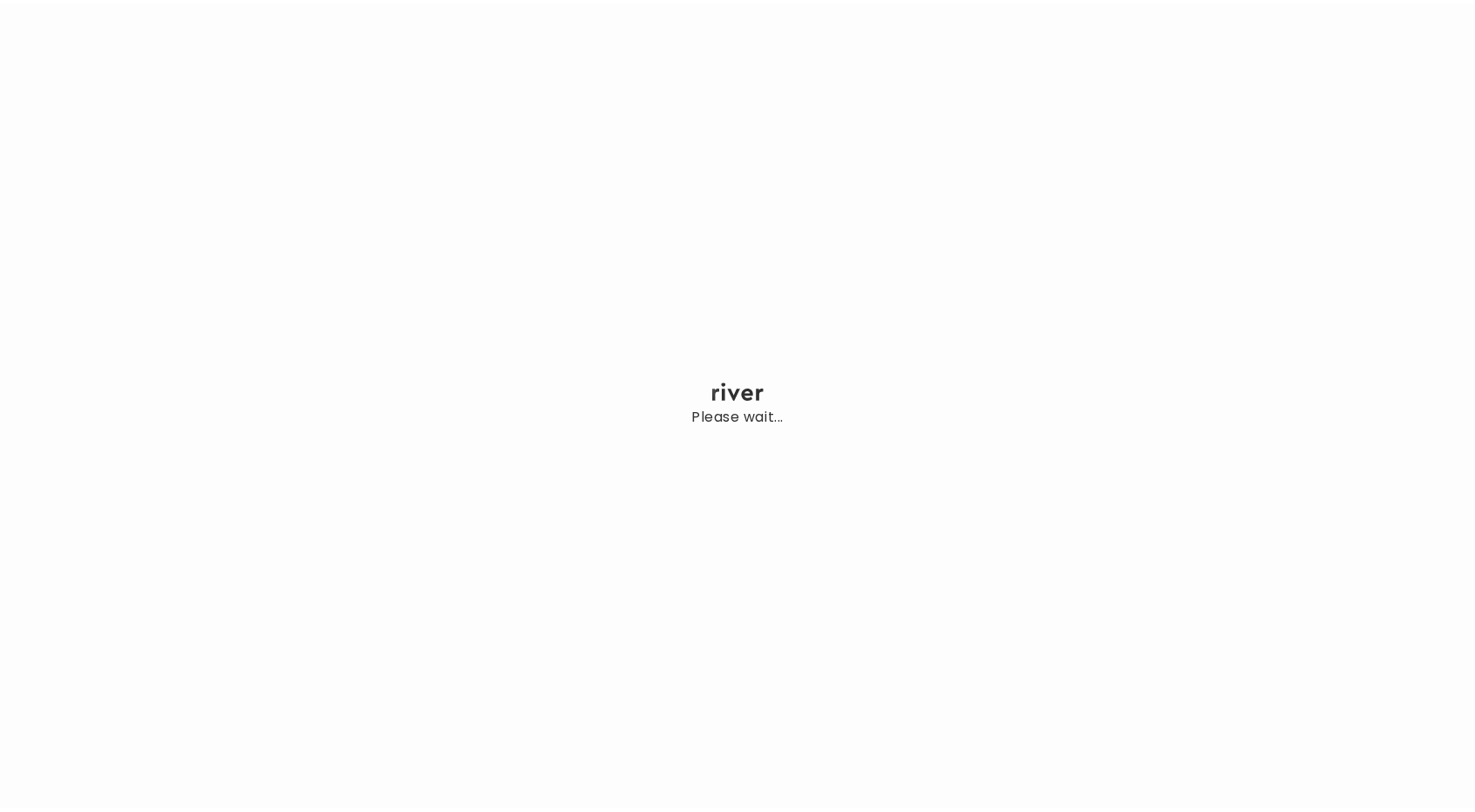 scroll, scrollTop: 0, scrollLeft: 0, axis: both 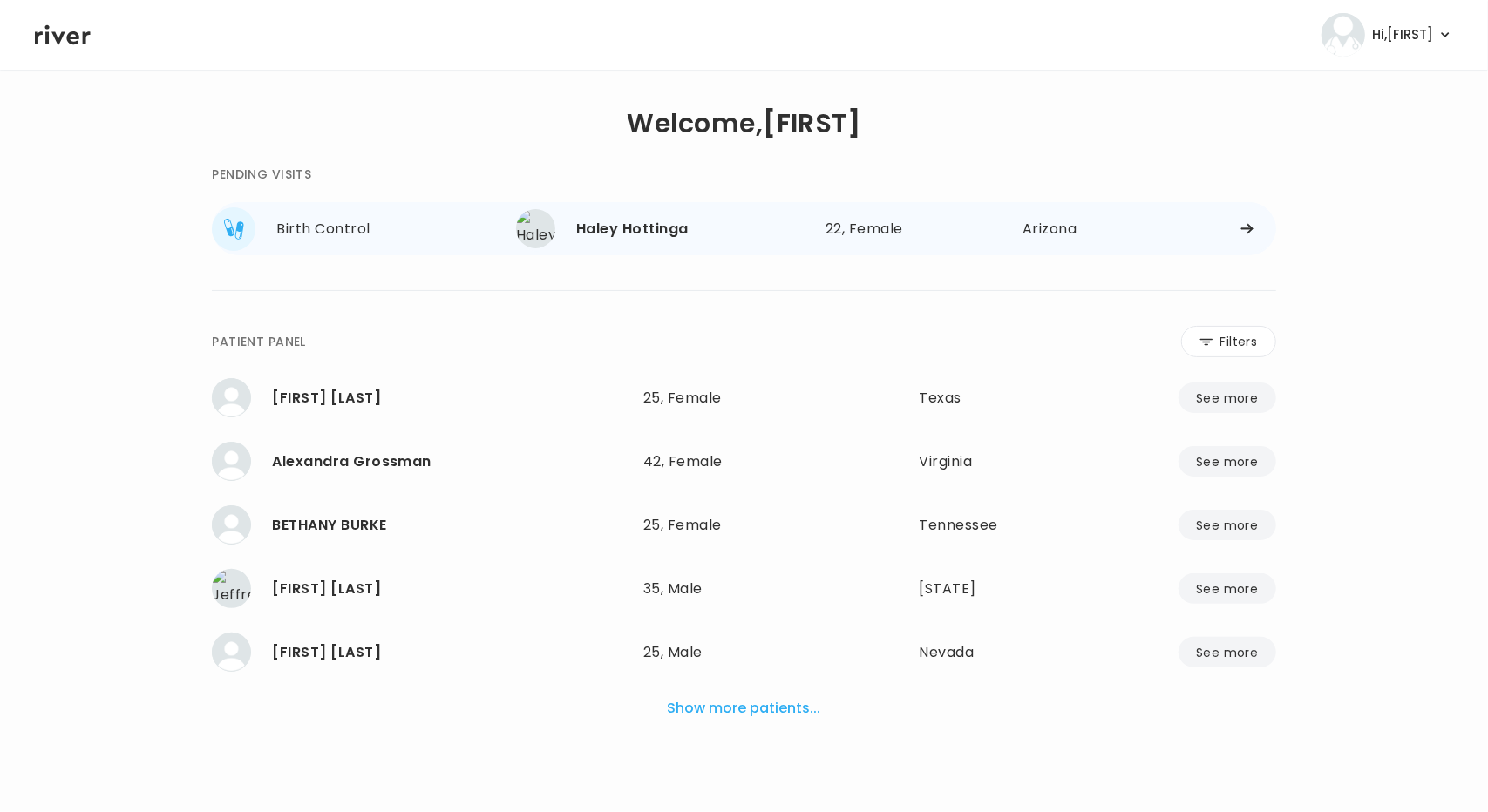 click on "[FIRST] [LAST]   [AGE], Female See more [AGE], Female [STATE]" at bounding box center [896, 228] 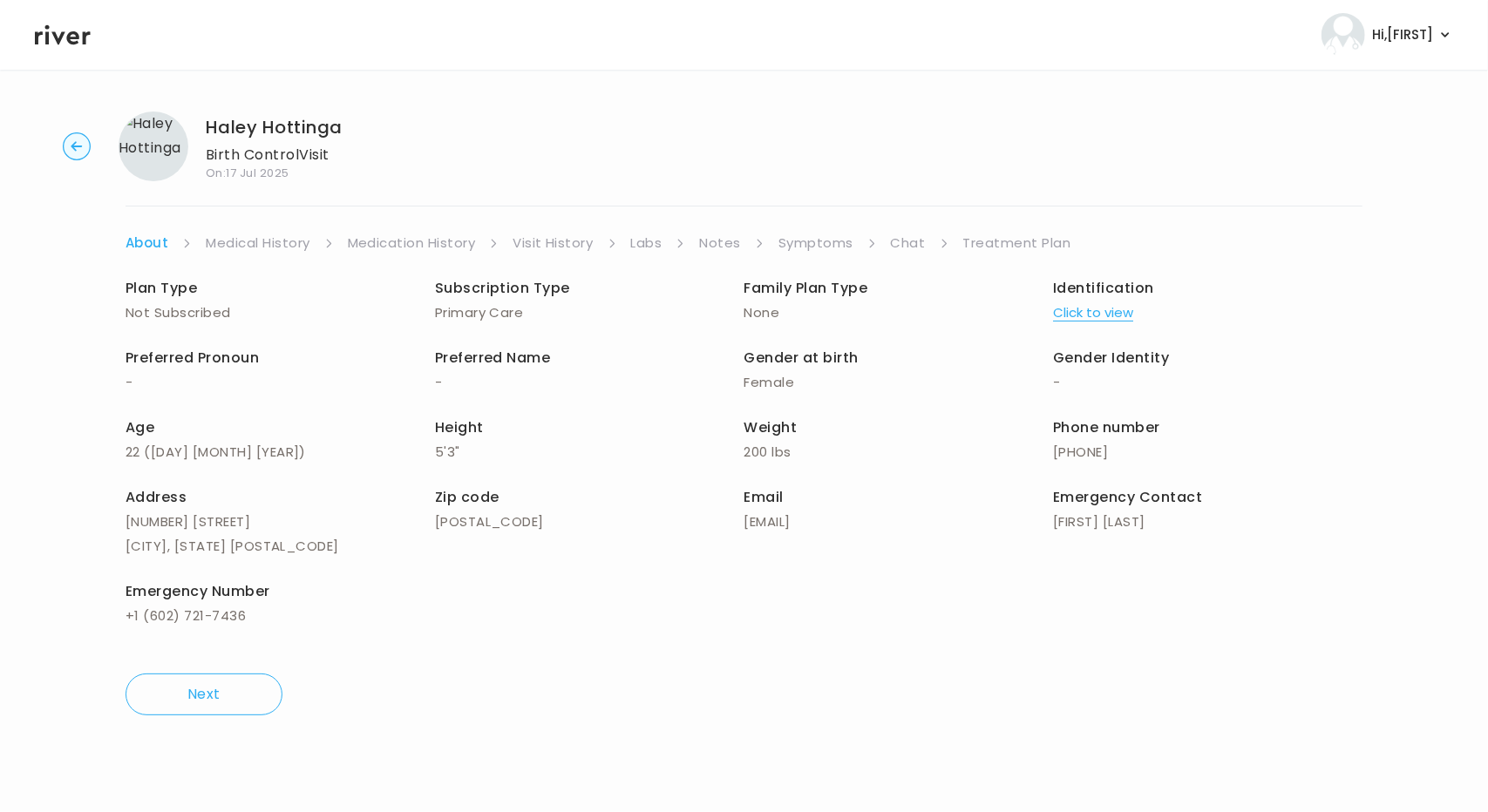 click on "Symptoms" at bounding box center [816, 243] 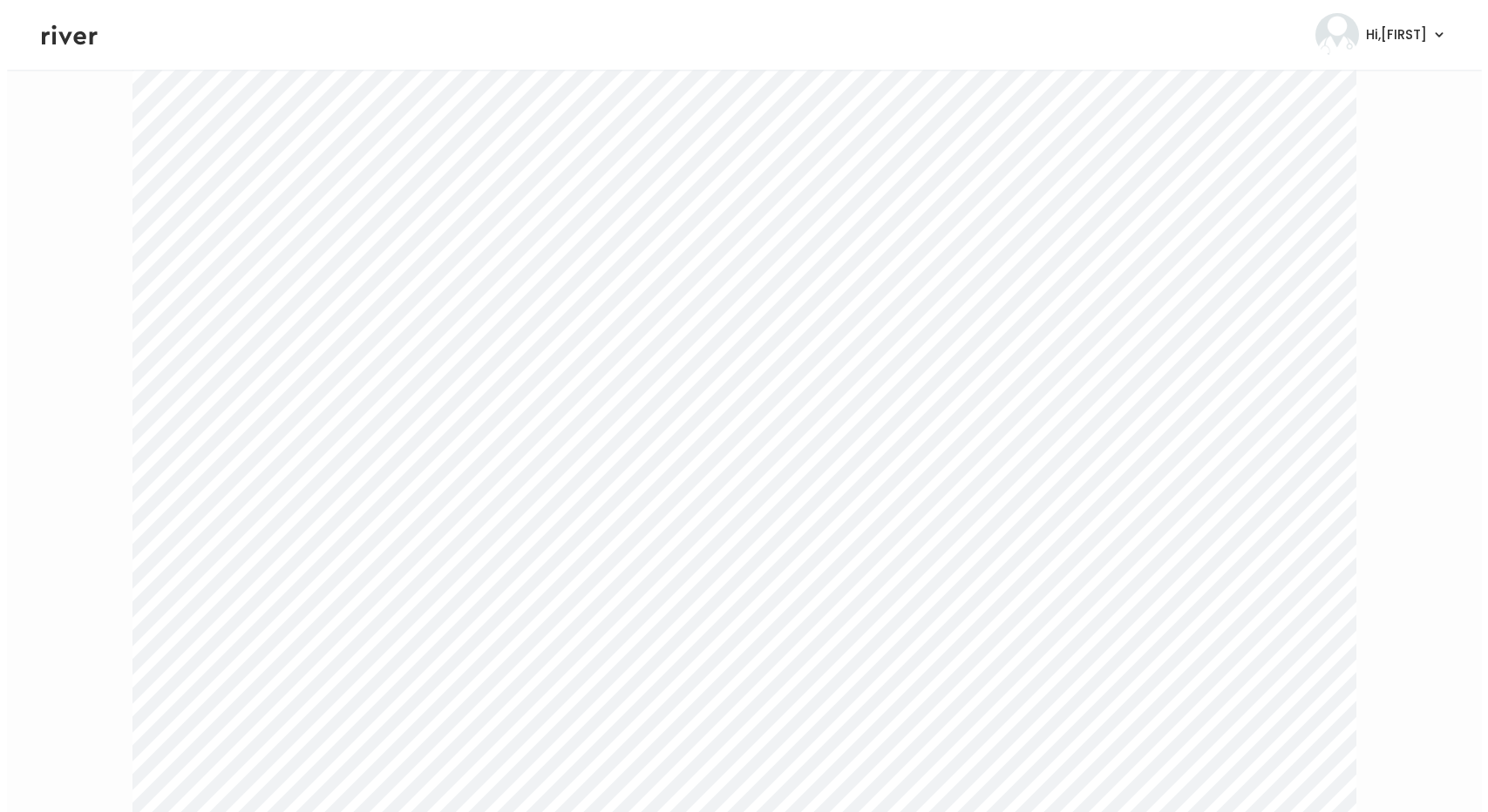 scroll, scrollTop: 0, scrollLeft: 0, axis: both 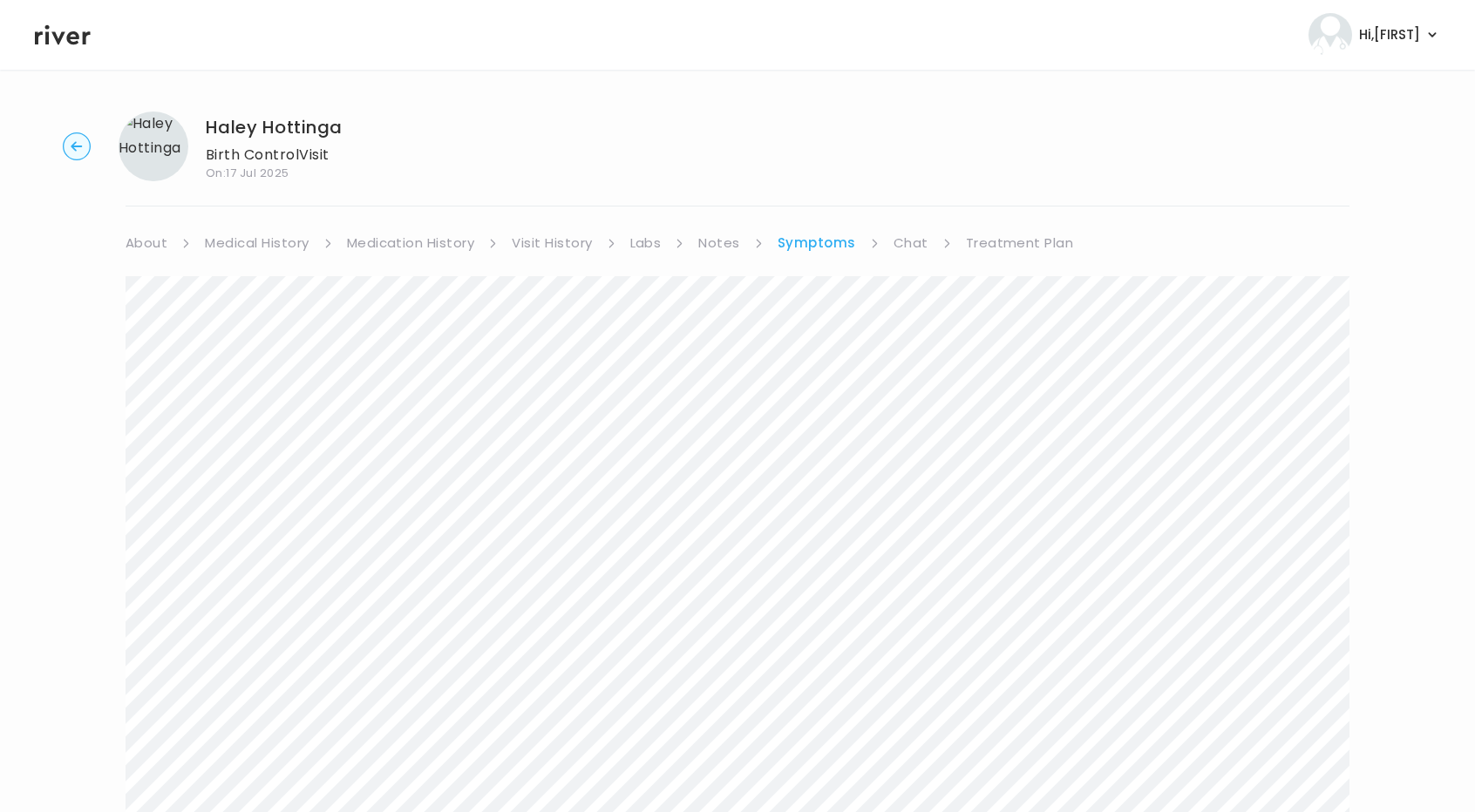 click on "Medication History" at bounding box center [411, 243] 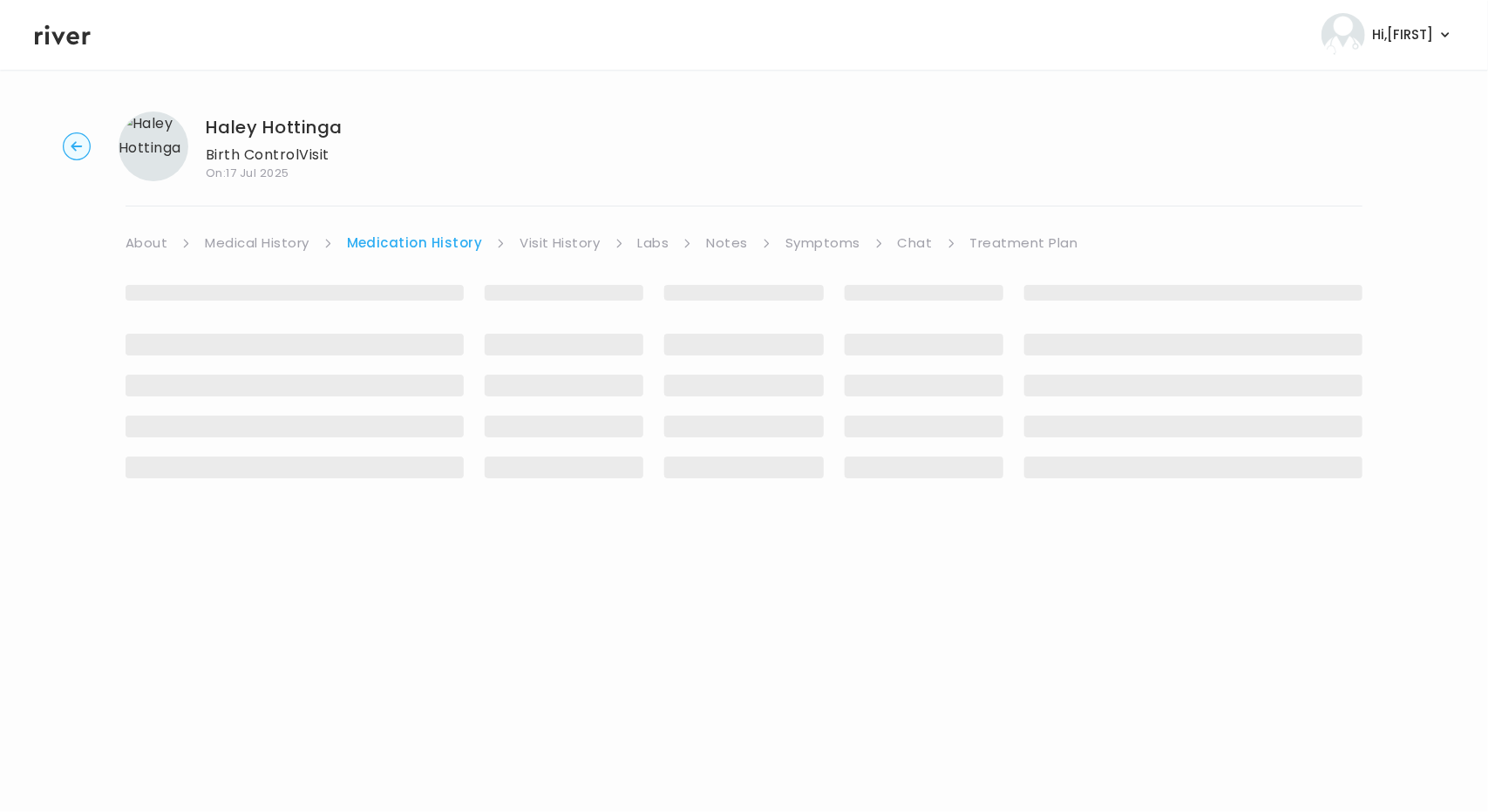 click on "Medical History" at bounding box center (256, 243) 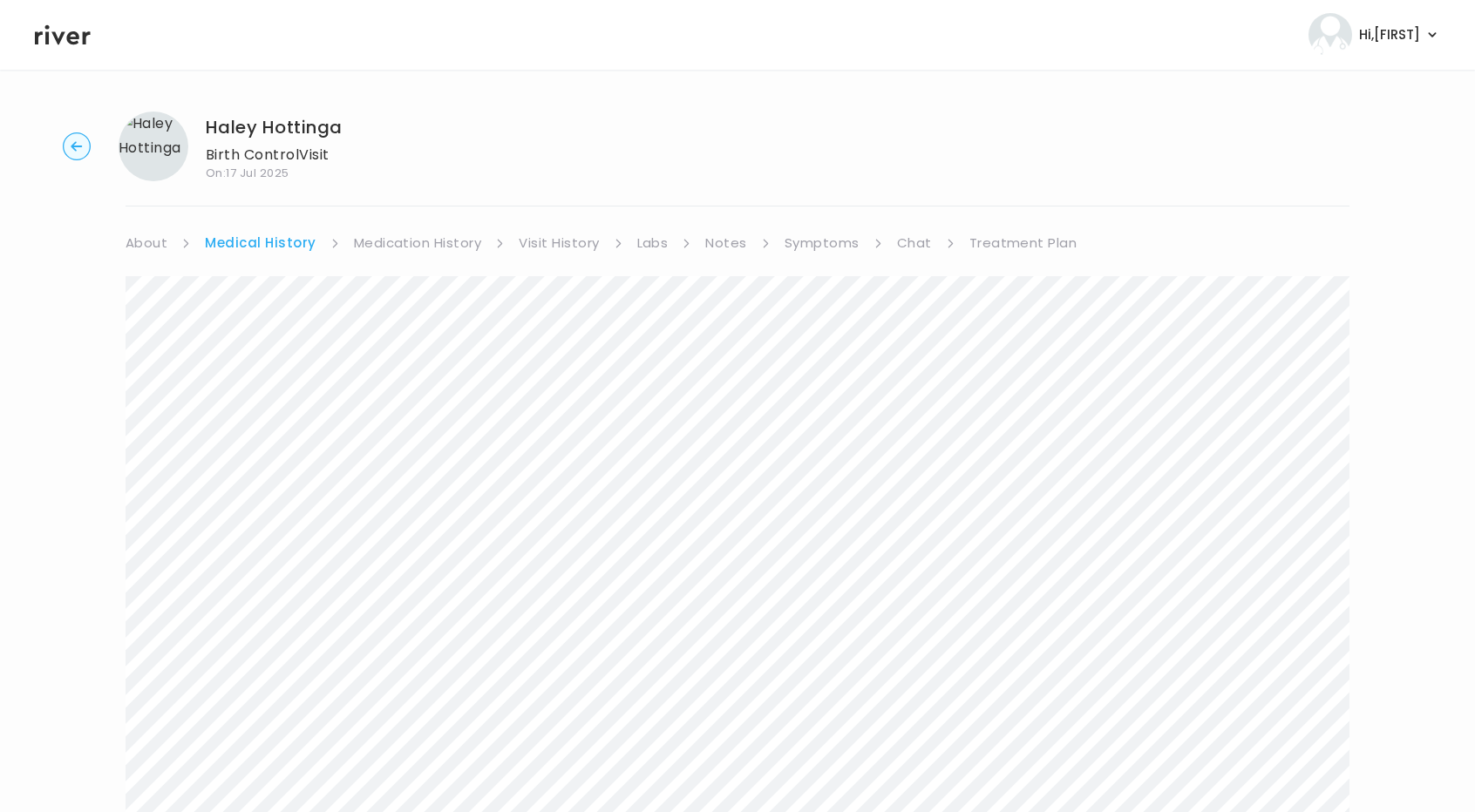 click on "Medication History" at bounding box center [418, 243] 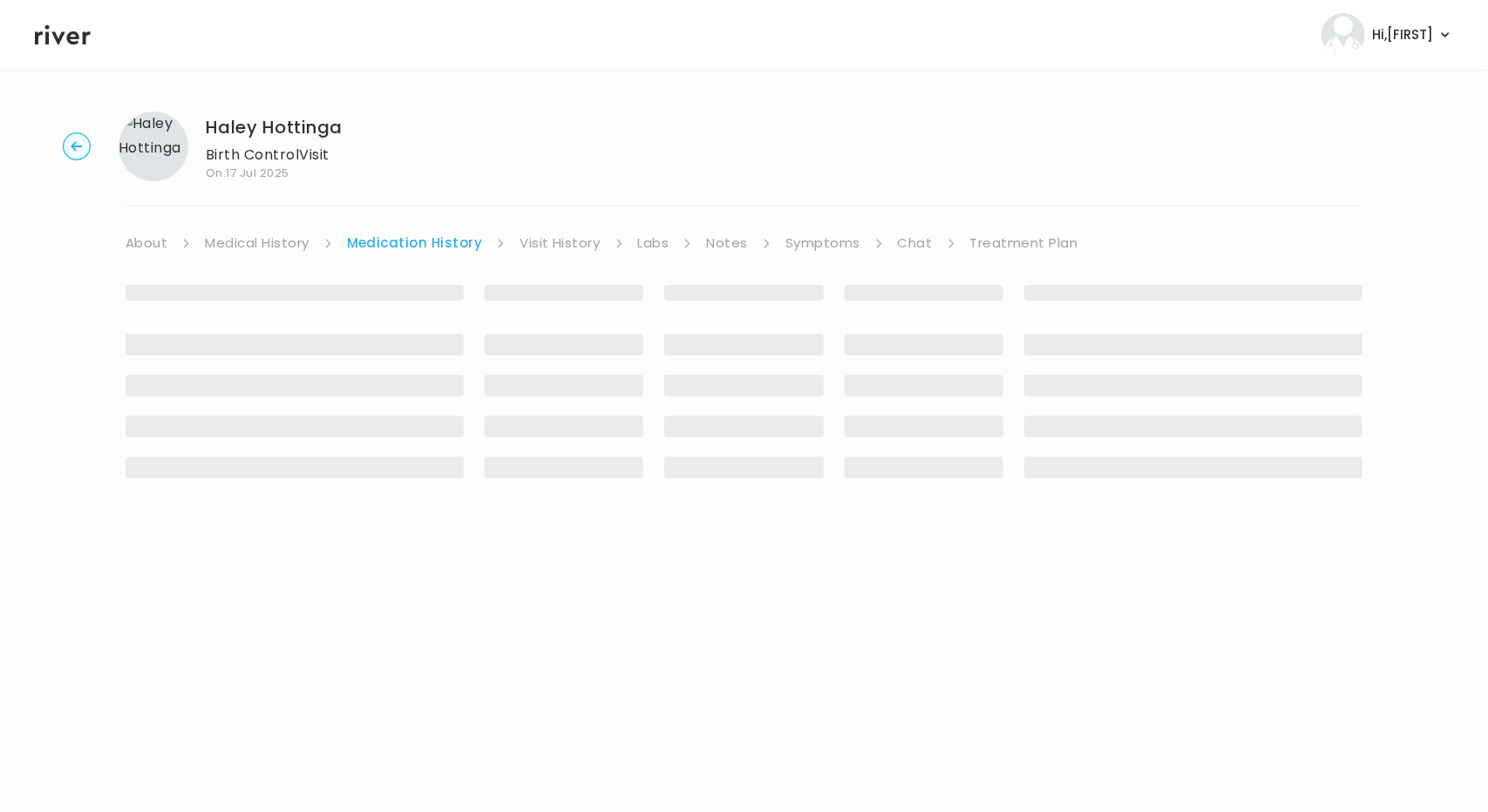 click on "‌ ‌ ‌ ‌ ‌ ‌ ‌ ‌ ‌ ‌ ‌ ‌ ‌ ‌ ‌ ‌ ‌ ‌ ‌ ‌ ‌ ‌ ‌ ‌ ‌" at bounding box center (744, 381) 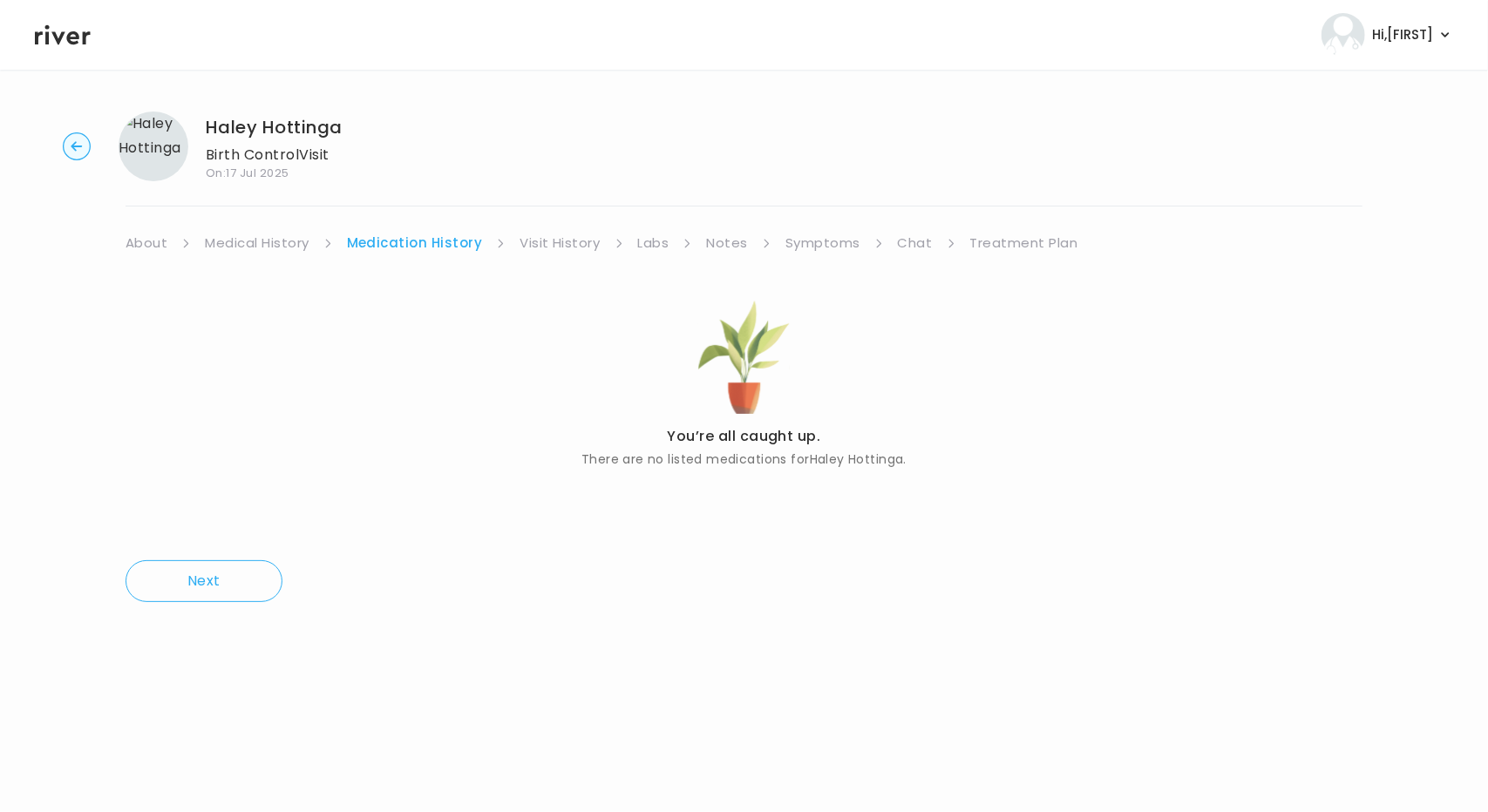 click on "Medication History" at bounding box center (415, 243) 